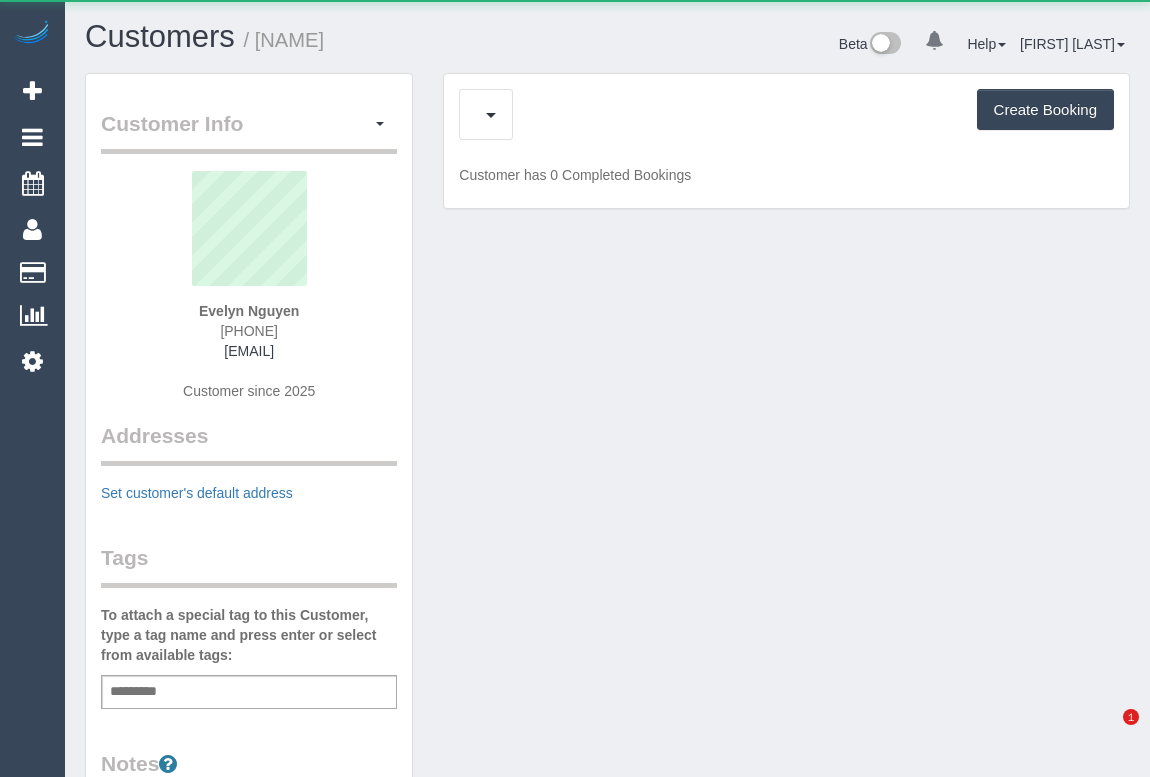 scroll, scrollTop: 0, scrollLeft: 0, axis: both 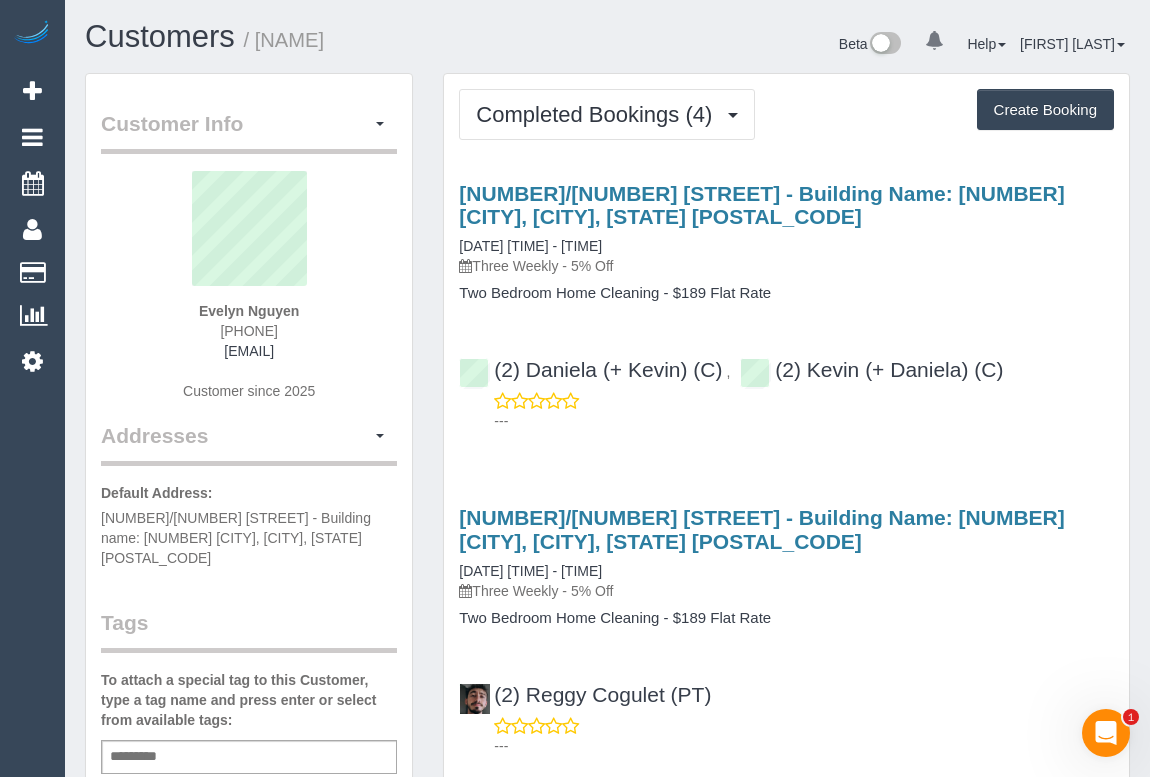 drag, startPoint x: 188, startPoint y: 307, endPoint x: 318, endPoint y: 311, distance: 130.06152 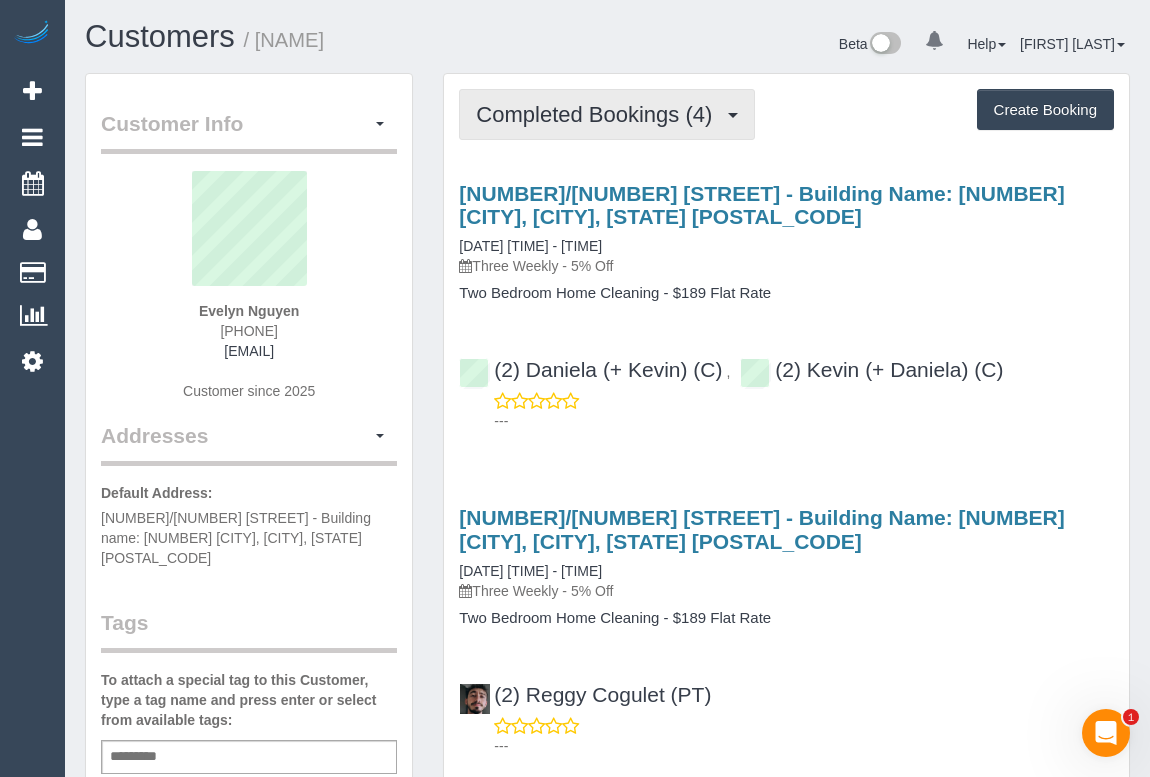 drag, startPoint x: 529, startPoint y: 112, endPoint x: 545, endPoint y: 284, distance: 172.74258 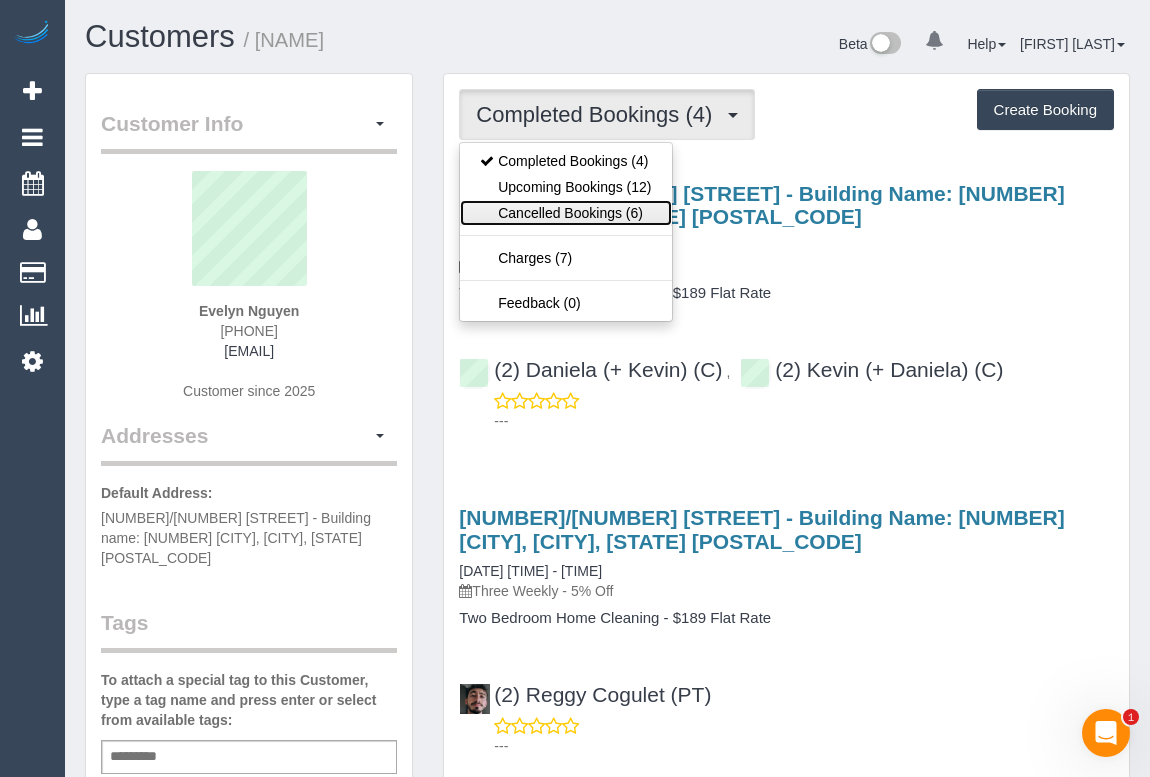 click on "Cancelled Bookings (6)" at bounding box center (565, 213) 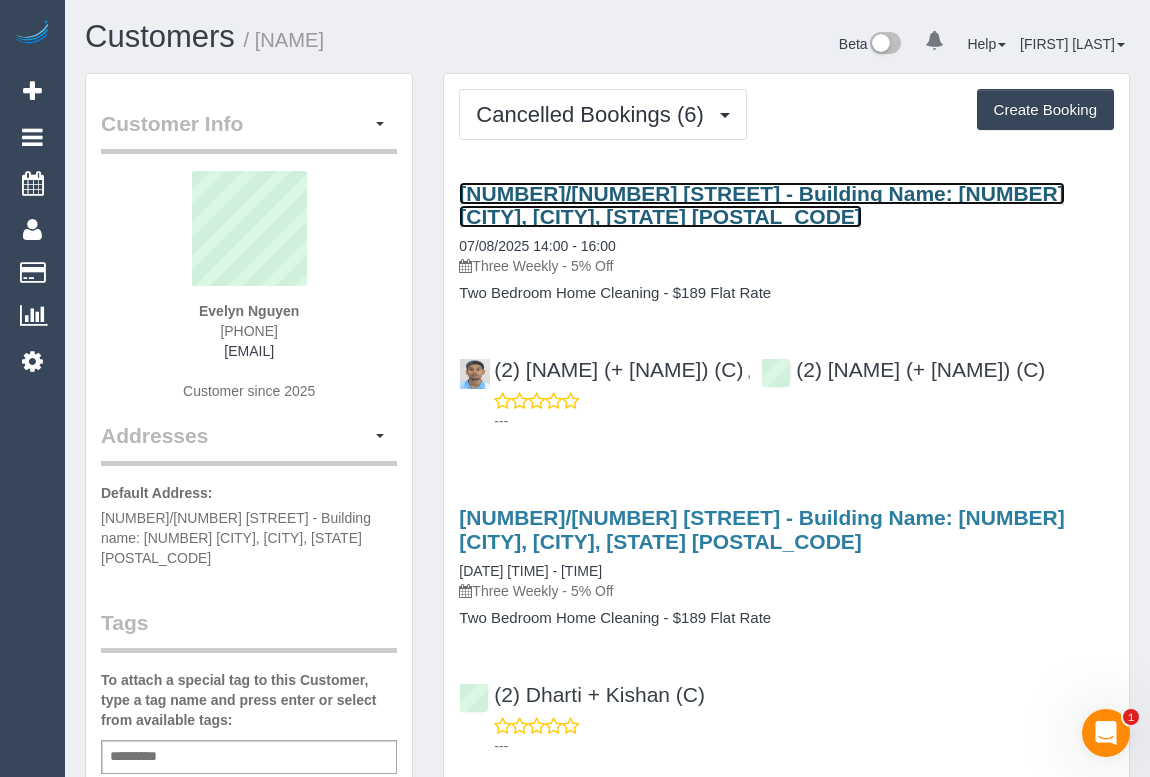 click on "3104/28 Timothy Lane - Building Name: 380 Melbourne, Melbourne, VIC 3000" at bounding box center (761, 205) 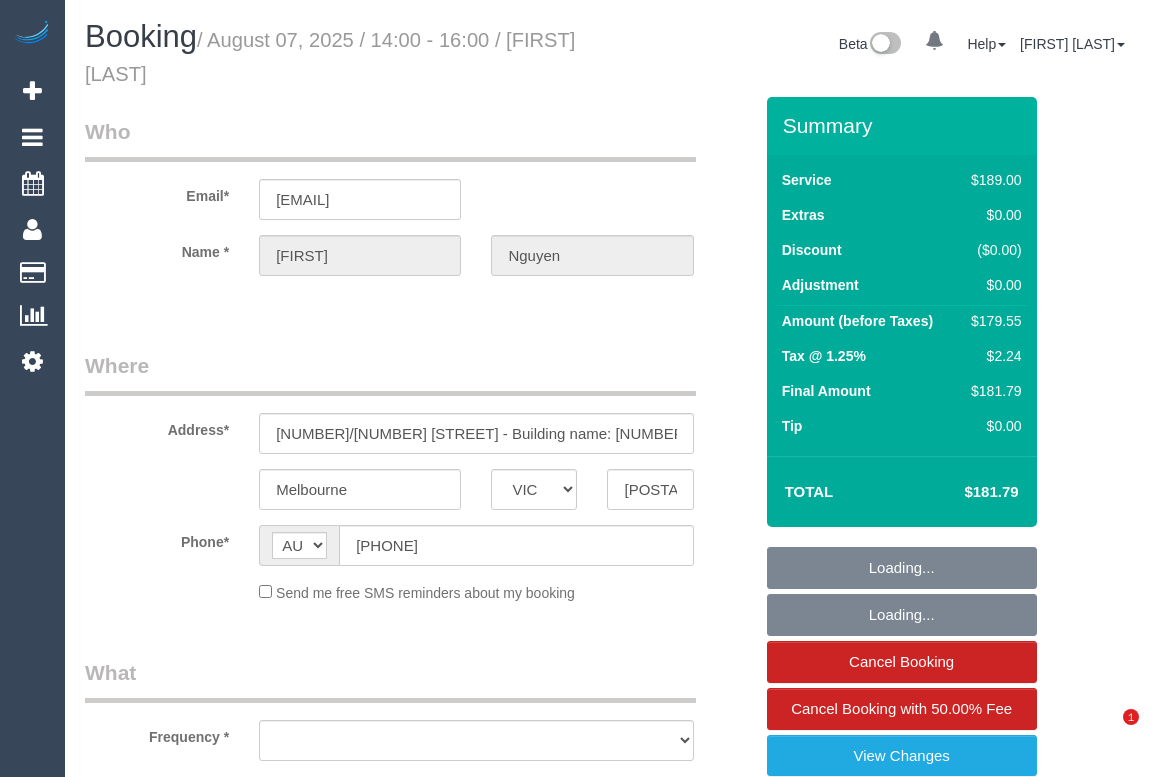select on "VIC" 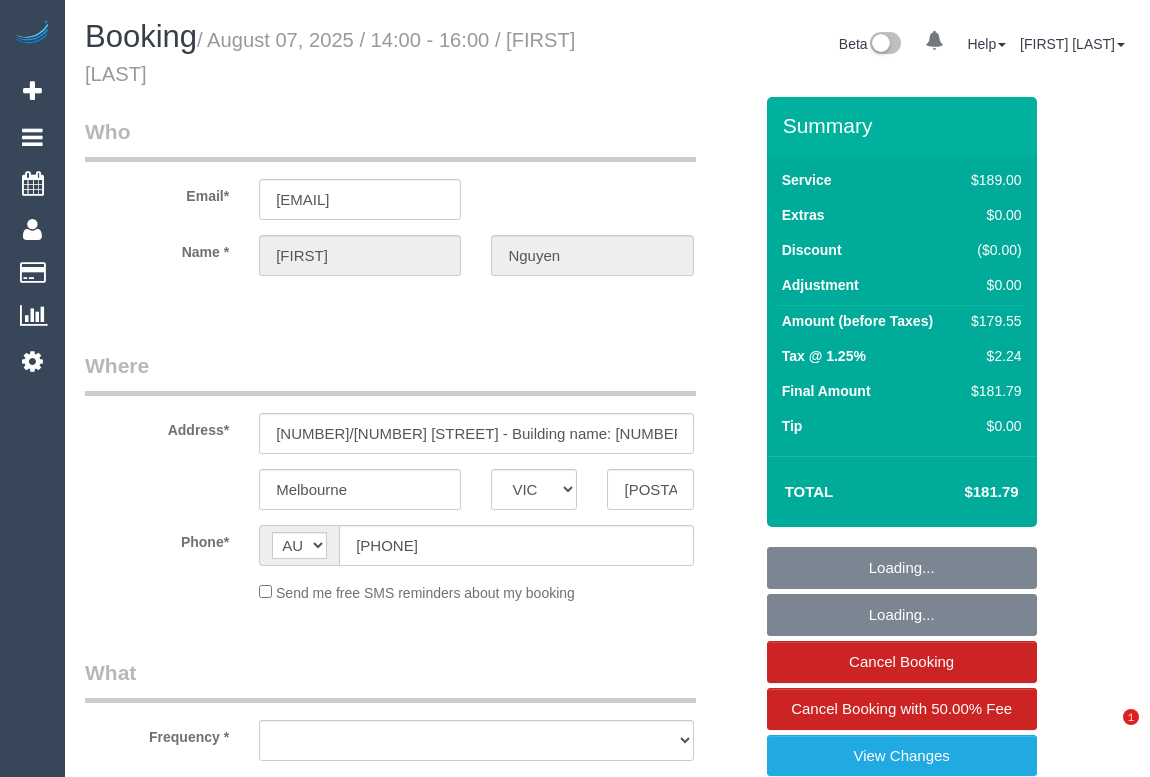 scroll, scrollTop: 0, scrollLeft: 0, axis: both 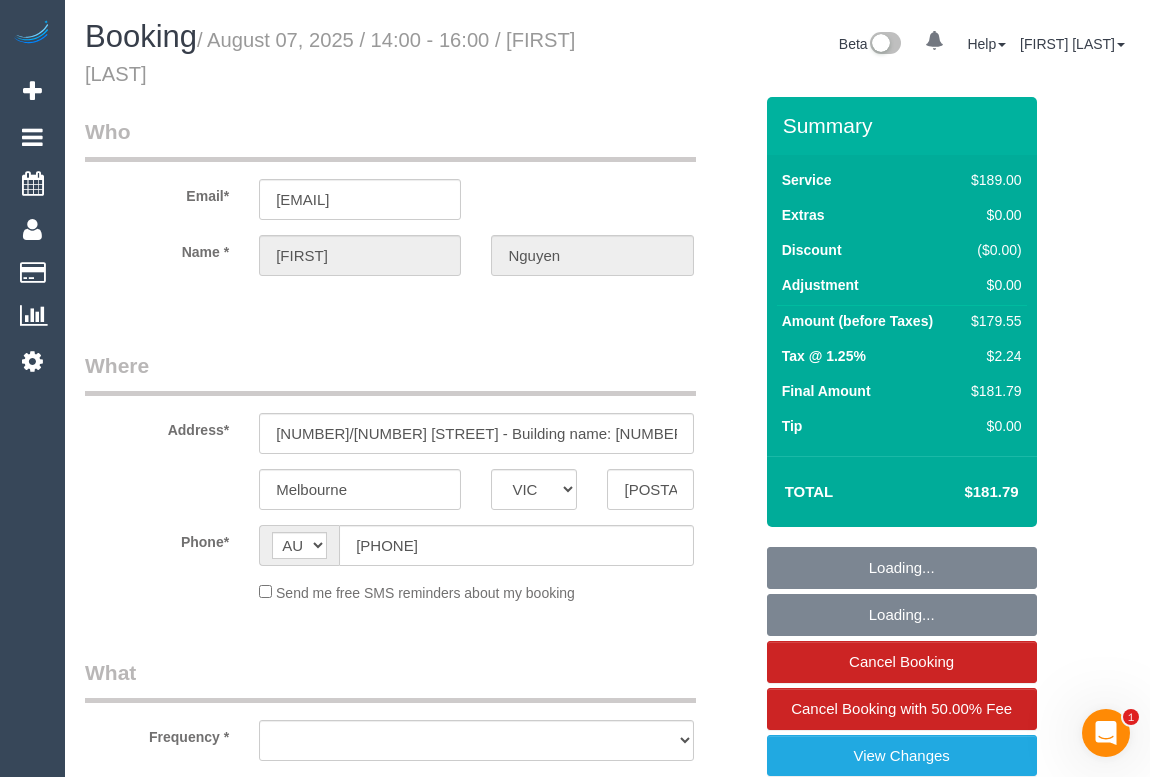 select on "object:575" 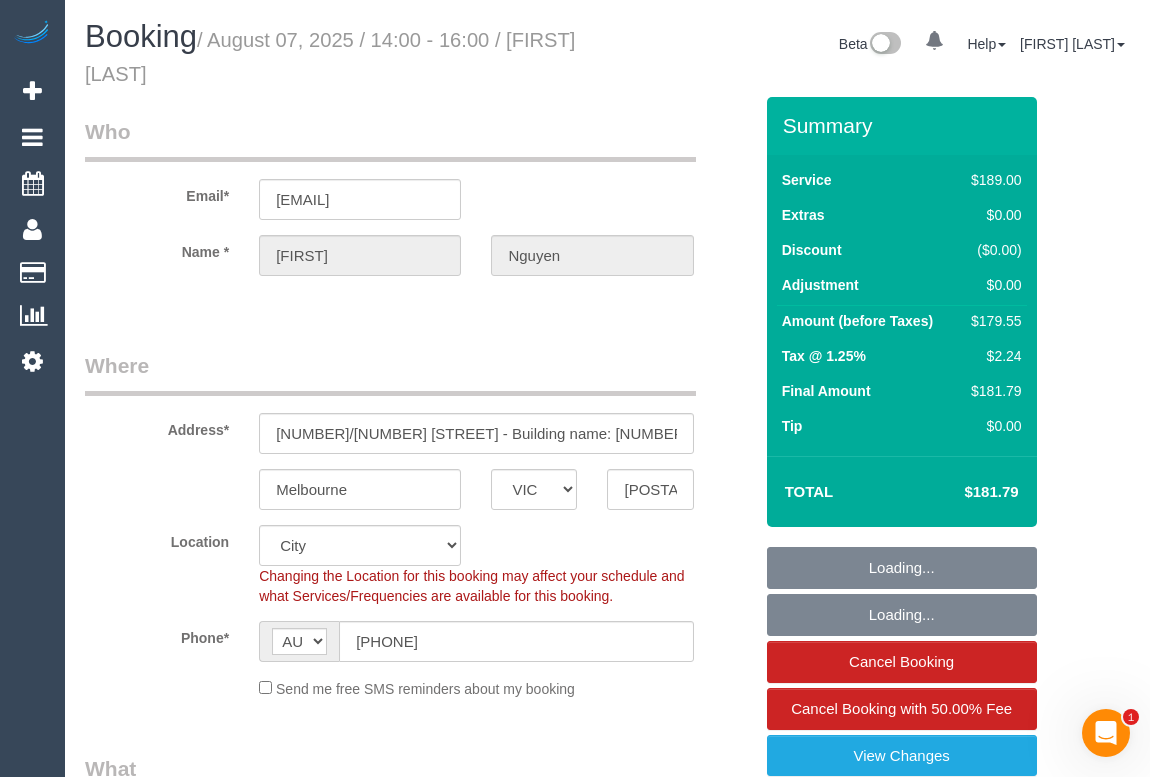 select on "object:732" 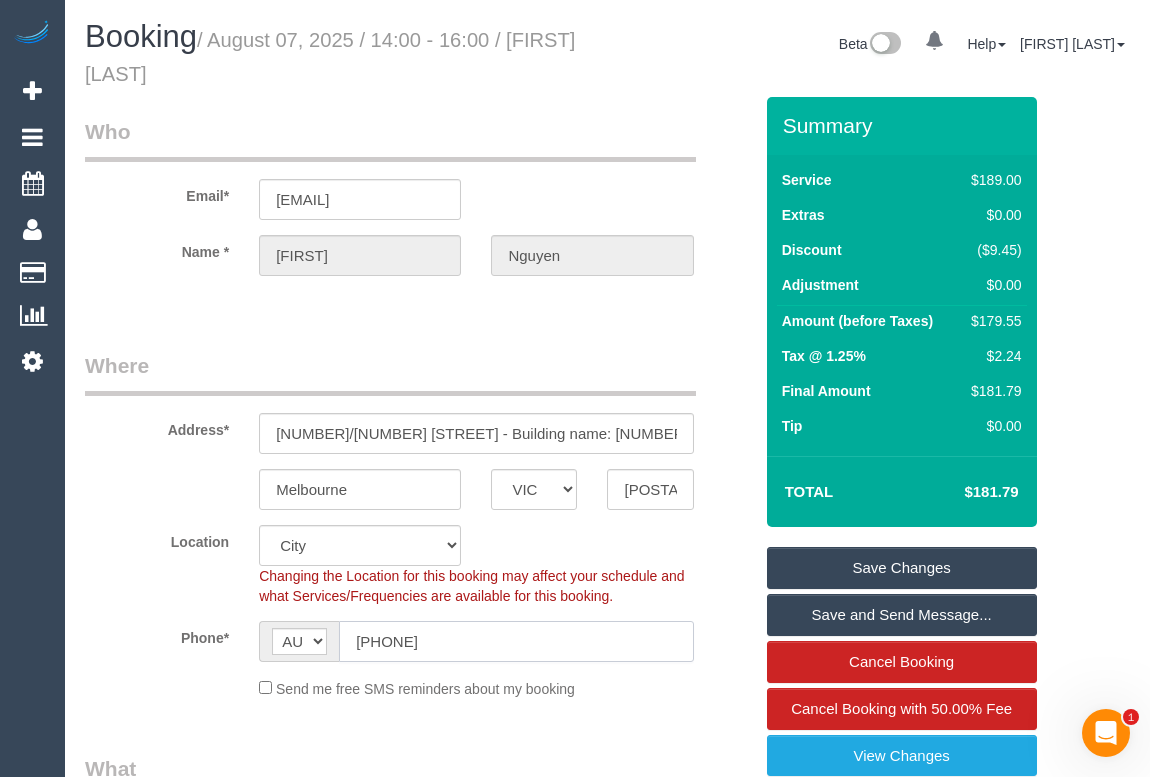 drag, startPoint x: 488, startPoint y: 633, endPoint x: 348, endPoint y: 638, distance: 140.08926 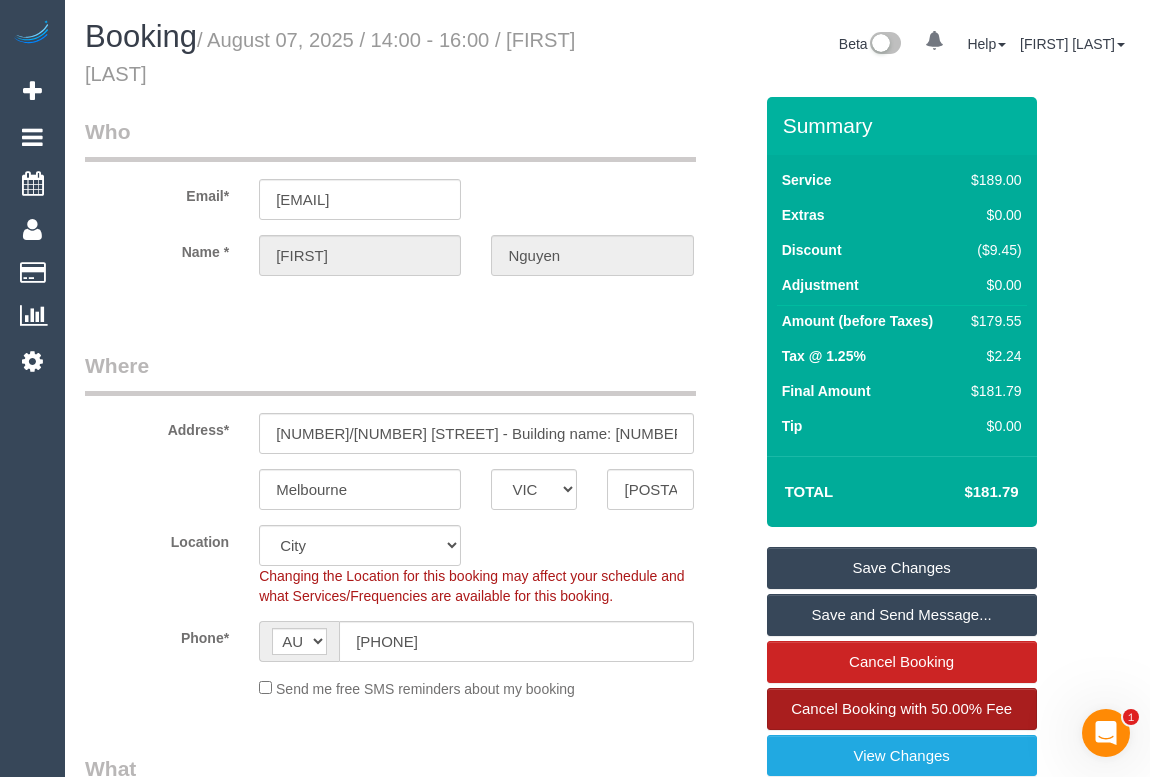 click on "Cancel Booking with 50.00% Fee" at bounding box center [901, 708] 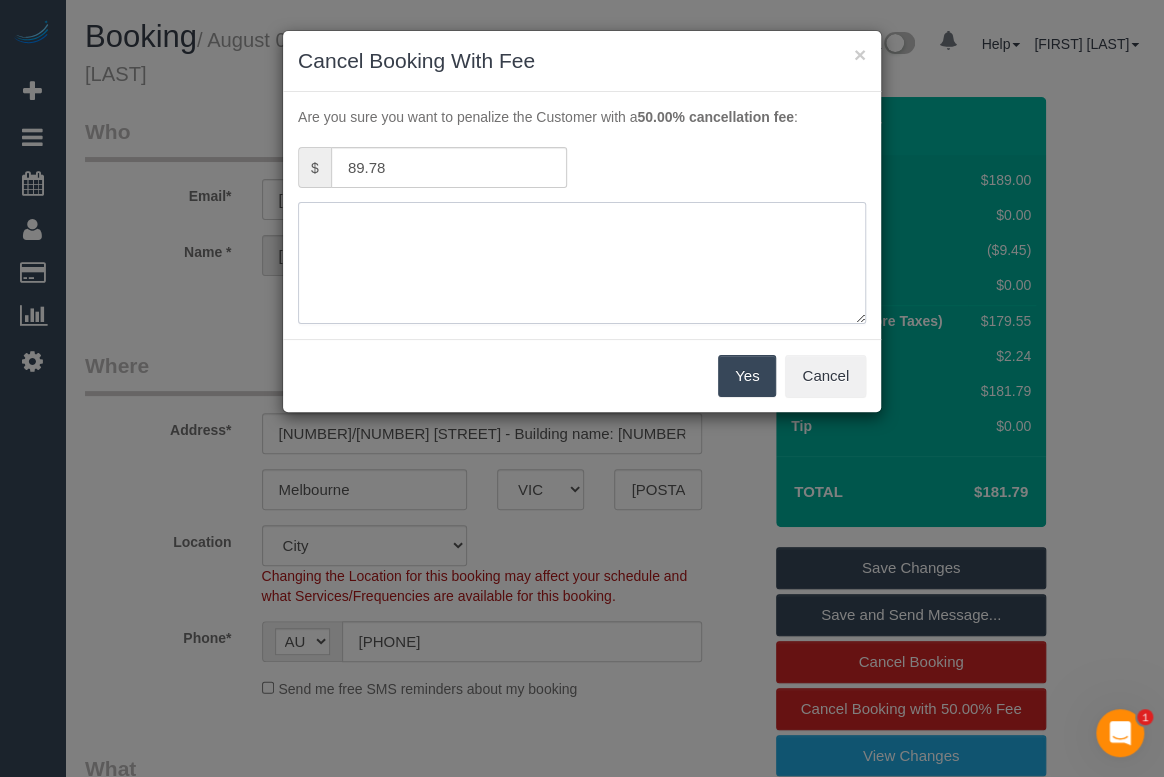 drag, startPoint x: 384, startPoint y: 234, endPoint x: 407, endPoint y: 224, distance: 25.079872 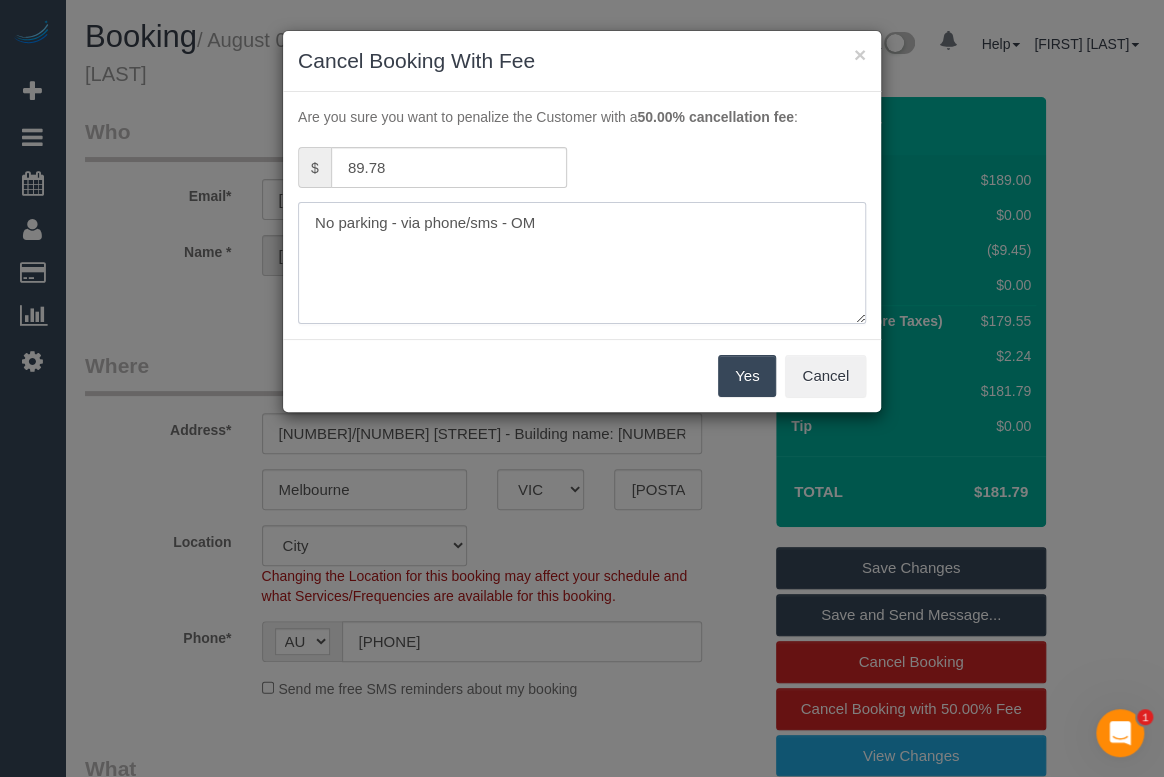 type on "No parking - via phone/sms - OM" 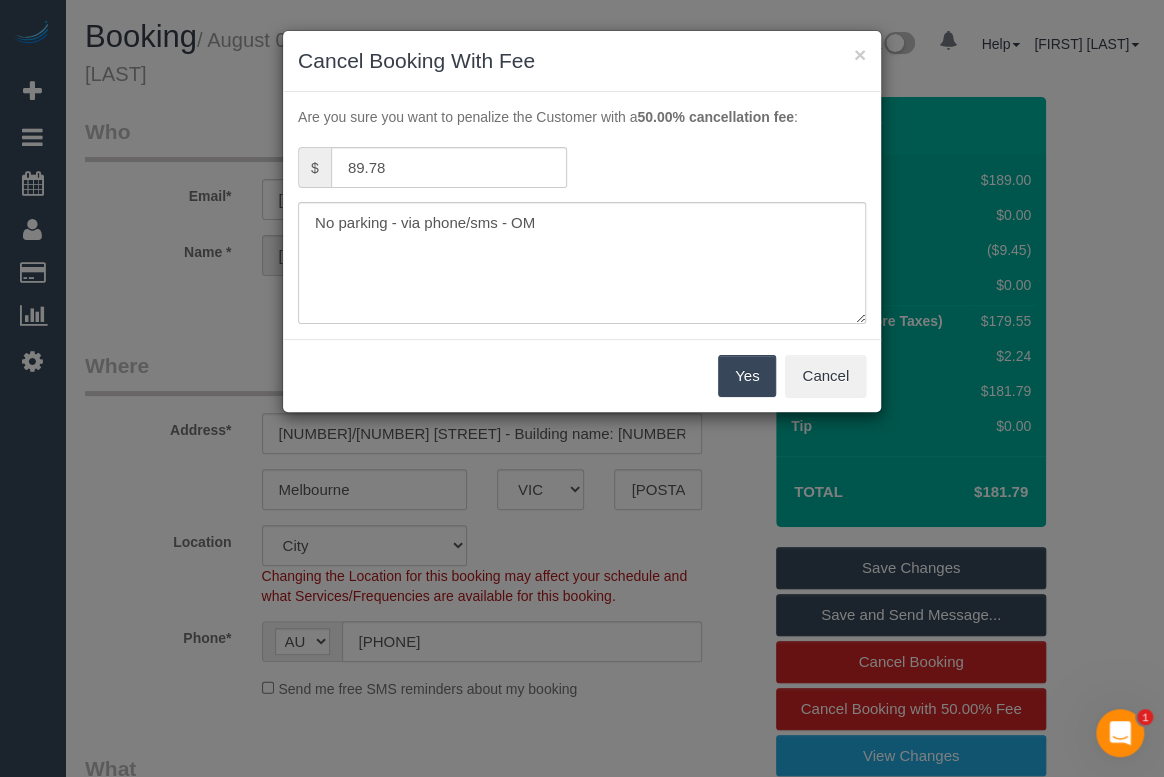 click on "Yes" at bounding box center [747, 376] 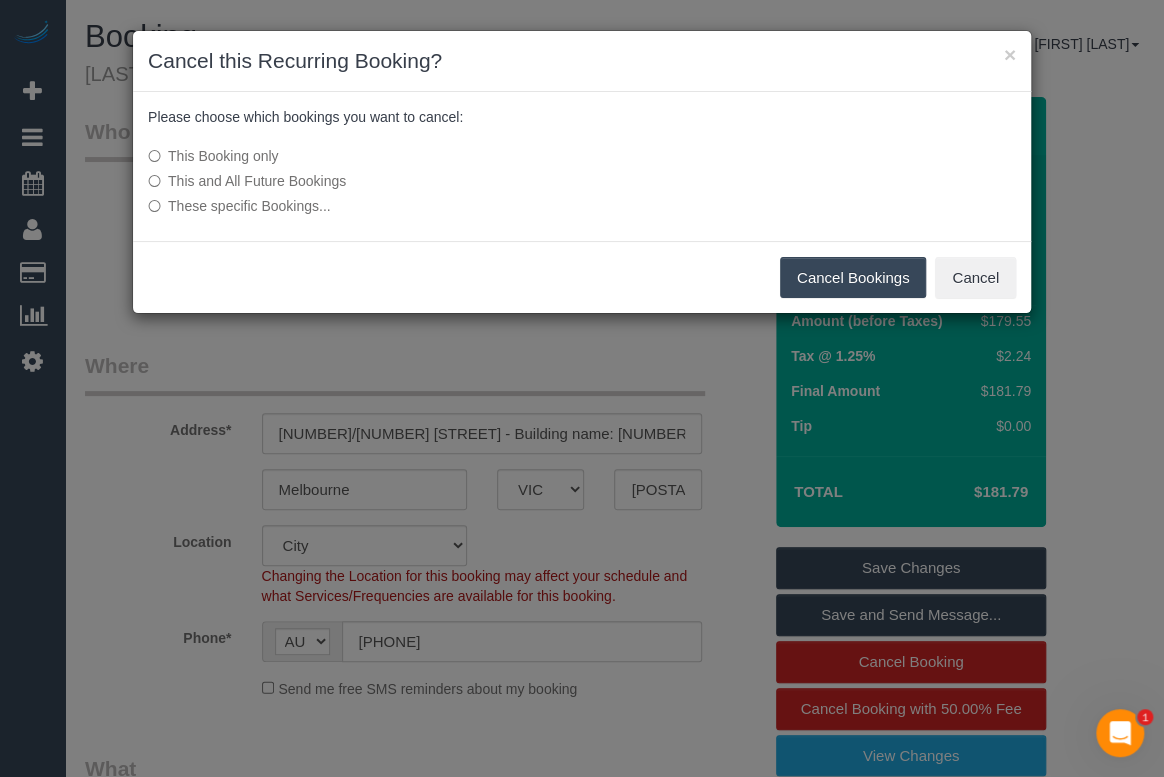 click on "Cancel Bookings" at bounding box center [853, 278] 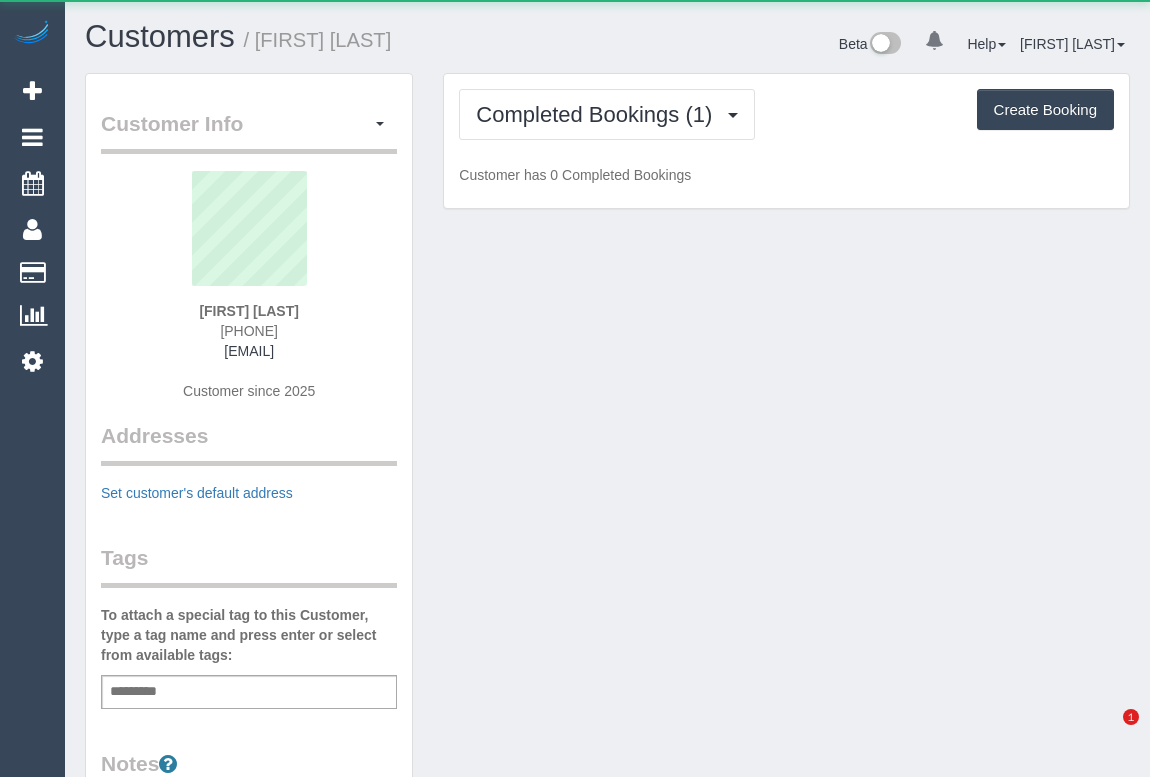 scroll, scrollTop: 0, scrollLeft: 0, axis: both 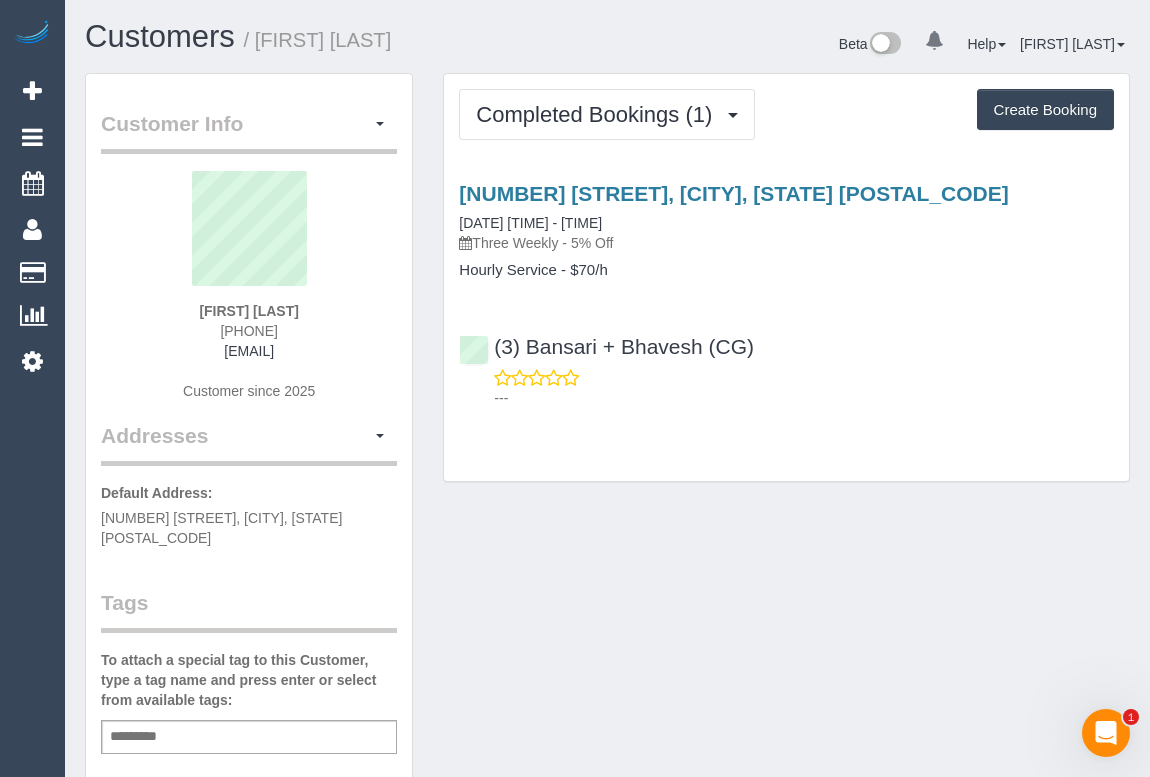 click on "[NUMBER] [STREET], [CITY], [STATE] [POSTAL_CODE]
[DATE] [TIME] - [TIME]
Three Weekly - 5% Off
Hourly Service - $70/h
(3) [LAST] + [LAST] (CG)
---" at bounding box center (786, 291) 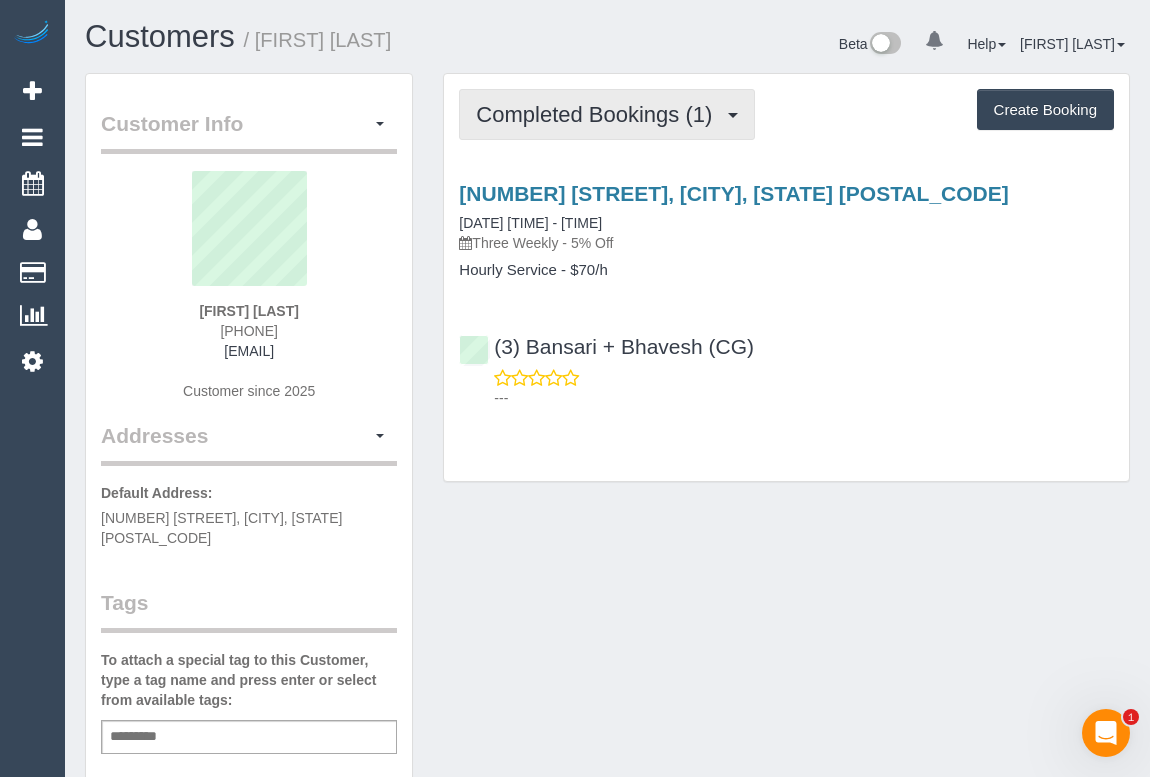 click on "Completed Bookings (1)" at bounding box center [599, 114] 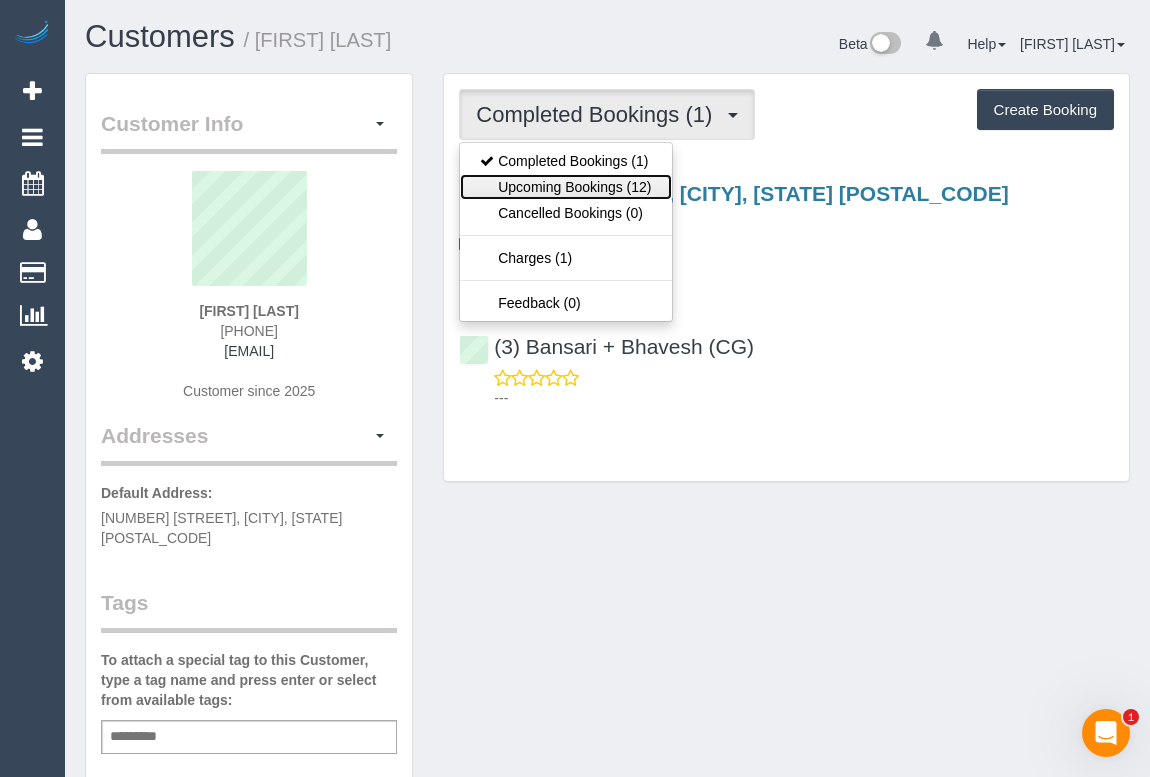 click on "Upcoming Bookings (12)" at bounding box center (565, 187) 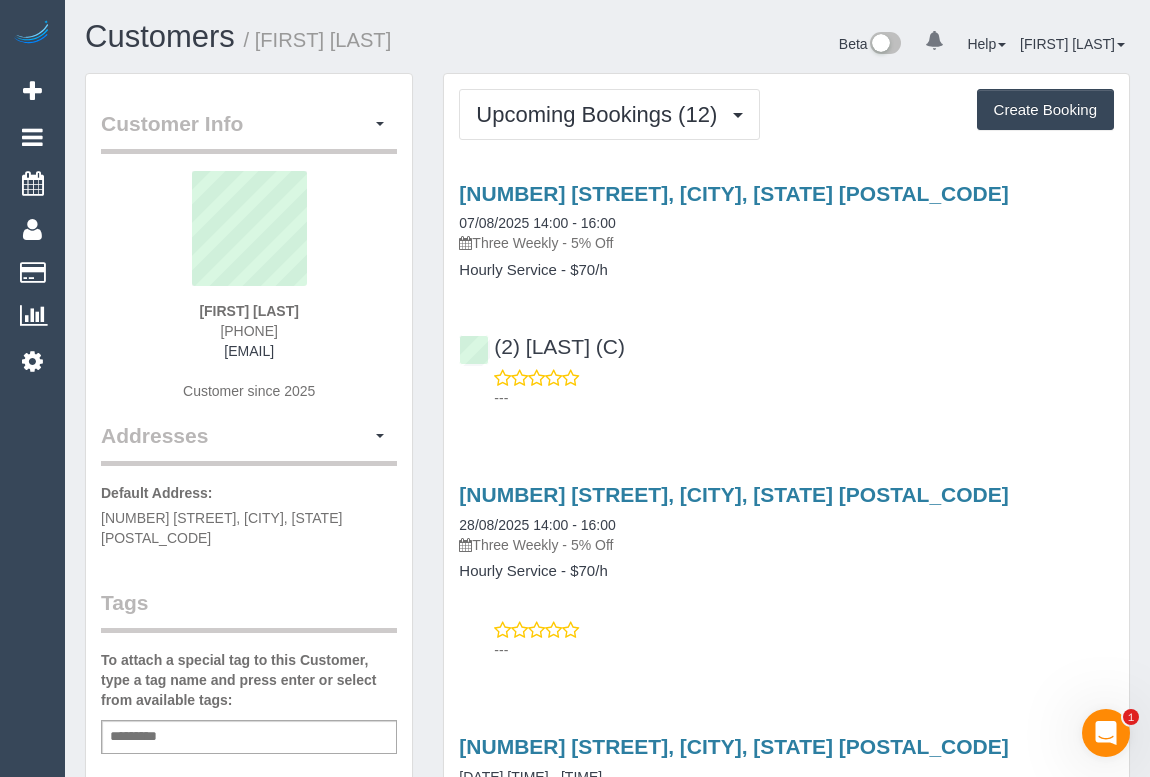 click on "(2) Dinitha Gunawardana (C)
---" at bounding box center [786, 363] 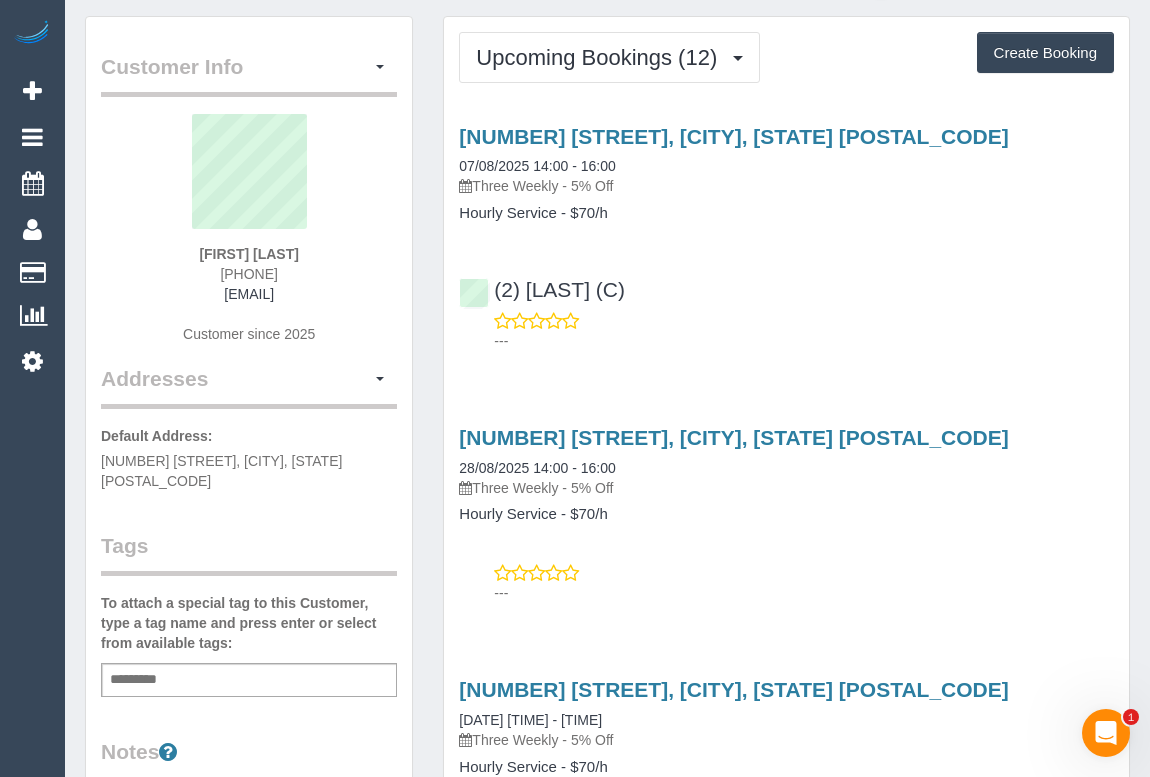 scroll, scrollTop: 0, scrollLeft: 0, axis: both 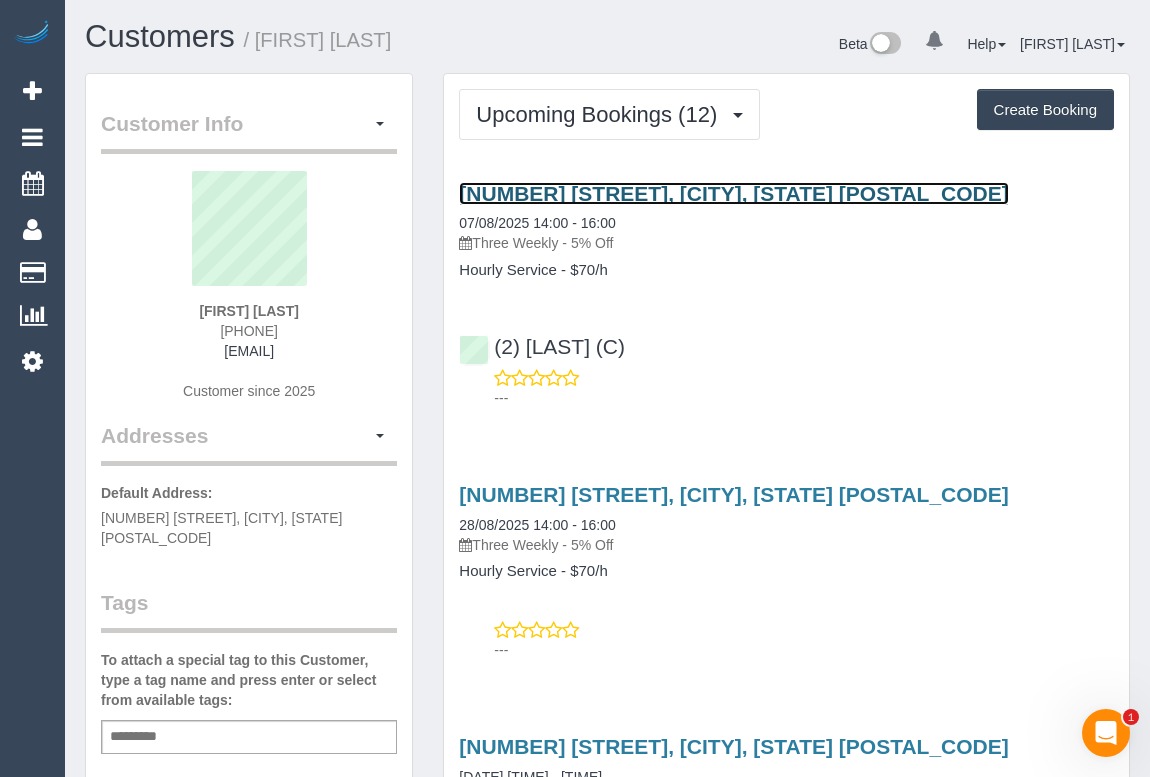click on "15 Pearson Street, Cremorne, VIC 3121" at bounding box center [733, 193] 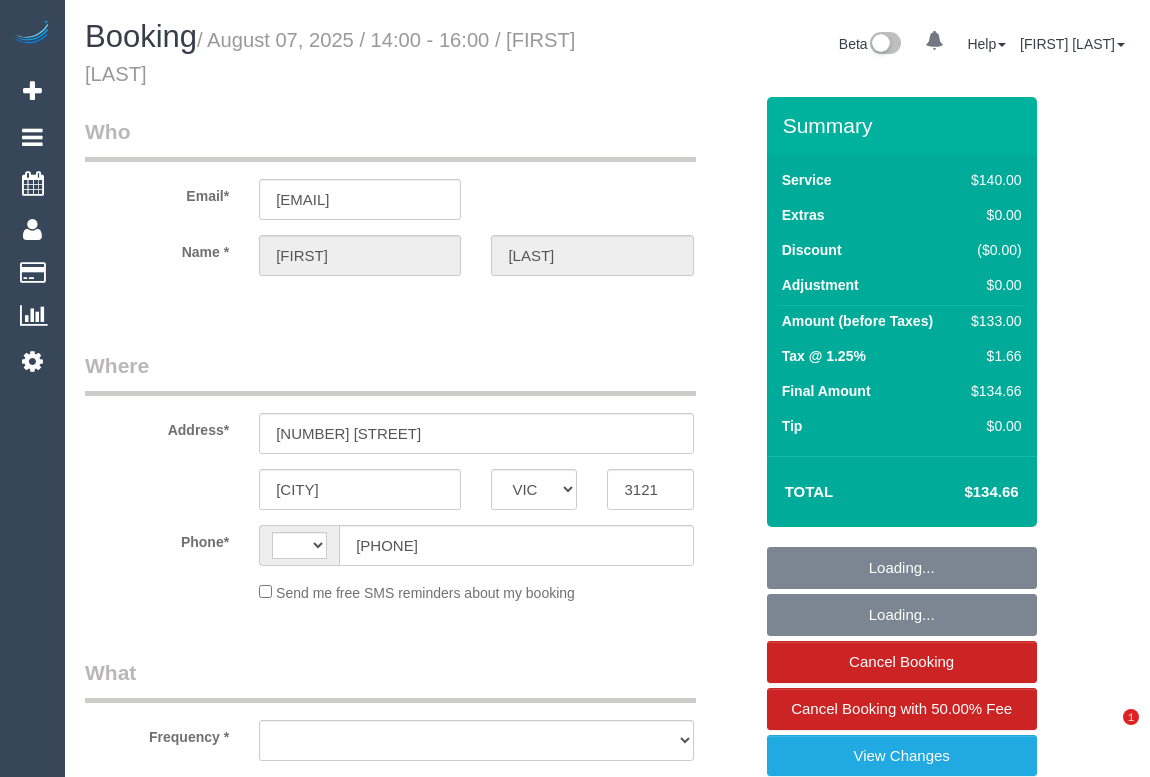 select on "VIC" 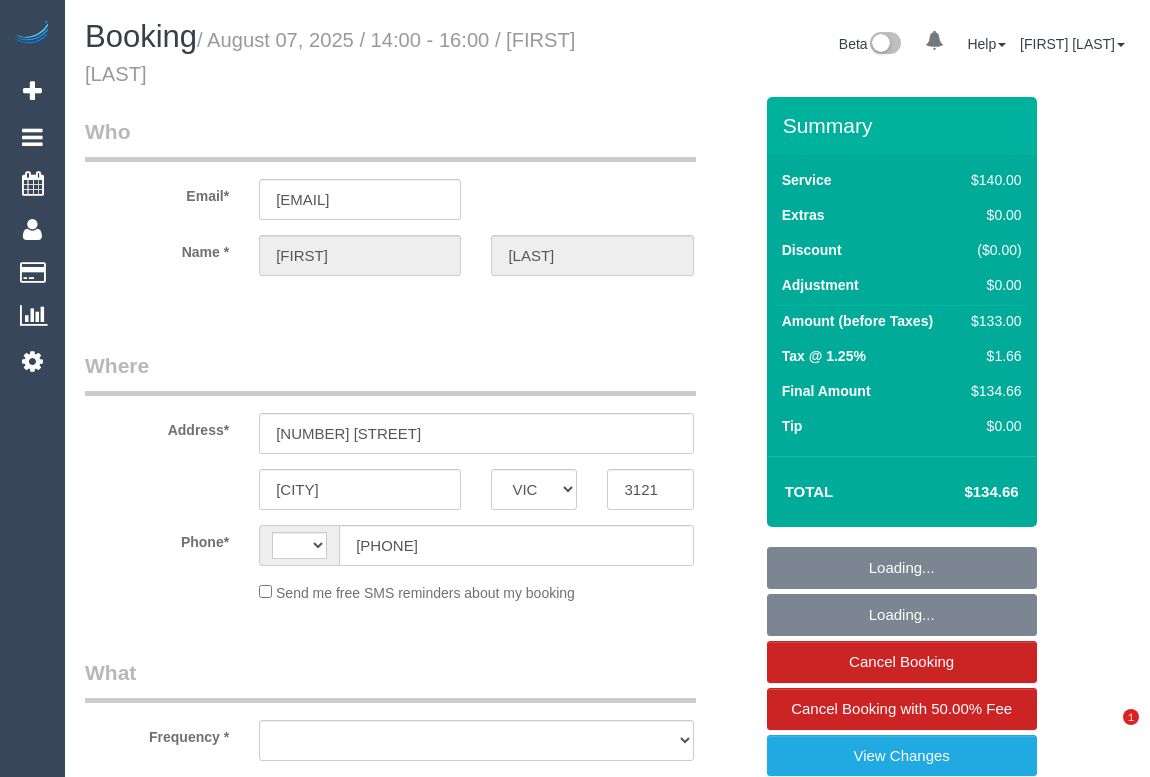 scroll, scrollTop: 0, scrollLeft: 0, axis: both 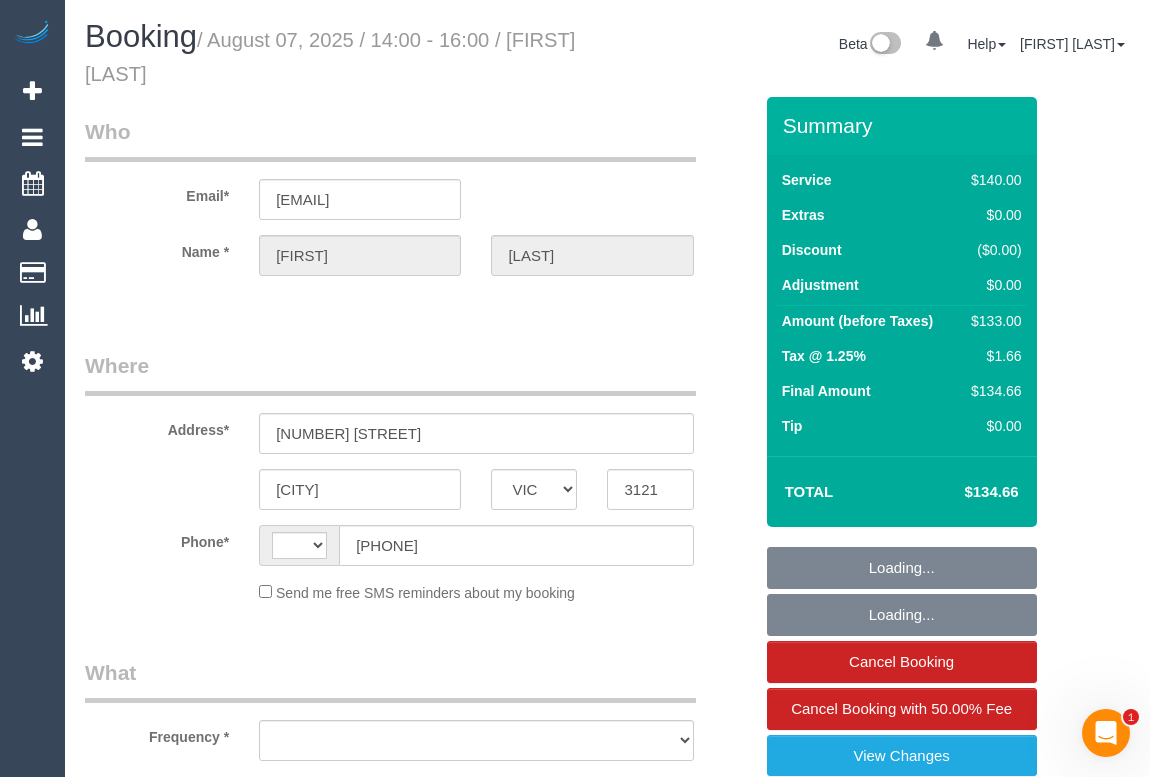 select on "string:stripe-pm_1RjY4s2GScqysDRVDnTt8rce" 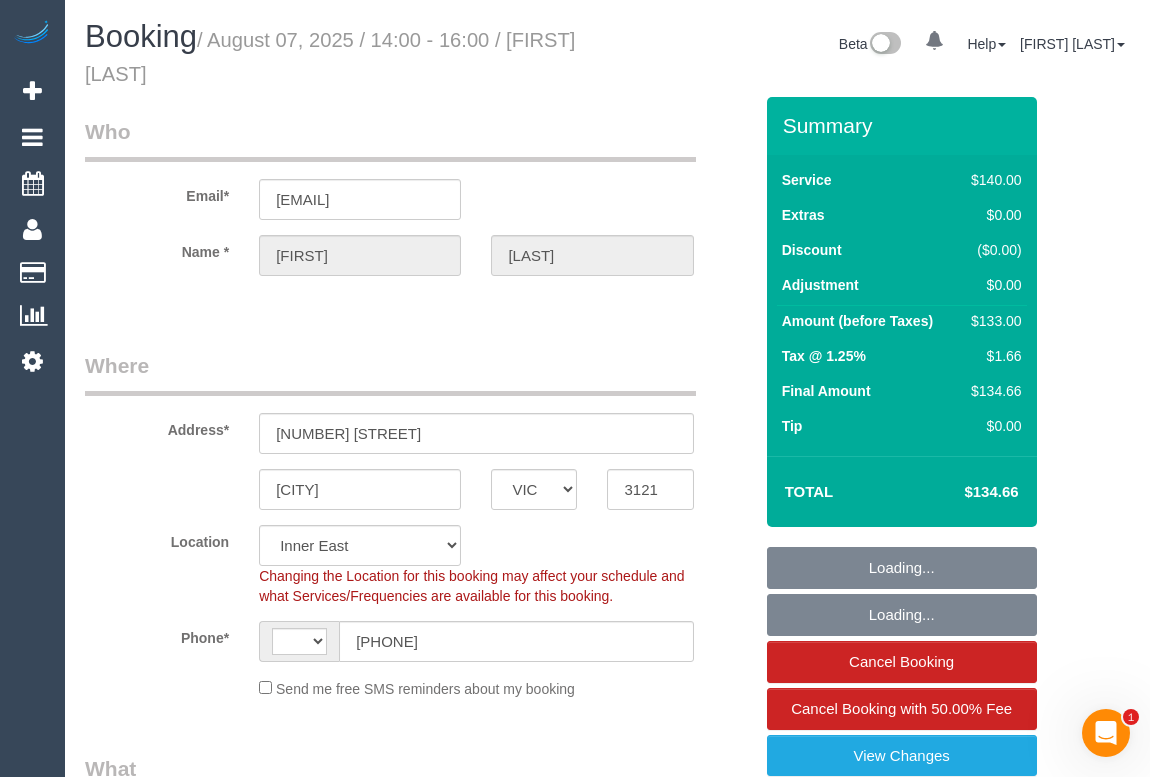 select on "string:AU" 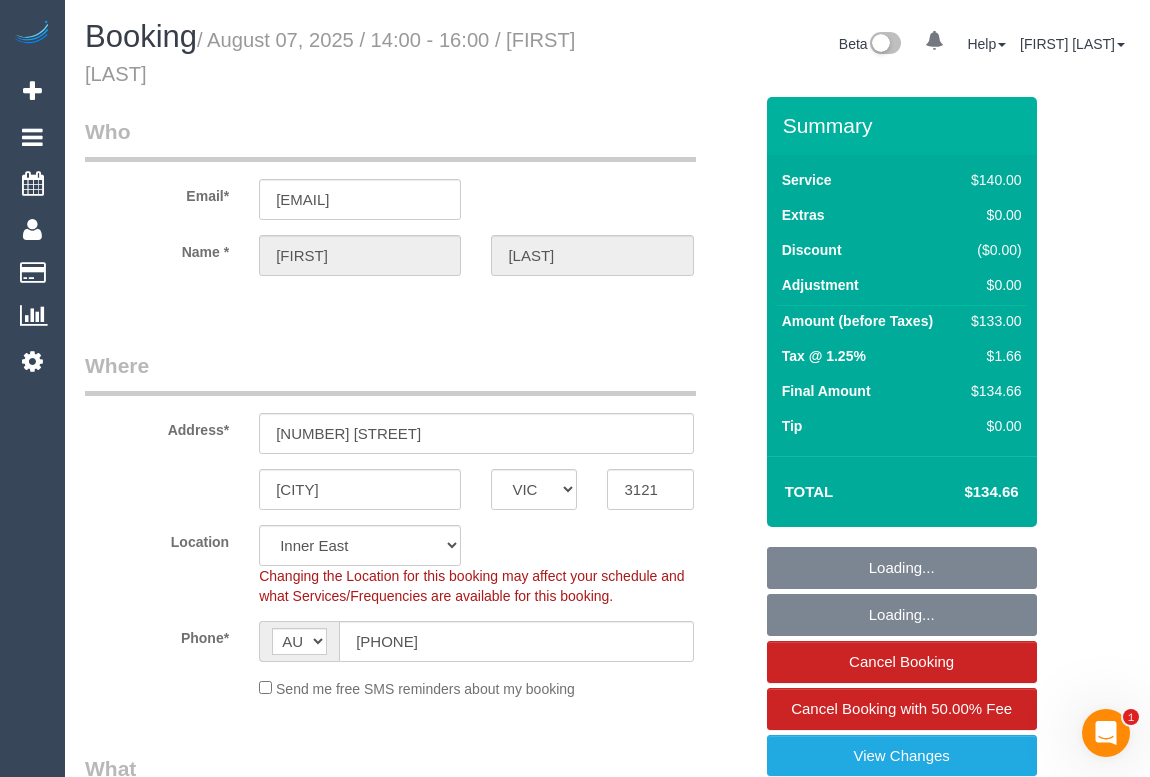 select on "object:555" 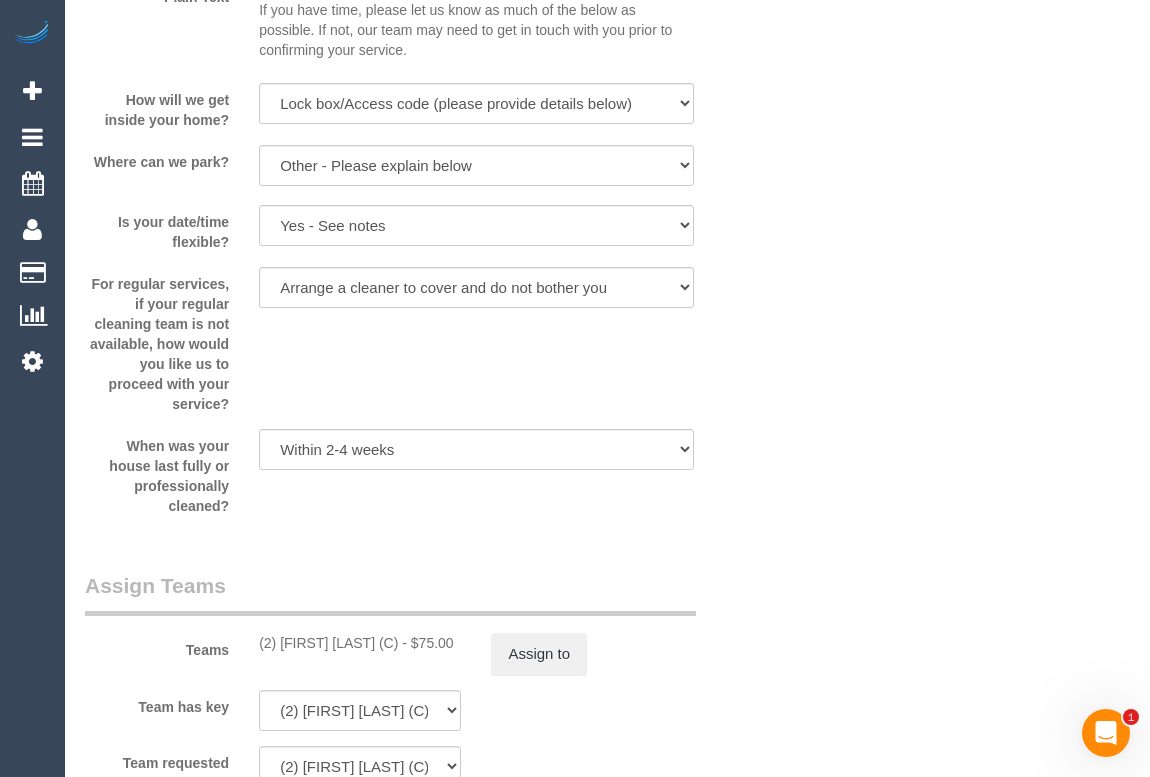 scroll, scrollTop: 3181, scrollLeft: 0, axis: vertical 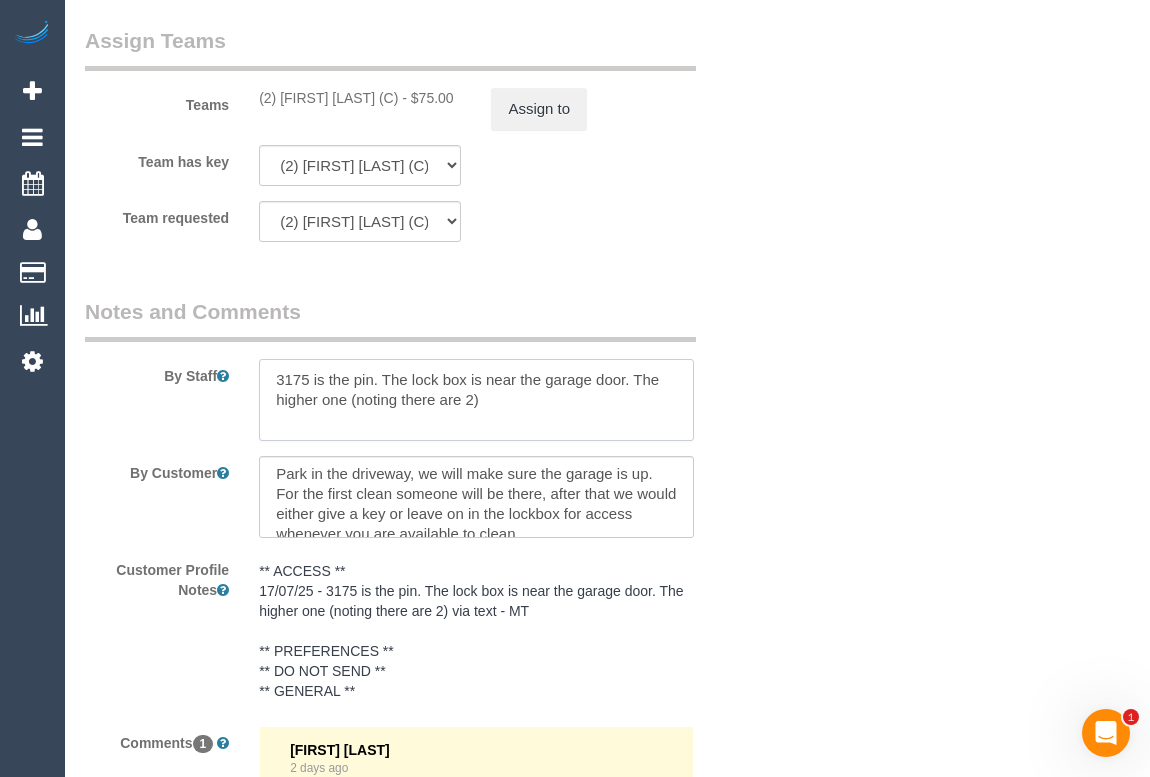 drag, startPoint x: 278, startPoint y: 379, endPoint x: 376, endPoint y: 388, distance: 98.4124 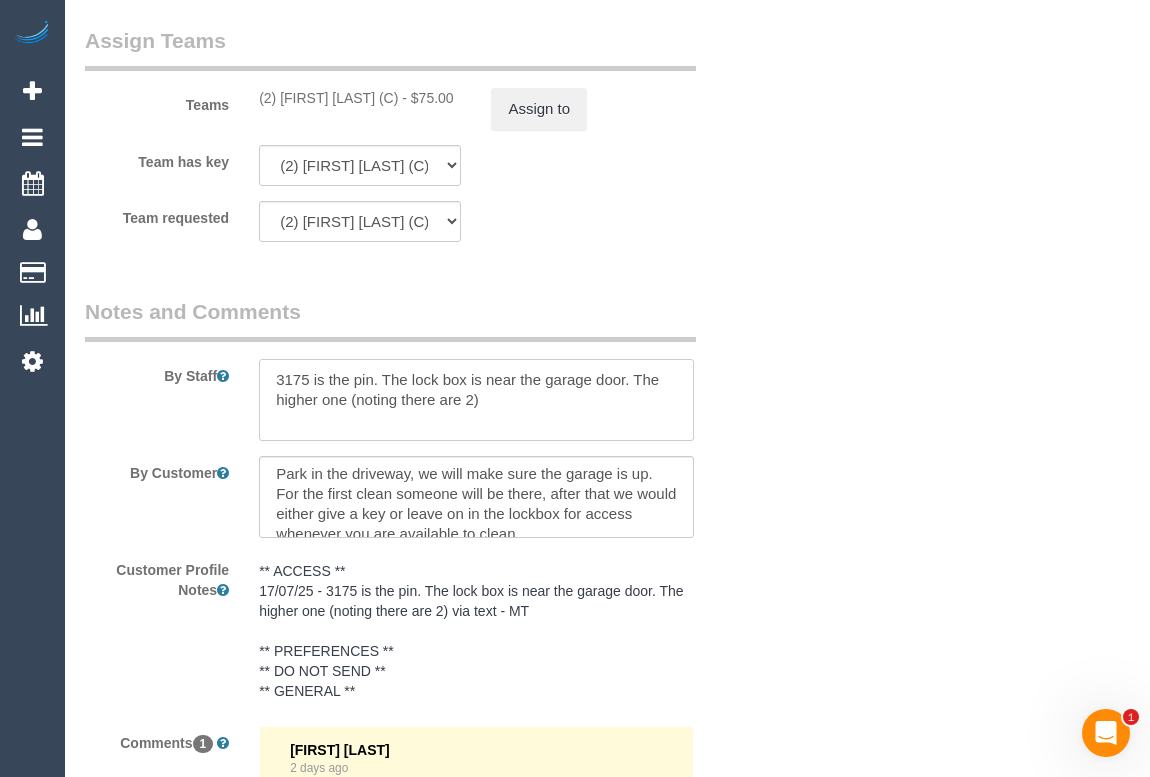 drag, startPoint x: 388, startPoint y: 374, endPoint x: 346, endPoint y: 402, distance: 50.47772 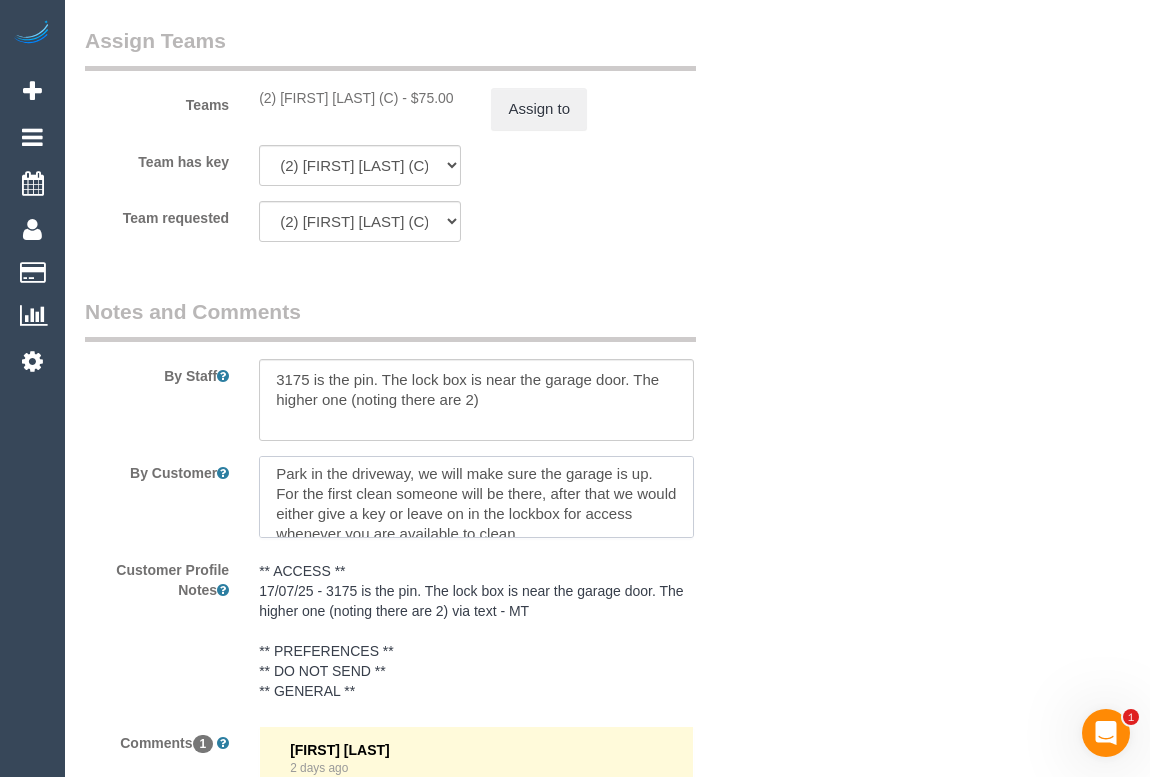 scroll, scrollTop: 20, scrollLeft: 0, axis: vertical 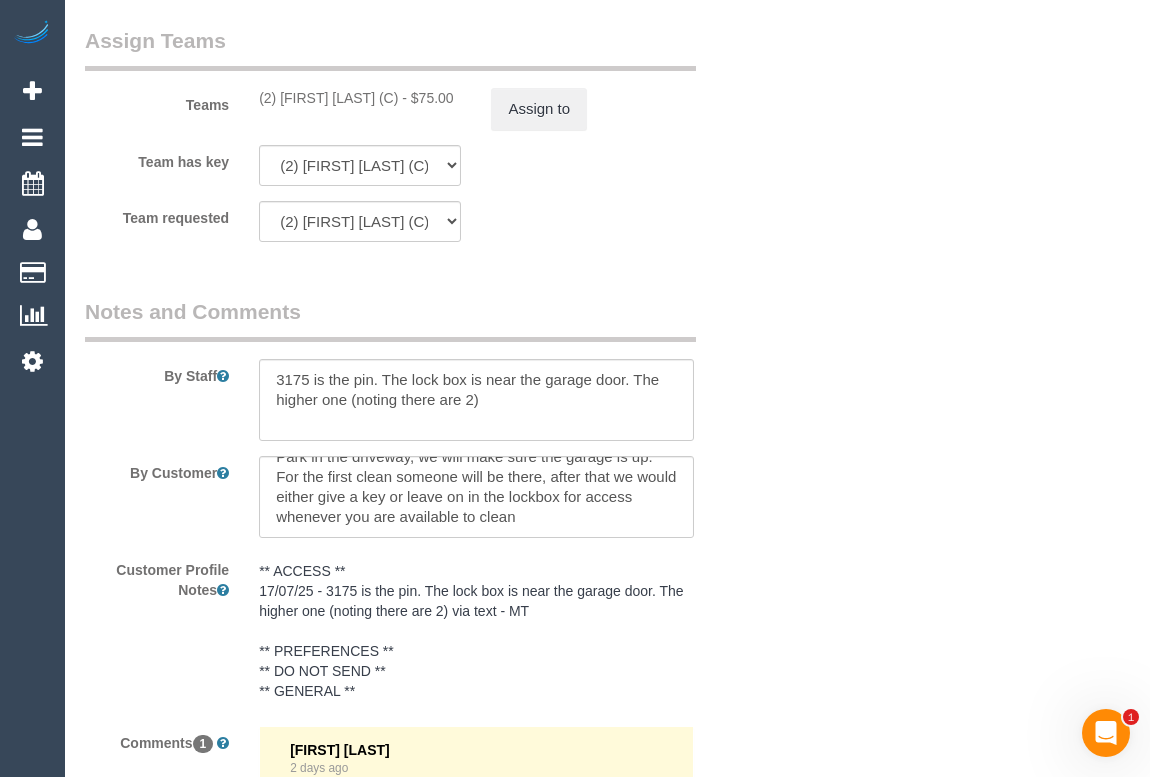 click on "Who
Email*
simone@matrixmi.com.au
Name *
Simone
Fisher
Where
Address*
15 Pearson Street
Cremorne
ACT
NSW
NT
QLD
SA
TAS
VIC
WA
3121
Location
Office City East (North) East (South) Inner East Inner North (East) Inner North (West) Inner South East Inner West North (East) North (West) Outer East Outer North (East) Outer North (West) Outer South East Outer West South East (East) South East (West) West (North) West (South) ZG - Central ZG - East ZG - North ZG - South
AF" at bounding box center (607, -1009) 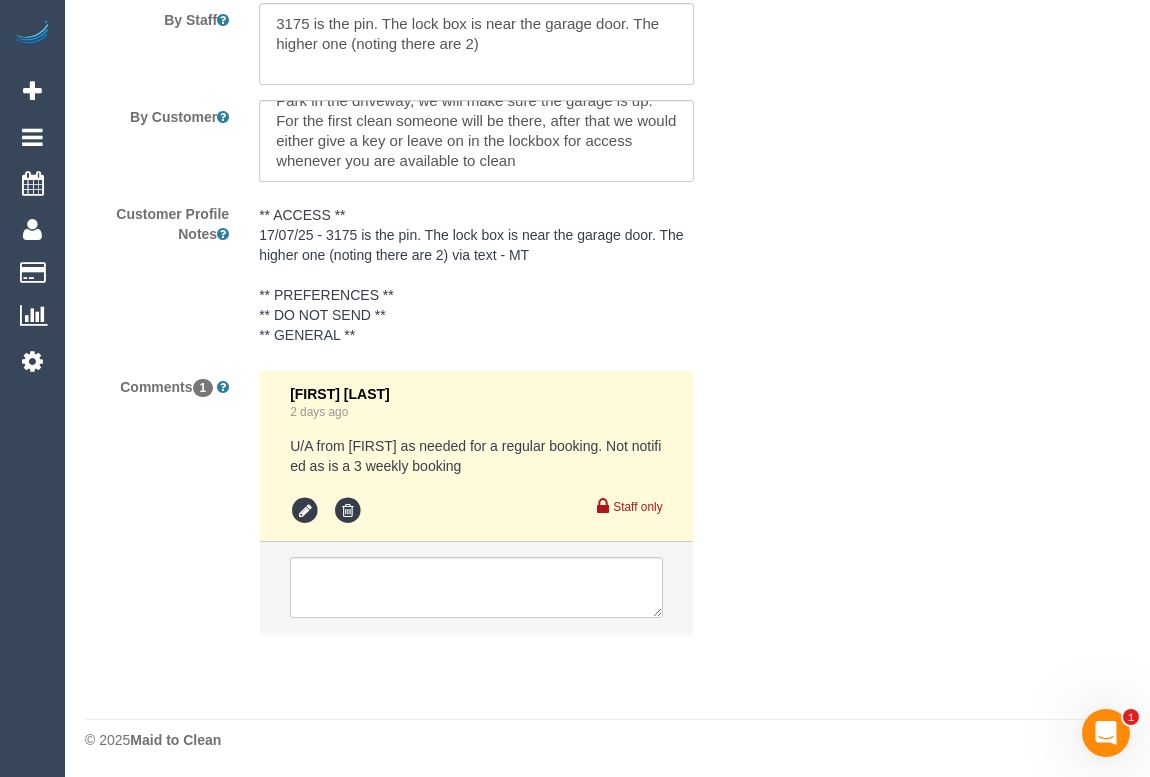 scroll, scrollTop: 3538, scrollLeft: 0, axis: vertical 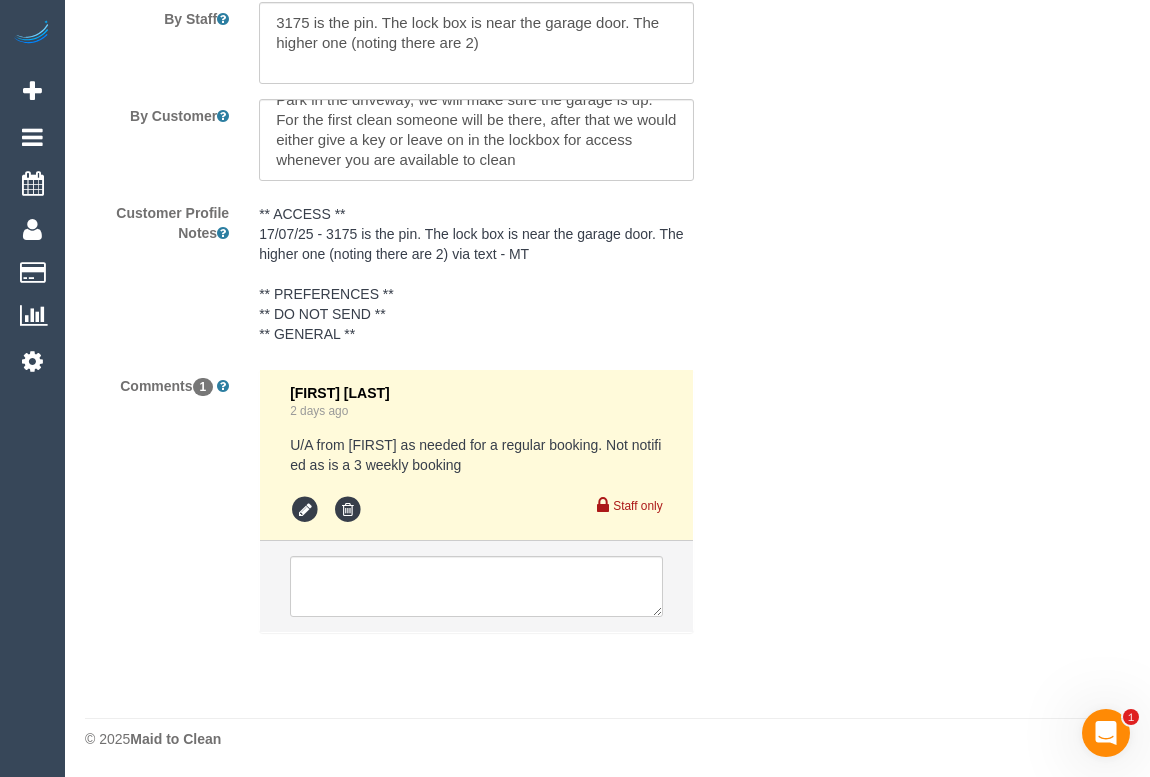 drag, startPoint x: 888, startPoint y: 112, endPoint x: 921, endPoint y: 158, distance: 56.61272 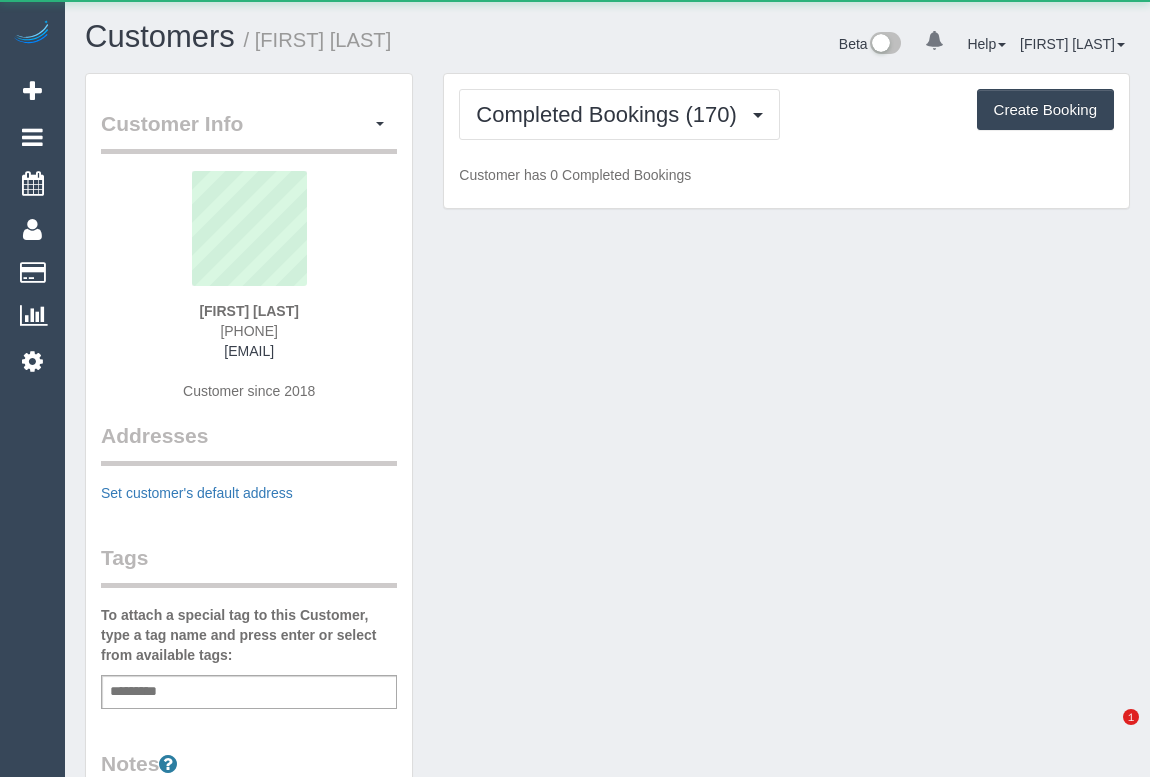 scroll, scrollTop: 0, scrollLeft: 0, axis: both 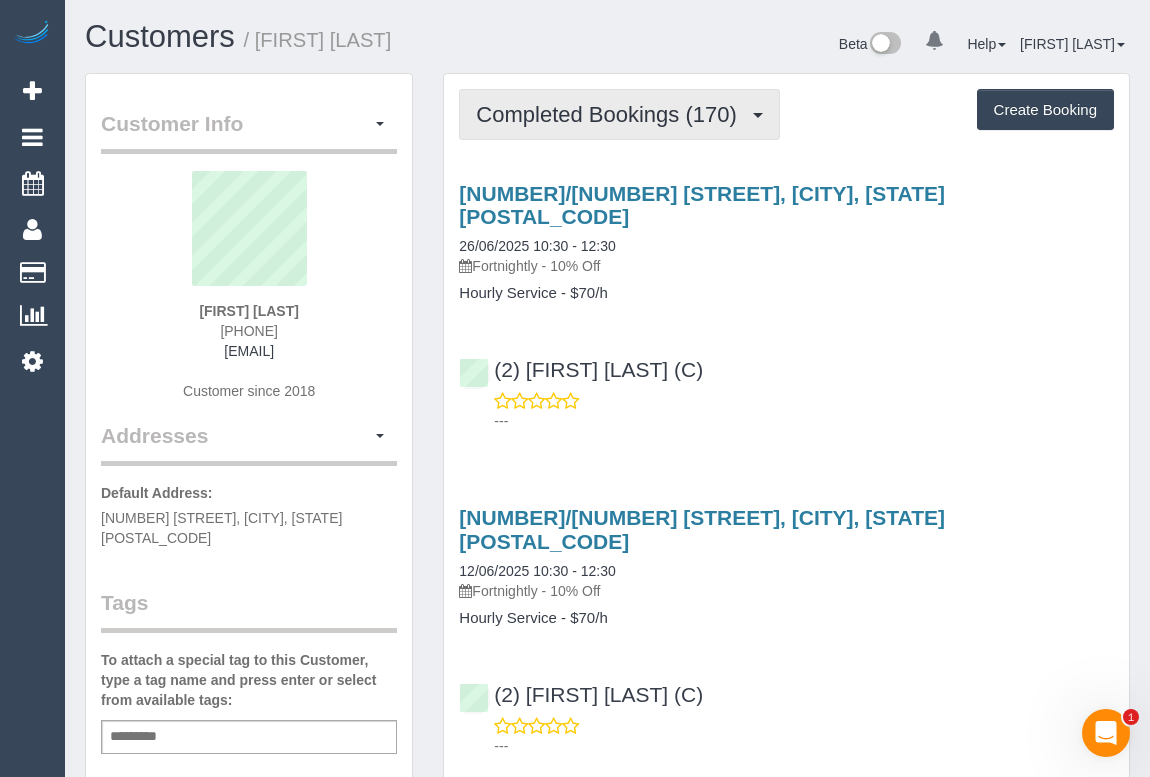 click on "Completed Bookings (170)" at bounding box center [611, 114] 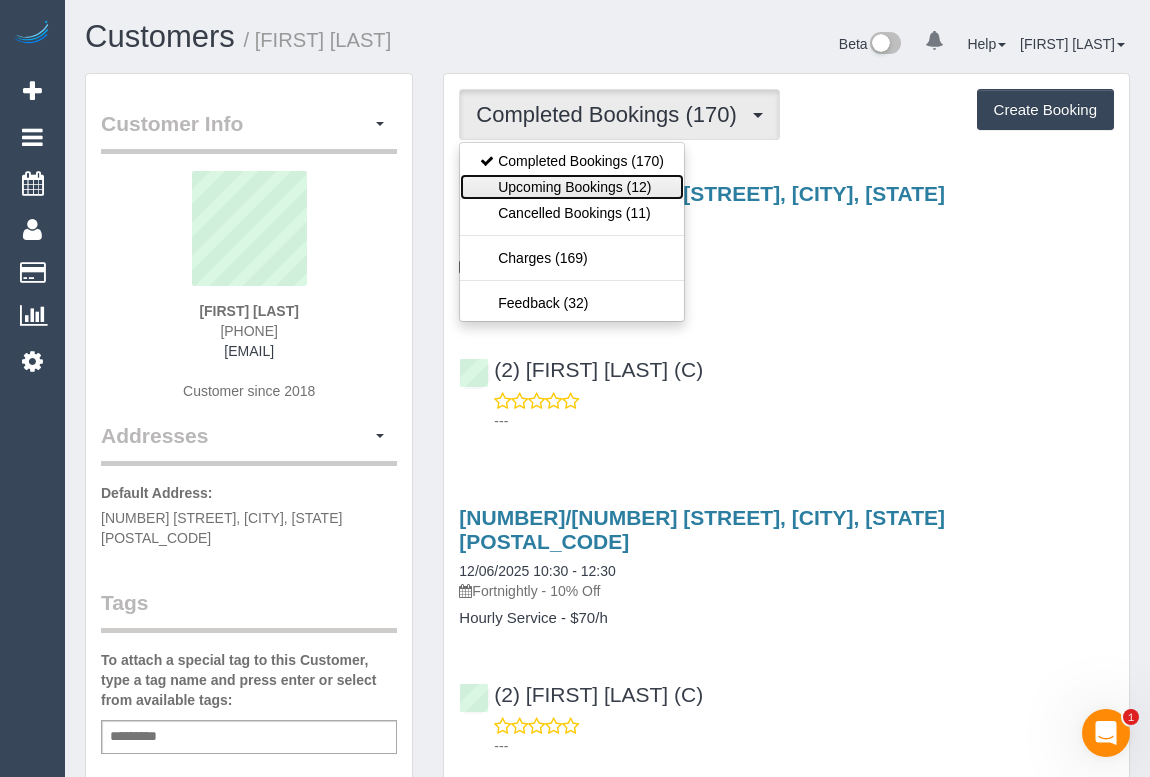 click on "Upcoming Bookings (12)" at bounding box center [572, 187] 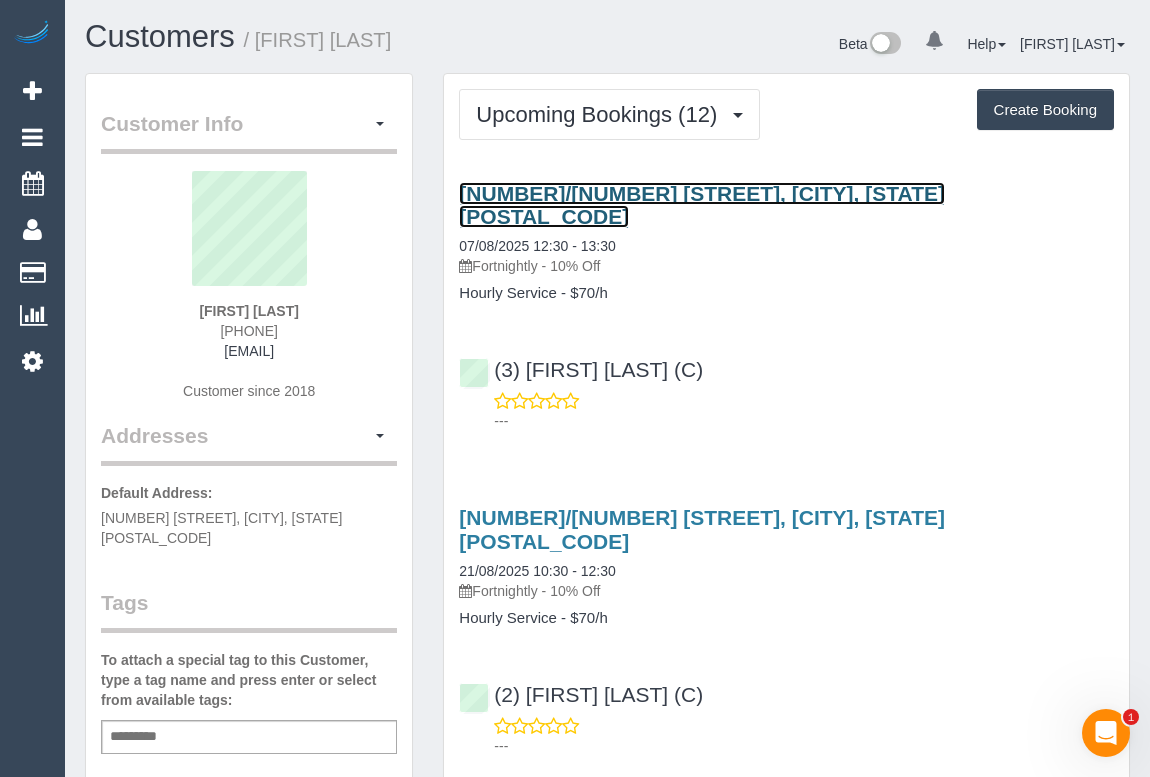 click on "305/405 High Street, Northcote, VIC 3070" at bounding box center (702, 205) 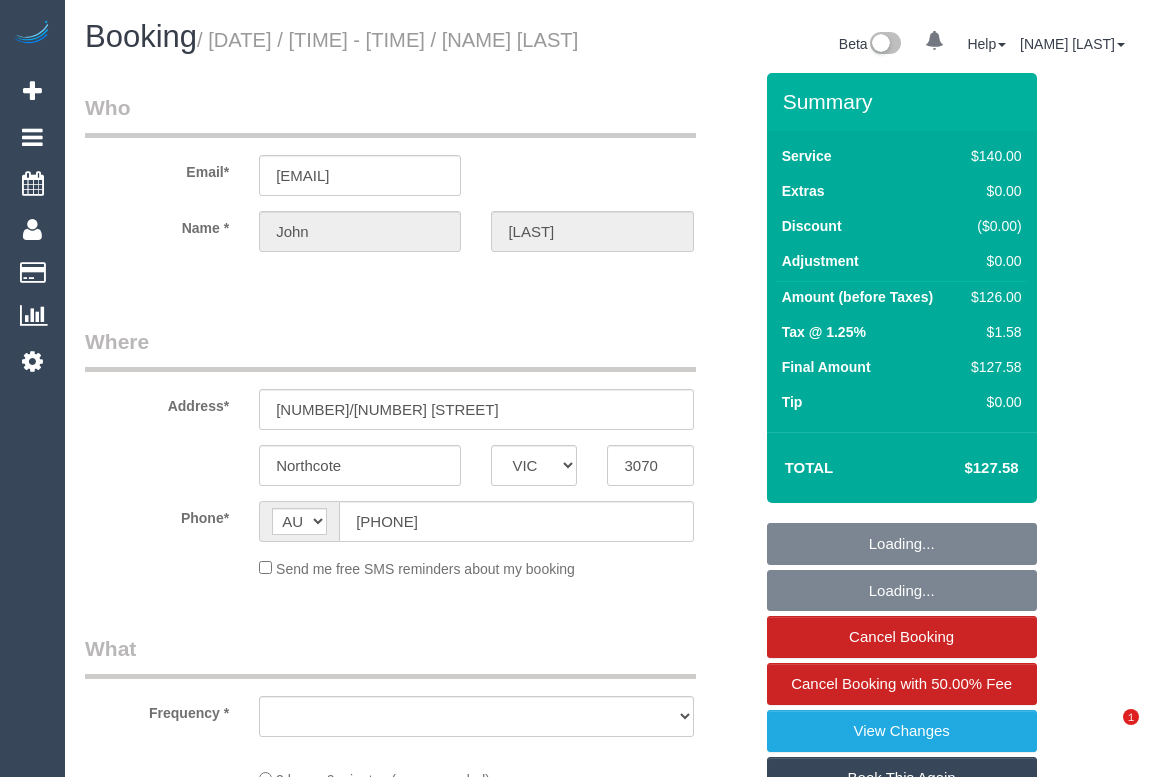 select on "VIC" 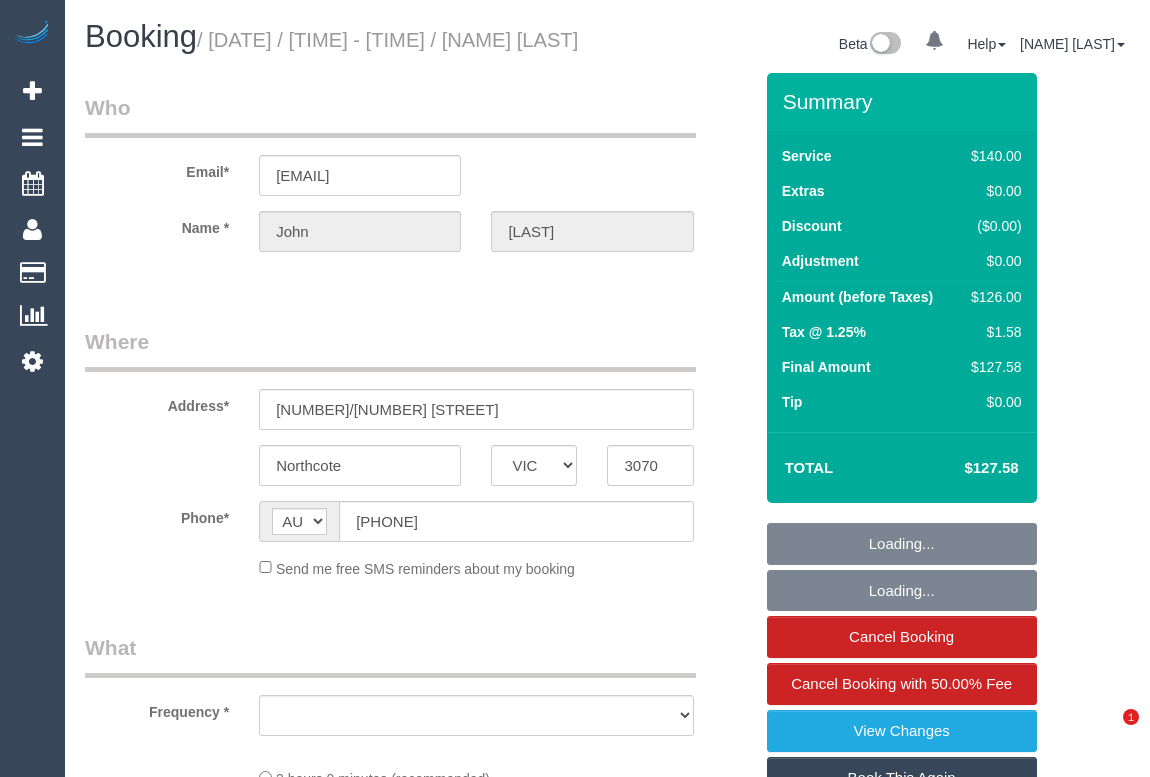 scroll, scrollTop: 0, scrollLeft: 0, axis: both 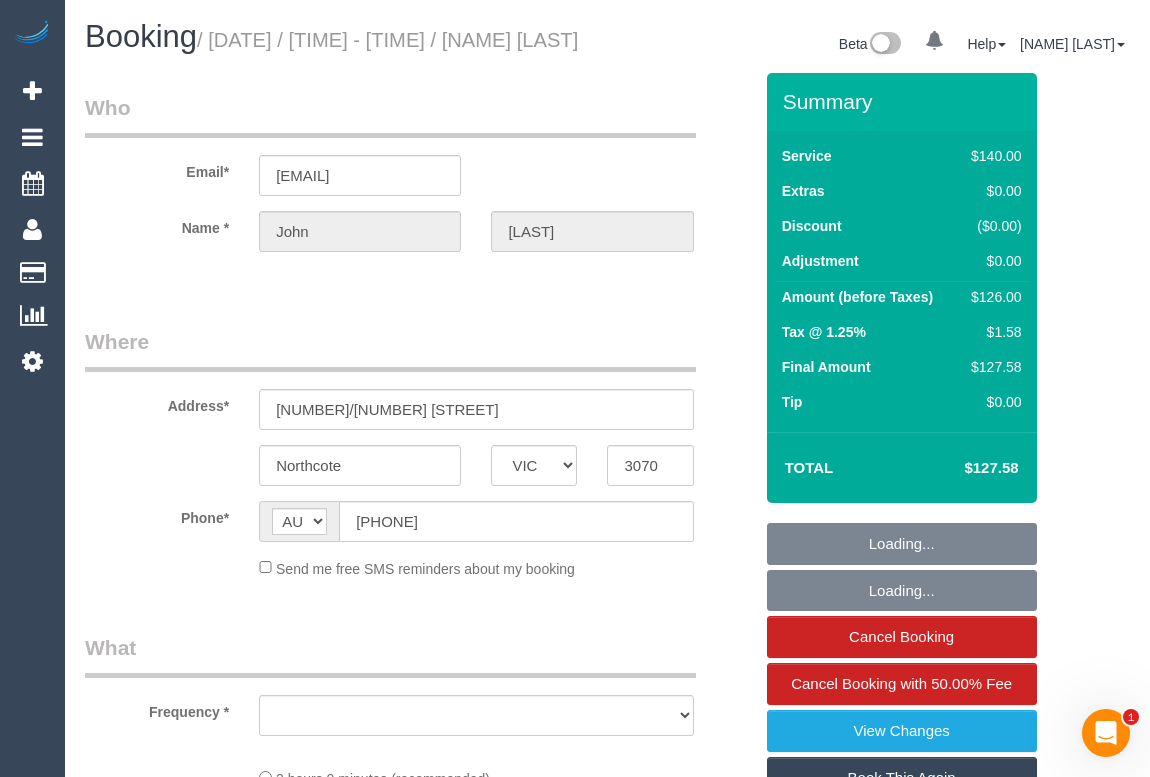 select on "string:stripe-pm_1NvV9R2GScqysDRV43sNqujj" 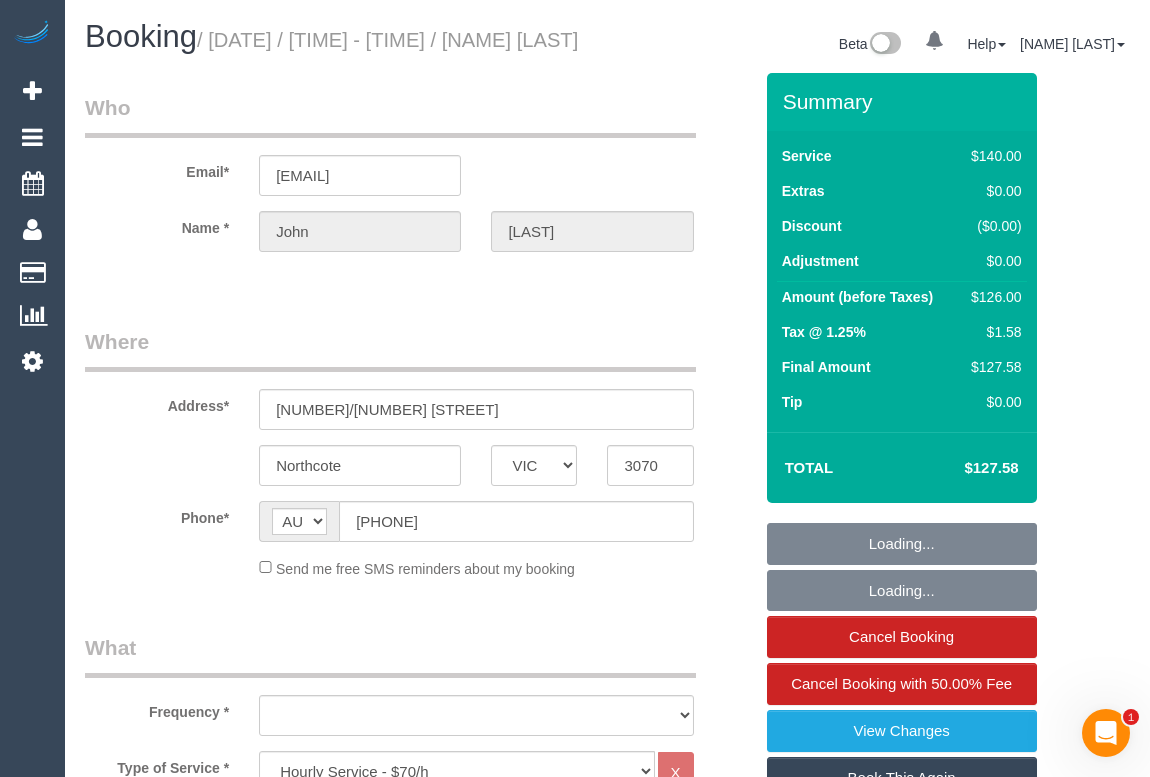 select on "object:740" 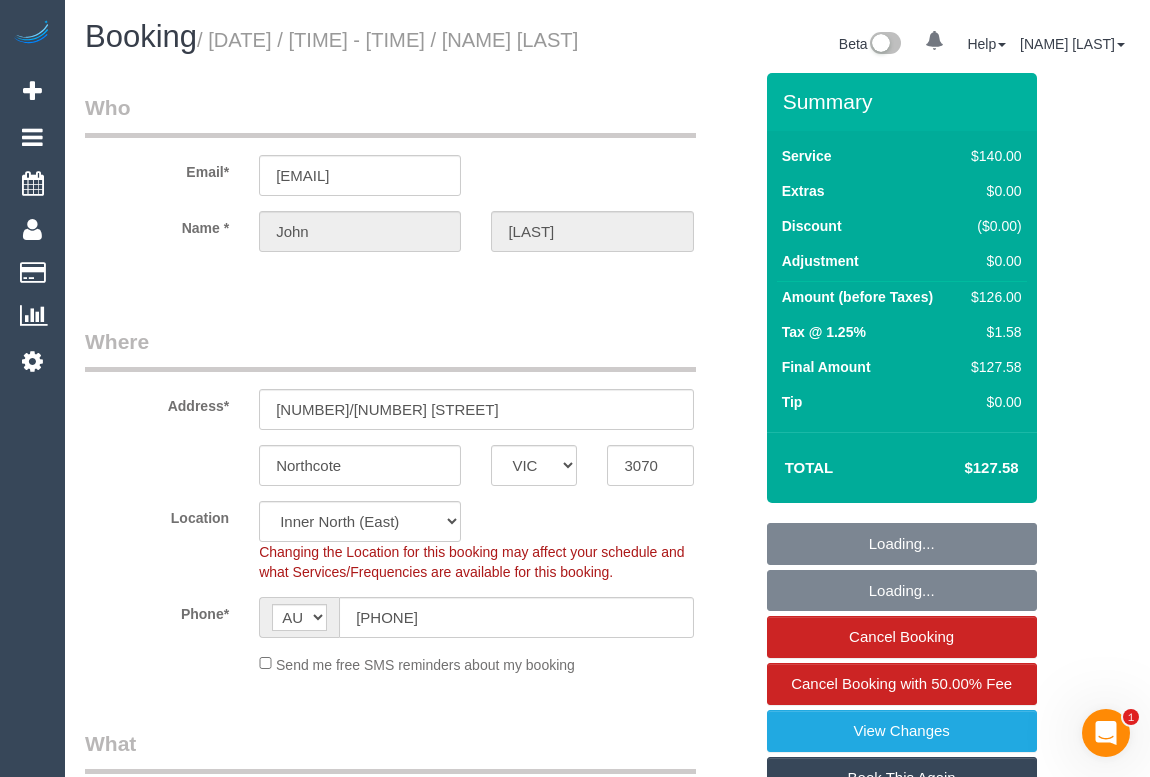 select on "number:27" 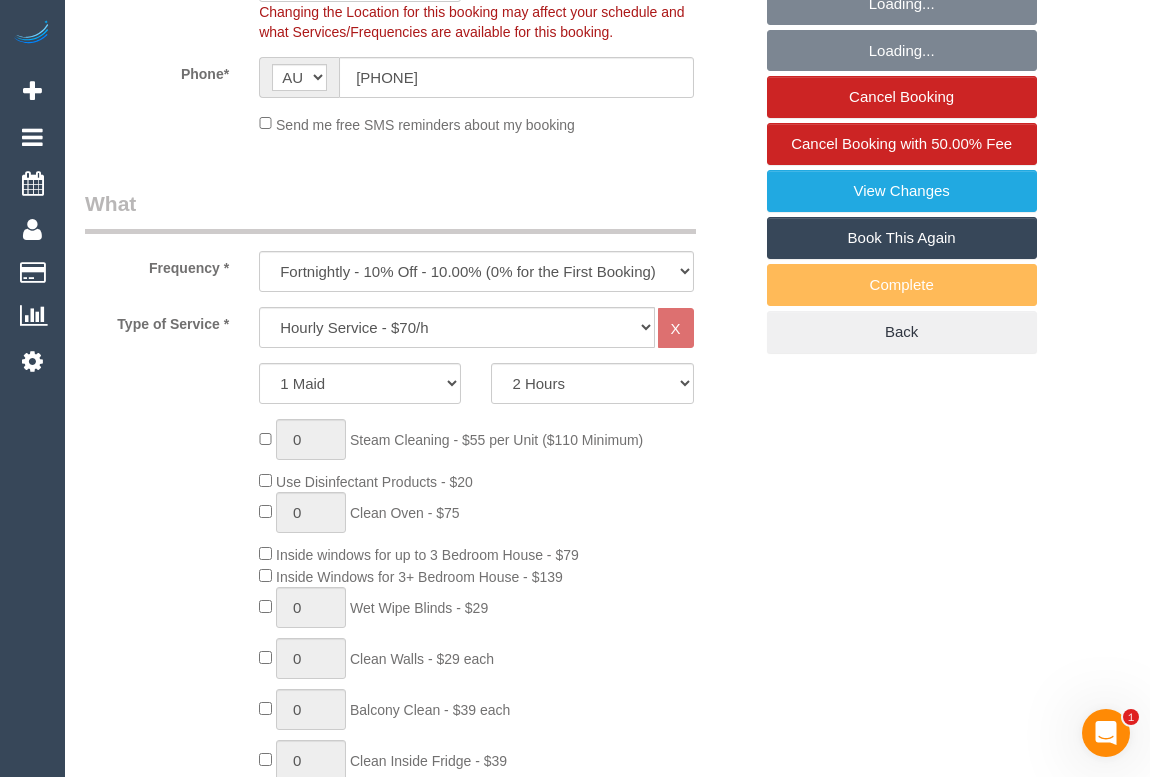 select on "object:1658" 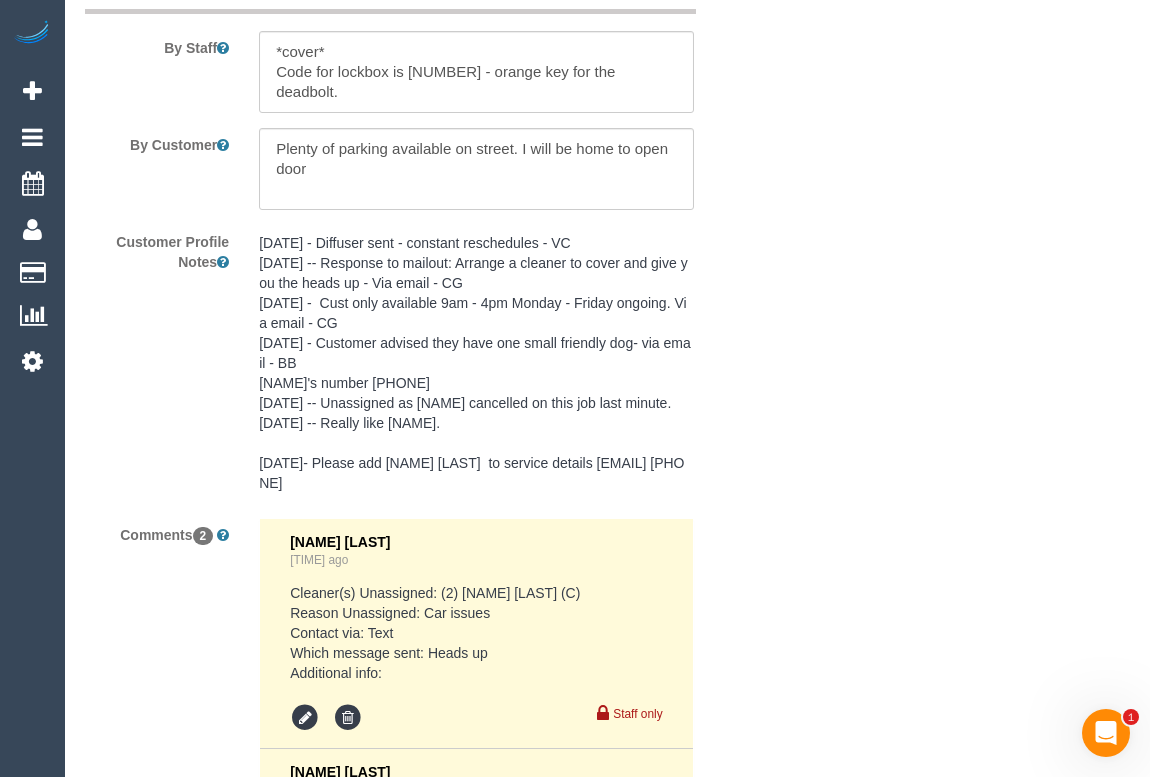 scroll, scrollTop: 3727, scrollLeft: 0, axis: vertical 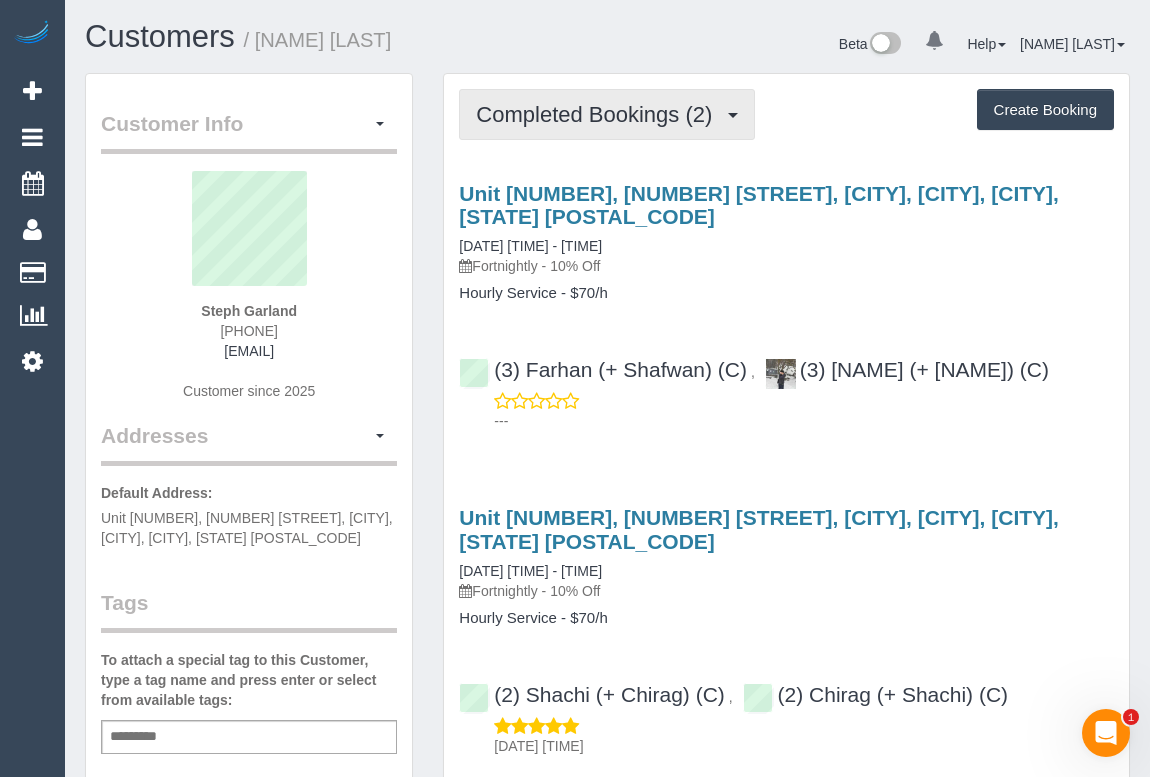 click on "Completed Bookings (2)" at bounding box center [607, 114] 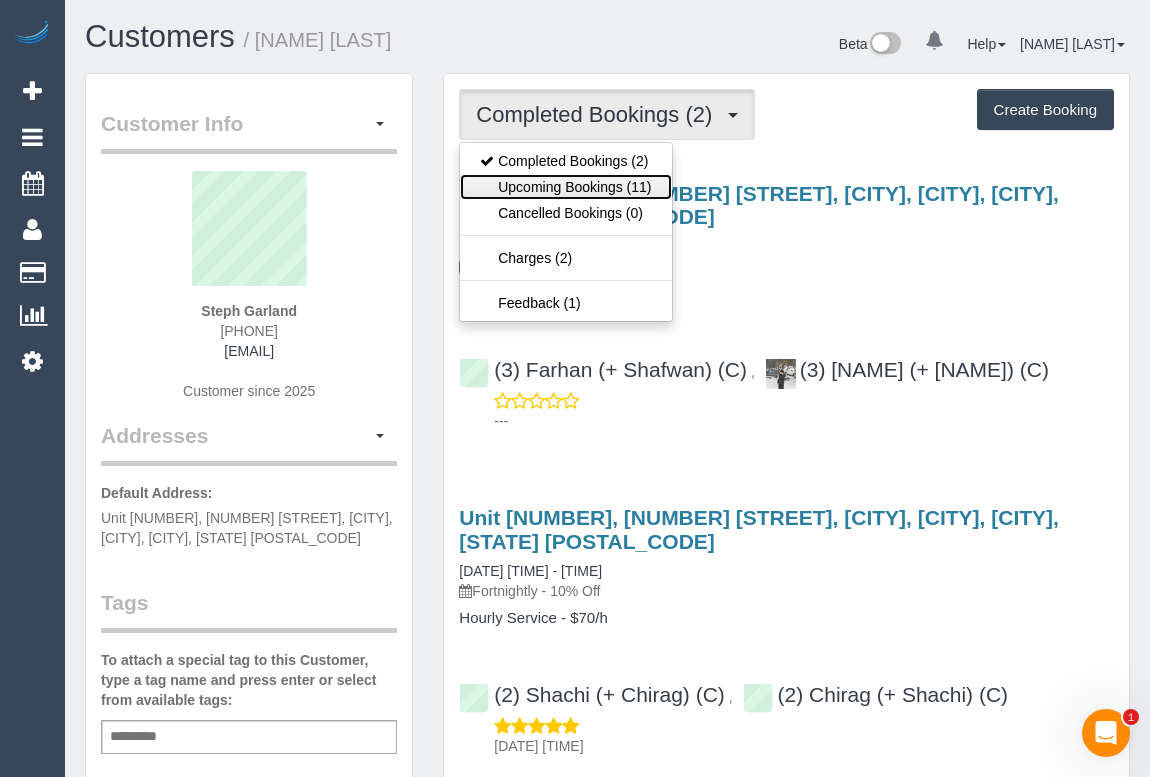 click on "Upcoming Bookings (11)" at bounding box center [565, 187] 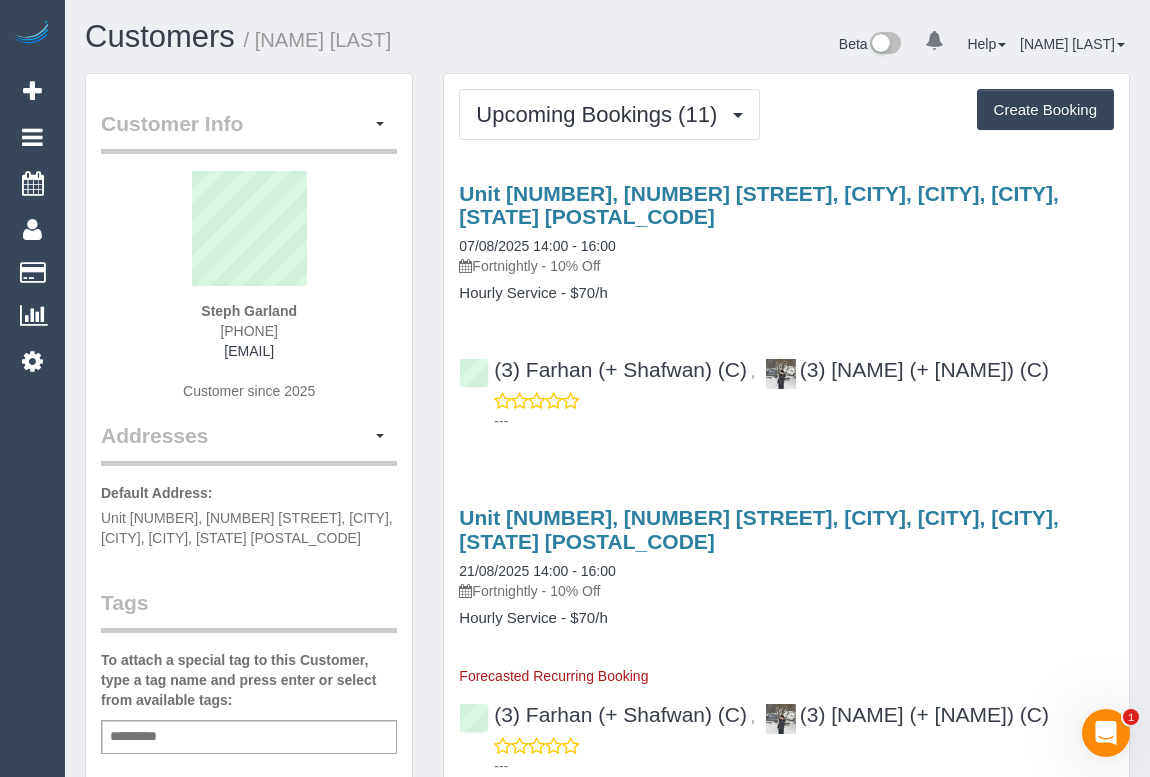 click on "Unit 117, 34 Union Street, Brunswick, Brunswick, Melbourne, VIC 3056
07/08/2025 14:00 - 16:00
Fortnightly - 10% Off
Hourly Service - $70/h" at bounding box center (786, 242) 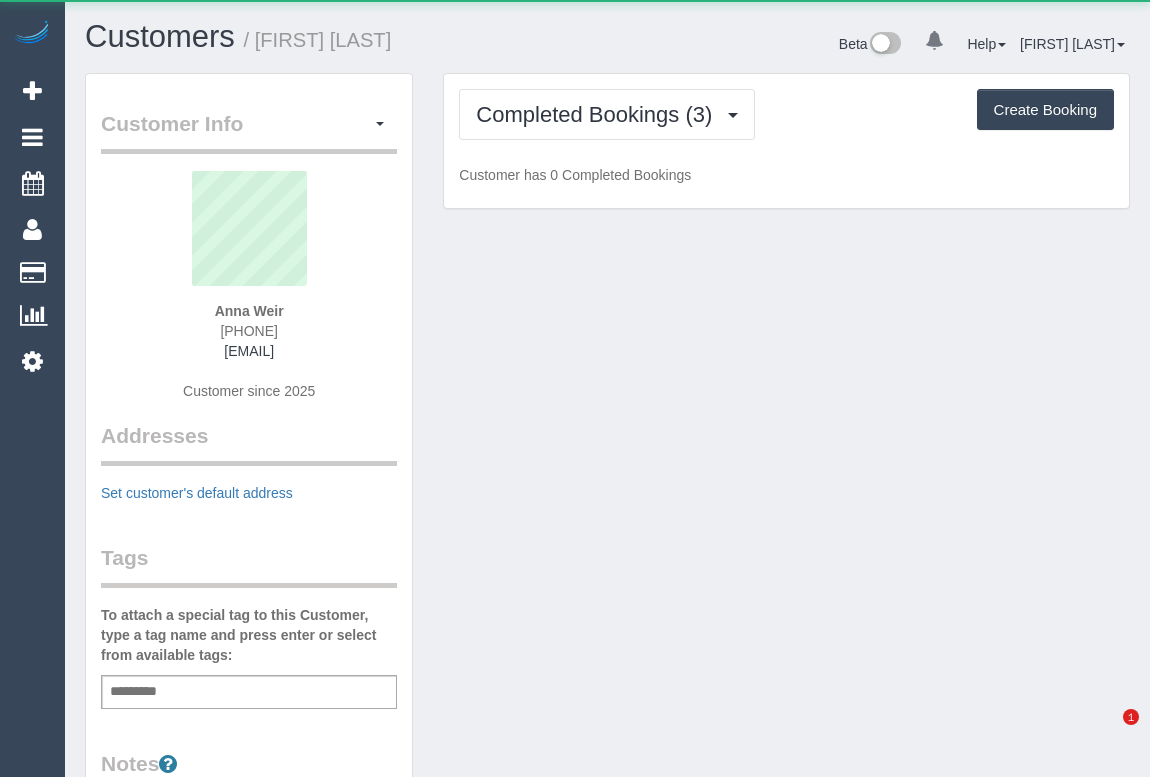 scroll, scrollTop: 0, scrollLeft: 0, axis: both 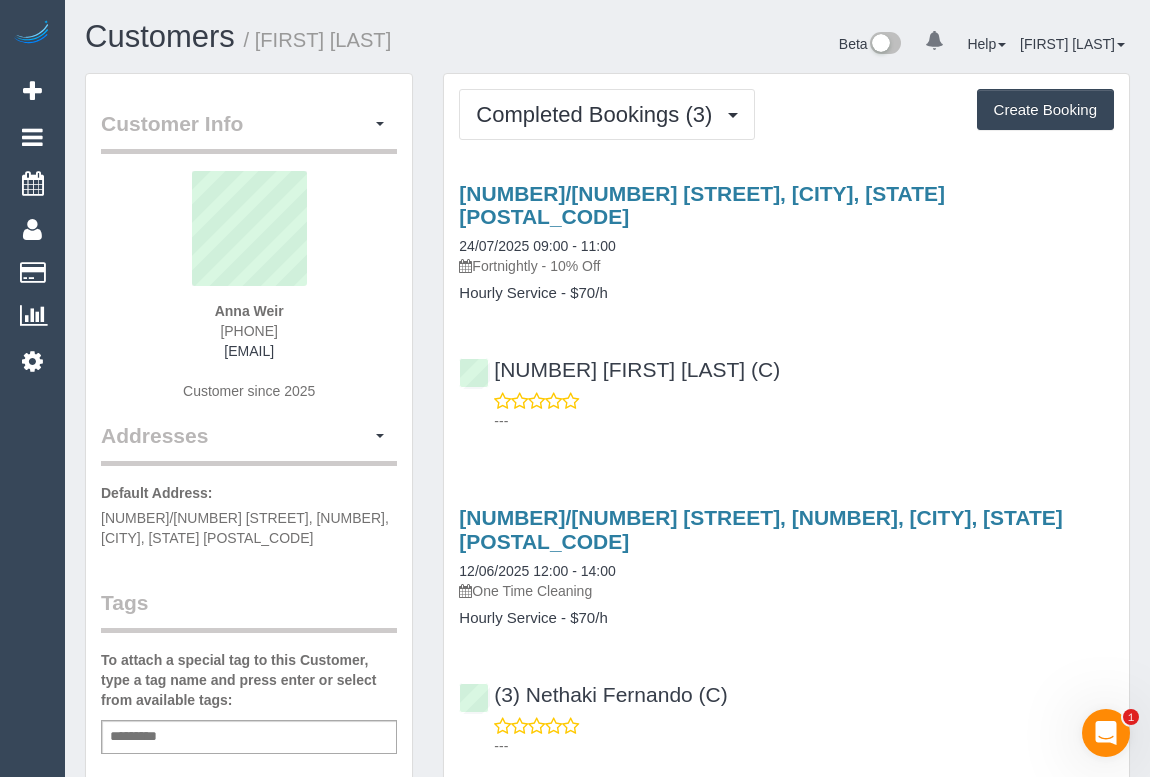 click on "[NUMBER] [FIRST] [LAST] (C)
---" at bounding box center [786, 386] 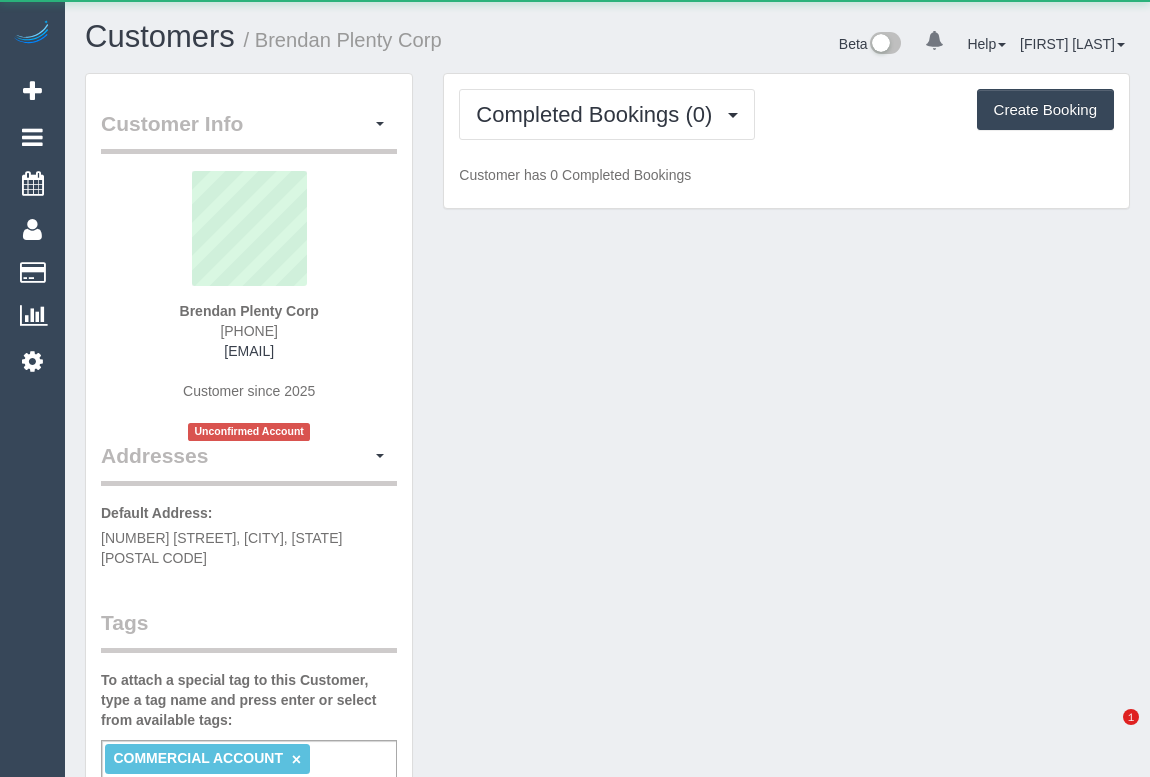 scroll, scrollTop: 0, scrollLeft: 0, axis: both 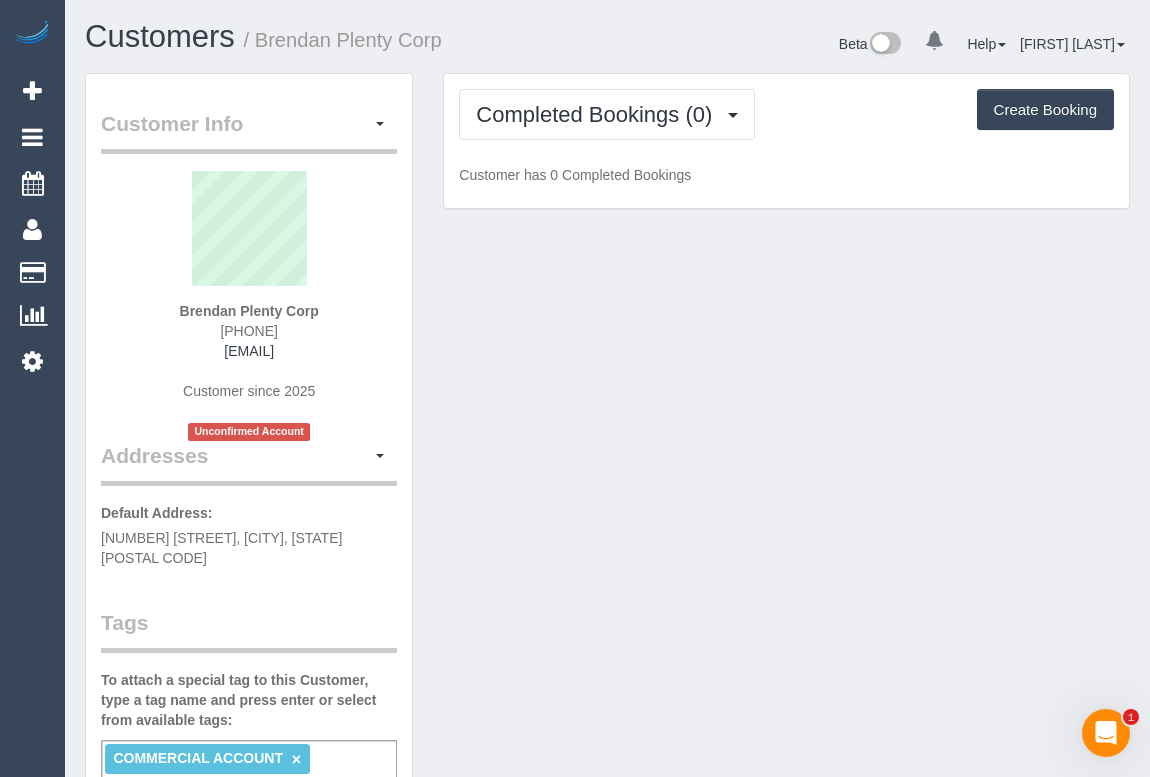 drag, startPoint x: 200, startPoint y: 321, endPoint x: 331, endPoint y: 335, distance: 131.74597 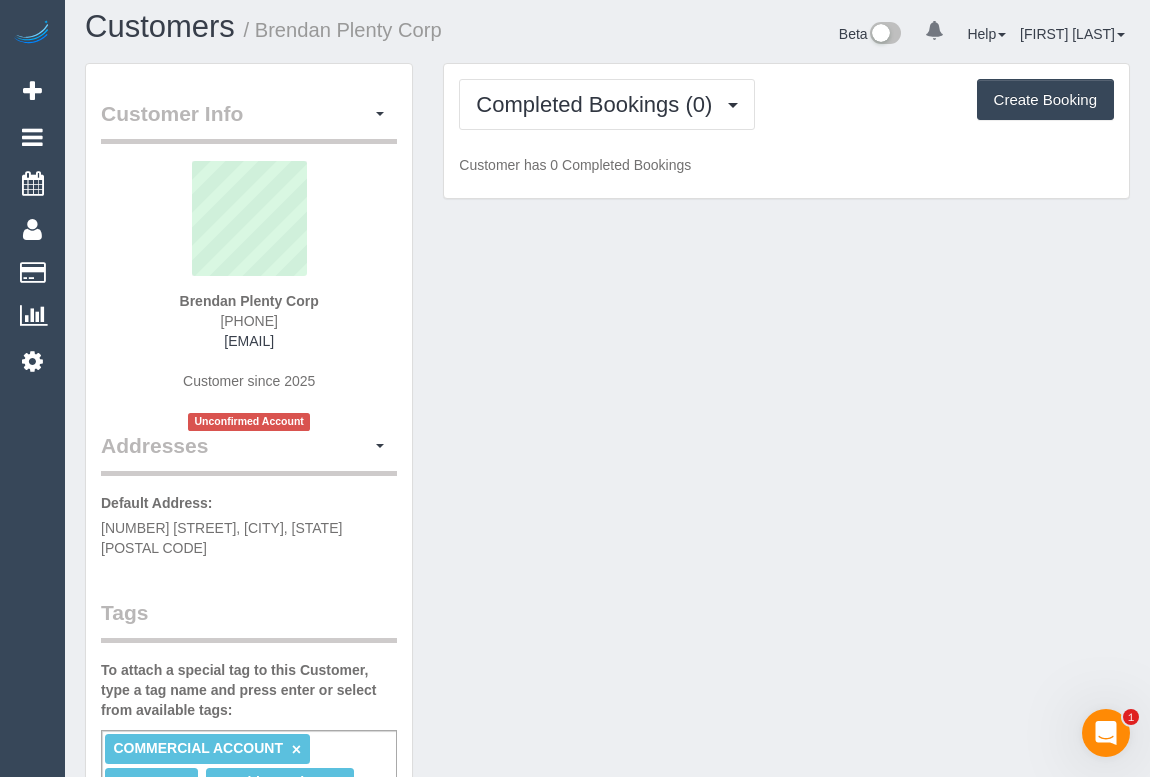 scroll, scrollTop: 0, scrollLeft: 0, axis: both 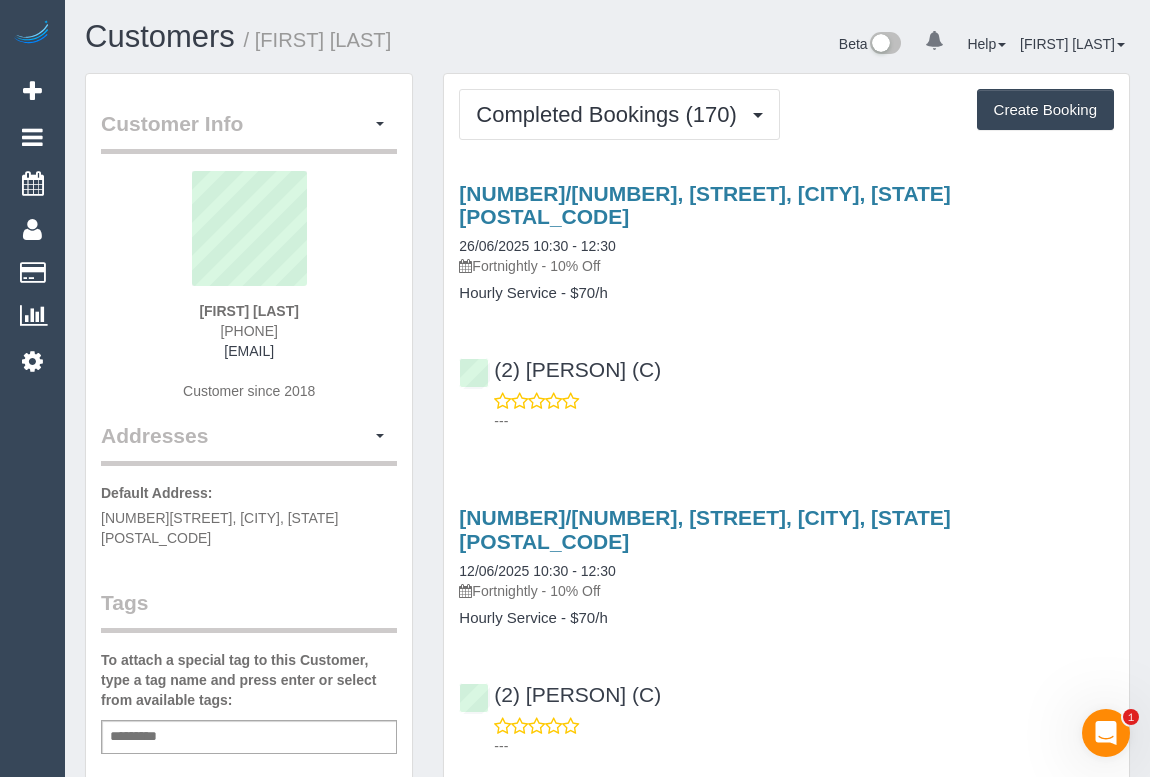 drag, startPoint x: 221, startPoint y: 330, endPoint x: 308, endPoint y: 330, distance: 87 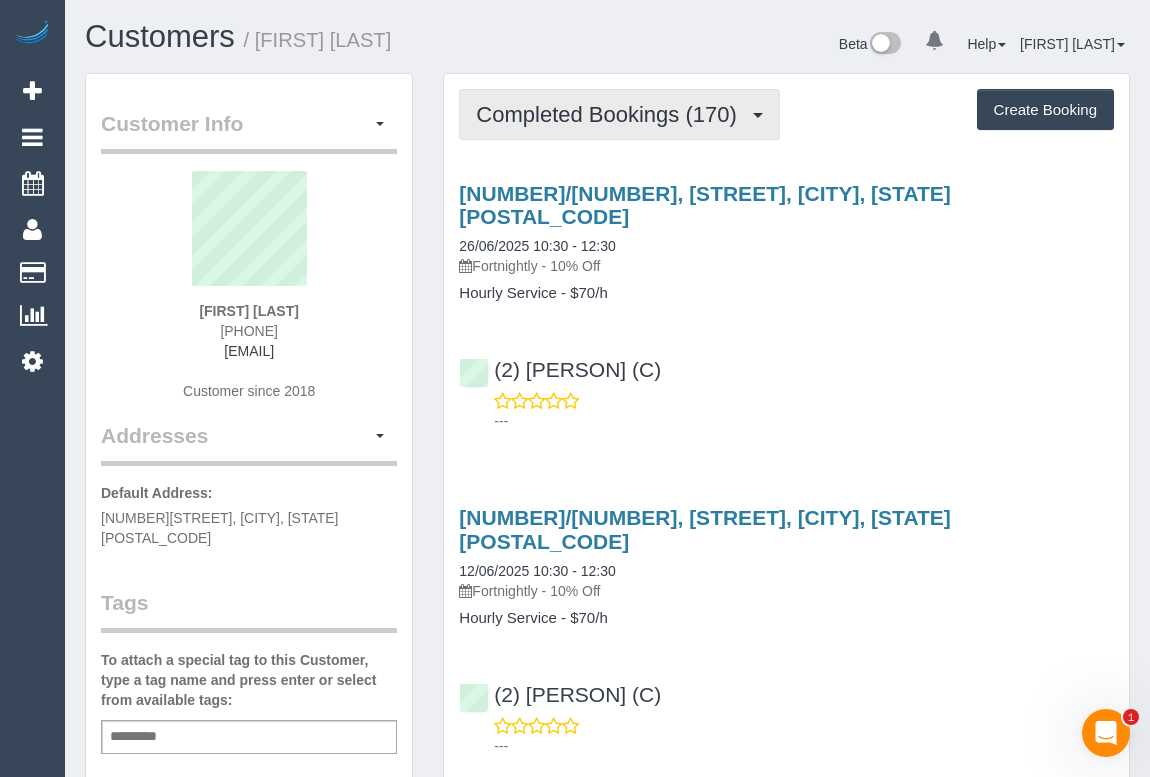 click on "Completed Bookings (170)" at bounding box center (611, 114) 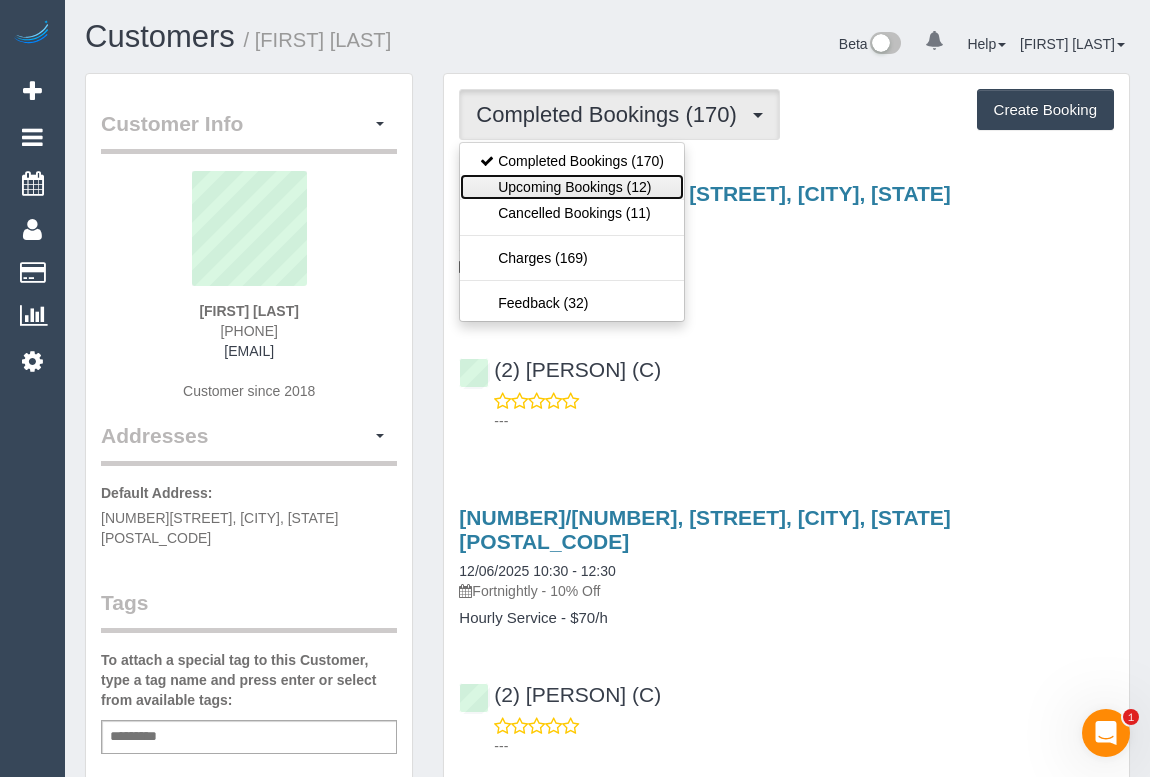 click on "Upcoming Bookings (12)" at bounding box center [572, 187] 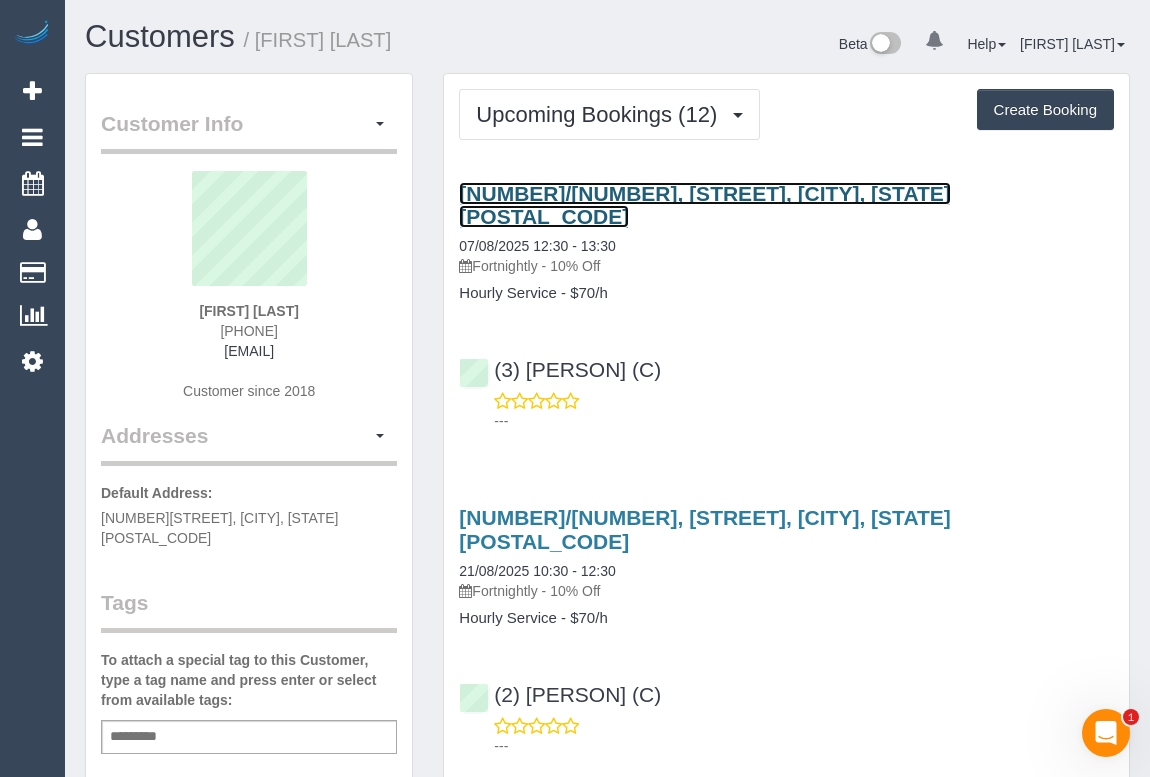 click on "305/405 High Street, Northcote, VIC 3070" at bounding box center (705, 205) 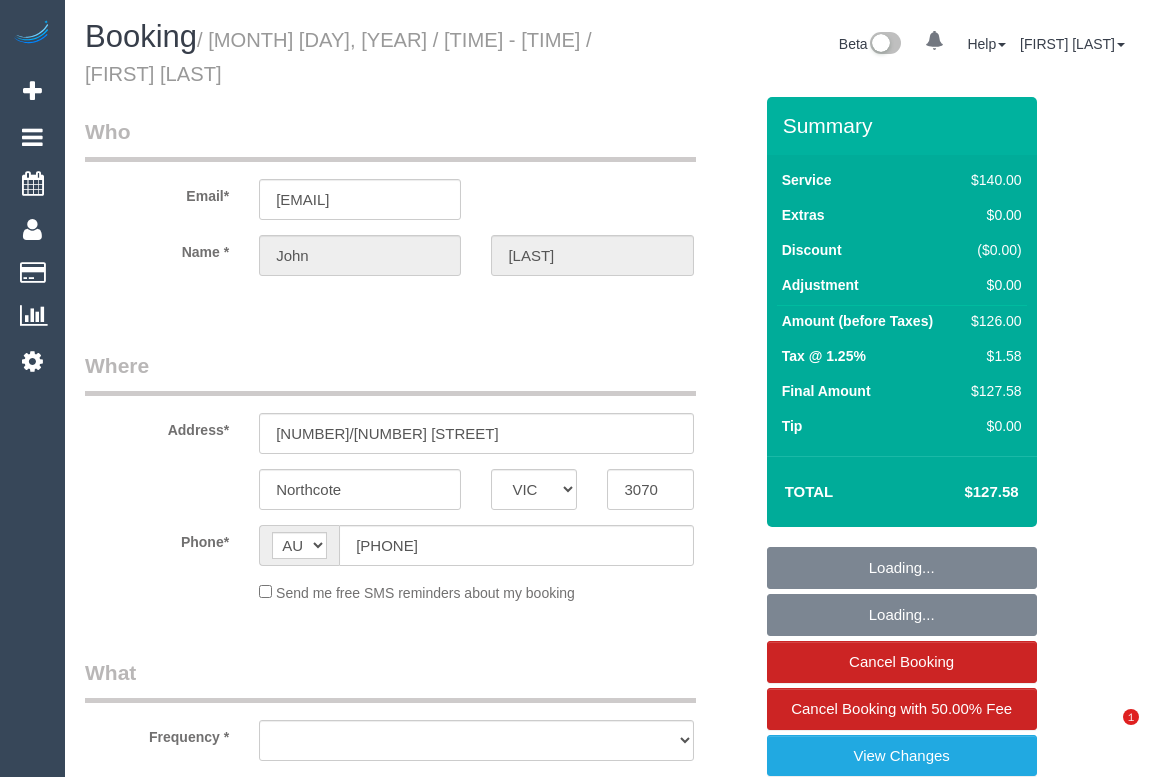 select on "VIC" 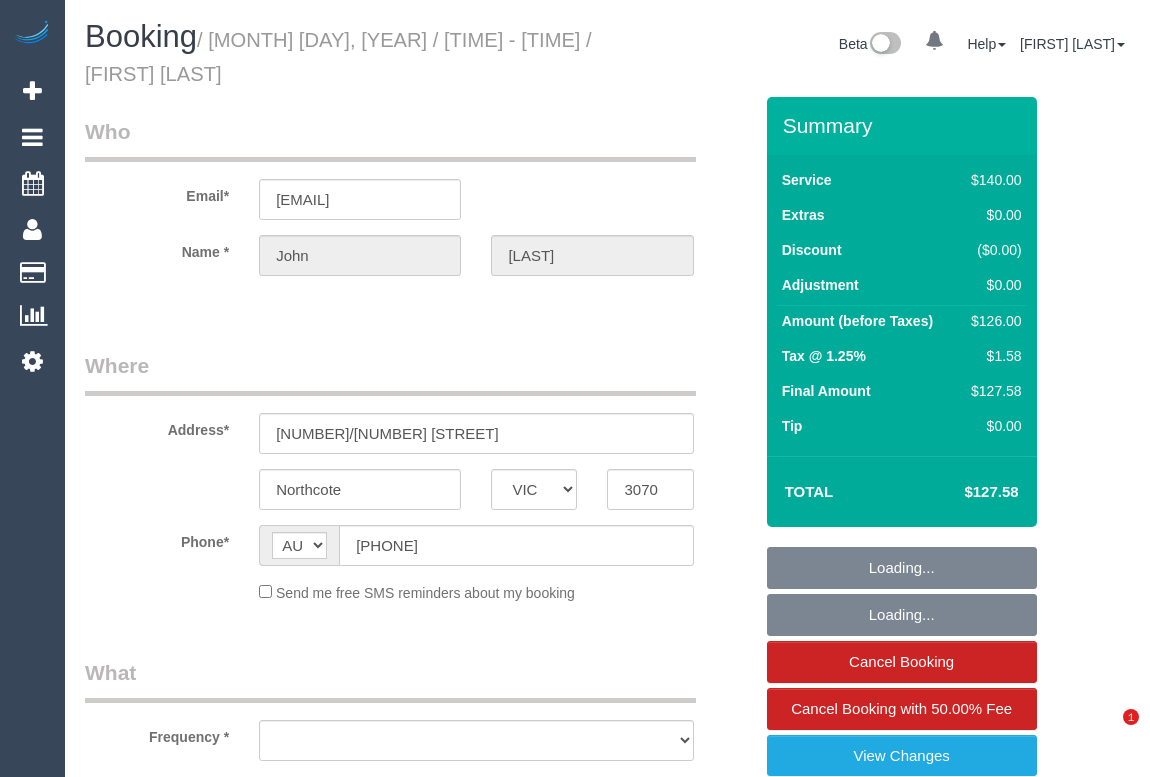 scroll, scrollTop: 0, scrollLeft: 0, axis: both 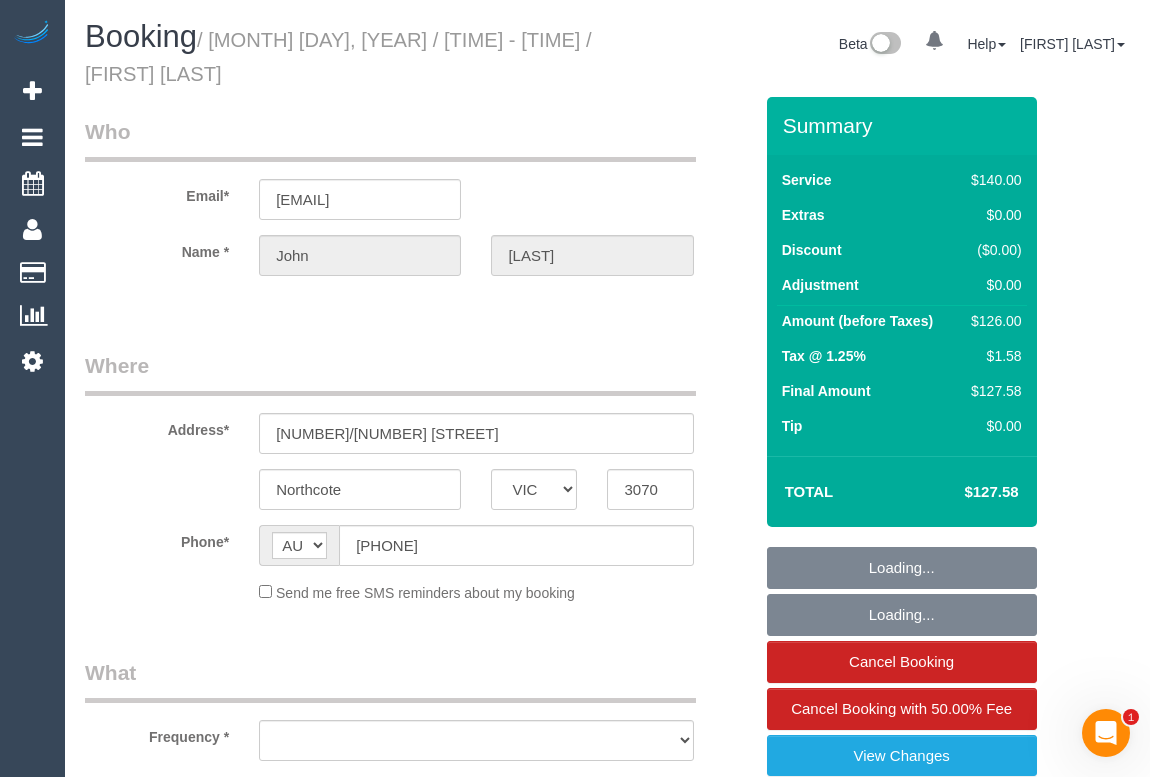 select on "string:stripe-pm_1NvV9R2GScqysDRV43sNqujj" 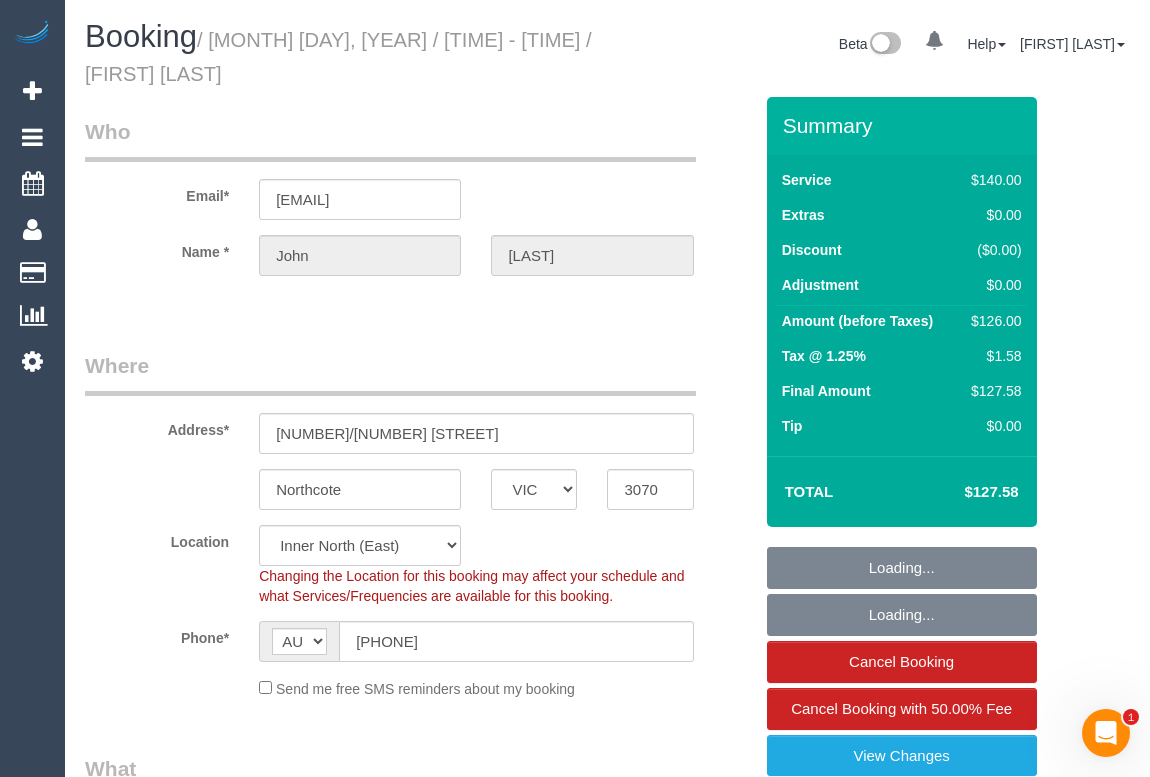select on "number:27" 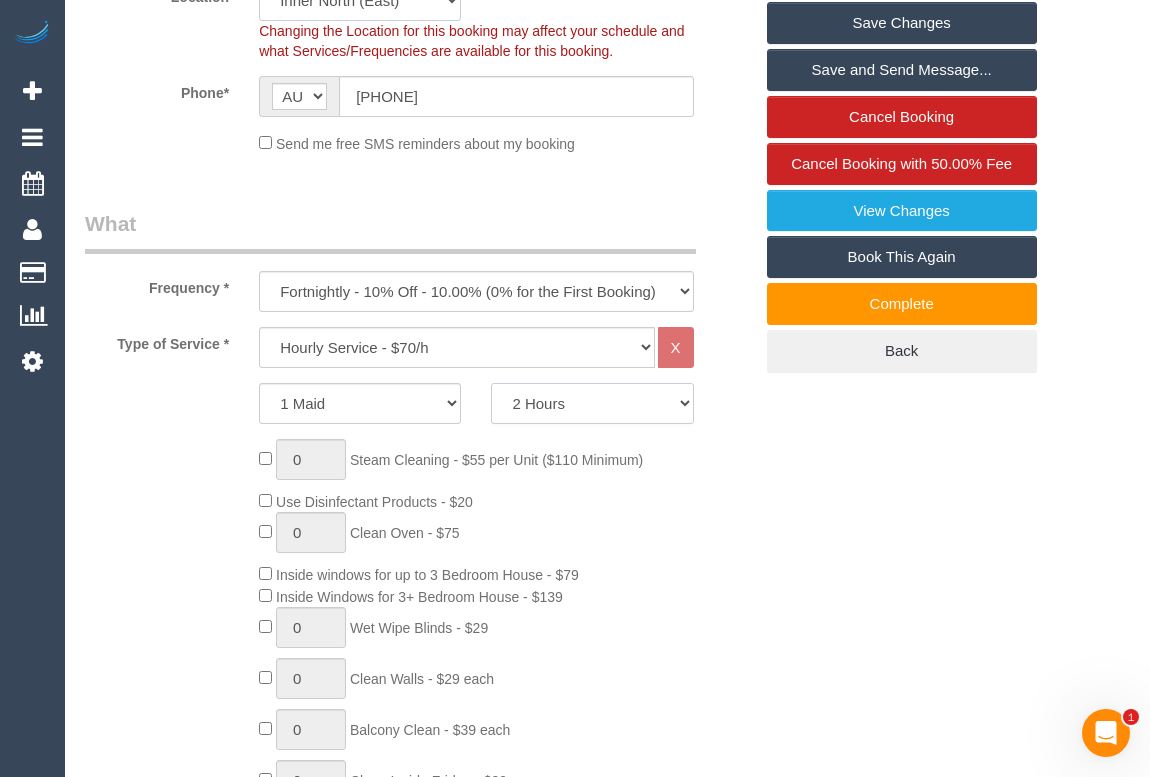 drag, startPoint x: 680, startPoint y: 408, endPoint x: 636, endPoint y: 431, distance: 49.648766 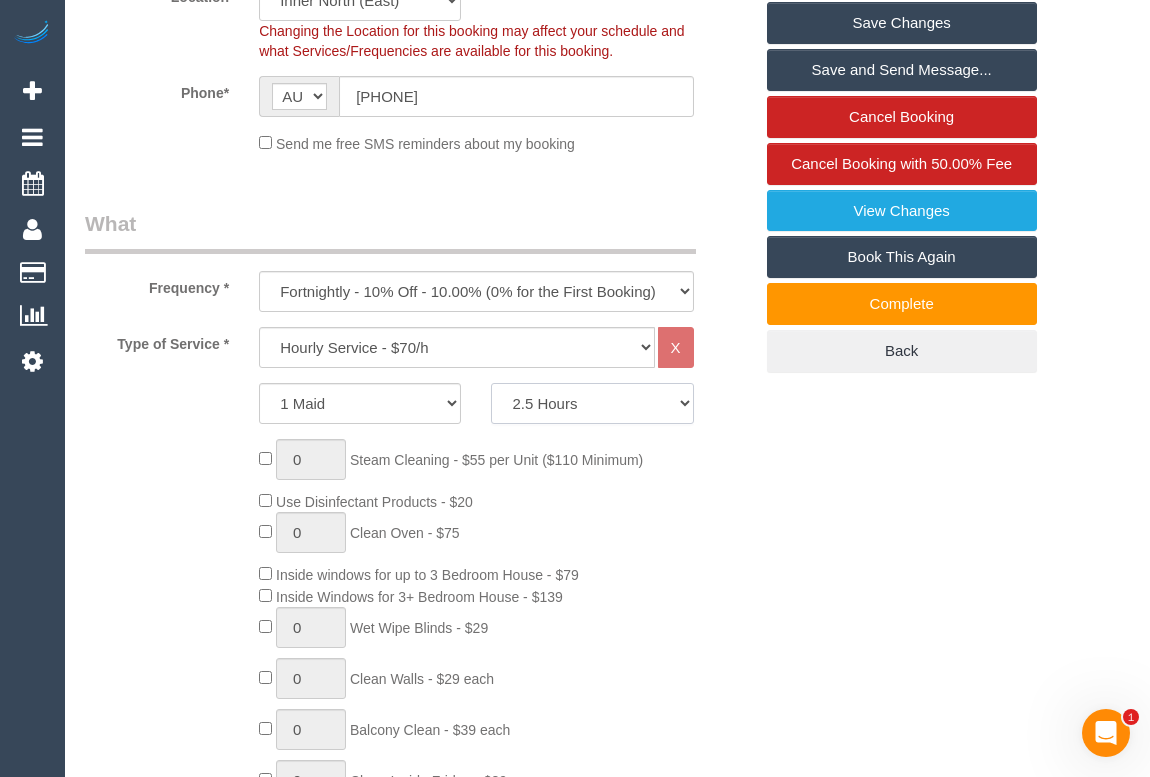 click on "2 Hours
2.5 Hours
3 Hours
3.5 Hours
4 Hours
4.5 Hours
5 Hours
5.5 Hours
6 Hours
6.5 Hours
7 Hours
7.5 Hours
8 Hours
8.5 Hours
9 Hours
9.5 Hours
10 Hours
10.5 Hours
11 Hours
11.5 Hours
12 Hours
12.5 Hours
13 Hours
13.5 Hours
14 Hours
14.5 Hours
15 Hours
15.5 Hours
16 Hours
16.5 Hours" 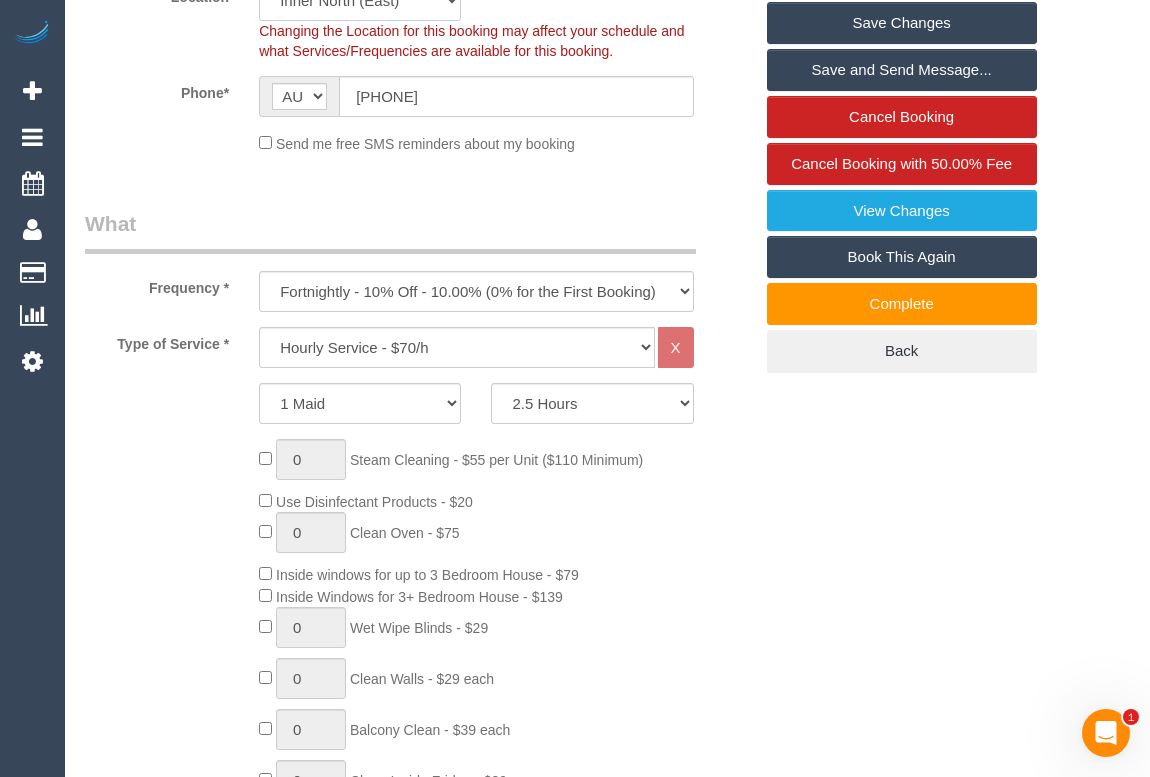 click on "Who
Email*
j.cheongholdaway@gmail.com
Name *
John
Cheong-Holdaway
Where
Address*
305/405 High Street
Northcote
ACT
NSW
NT
QLD
SA
TAS
VIC
WA
3070
Location
Office City East (North) East (South) Inner East Inner North (East) Inner North (West) Inner South East Inner West North (East) North (West) Outer East Outer North (East) Outer North (West) Outer South East Outer West South East (East) South East (West) West (North) West (South) ZG - Central ZG - East ZG - North ZG - South" at bounding box center [607, 1956] 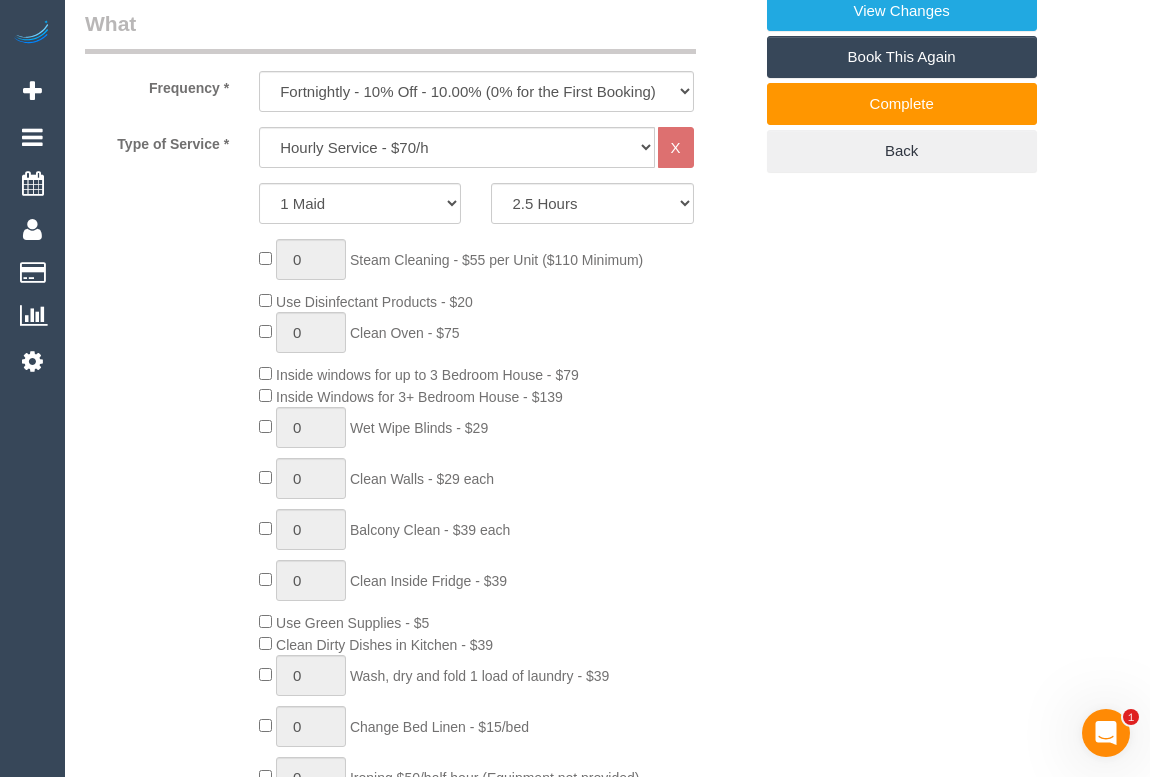 scroll, scrollTop: 909, scrollLeft: 0, axis: vertical 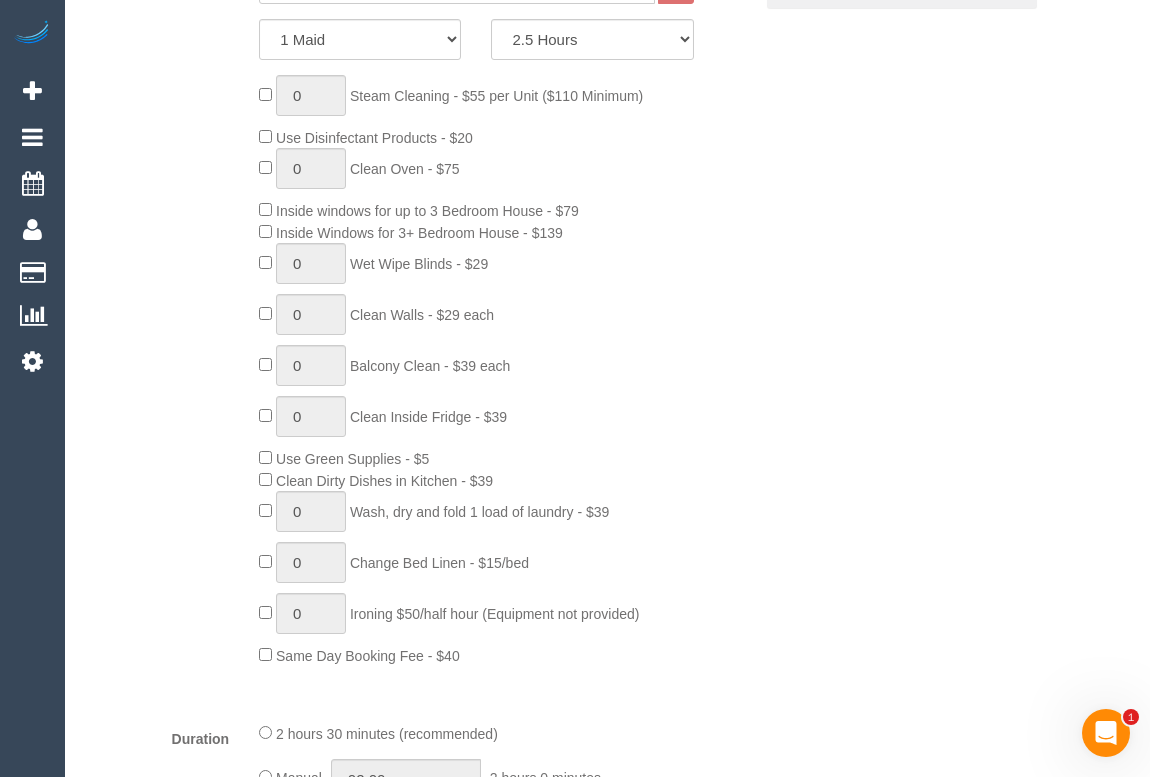 click on "0
Steam Cleaning - $55 per Unit ($110 Minimum)
Use Disinfectant Products - $20
0
Clean Oven  - $75
Inside windows for up to 3 Bedroom House - $79
Inside Windows for 3+ Bedroom House  - $139
0
Wet Wipe Blinds  - $29
0
Clean Walls - $29 each
0
0" 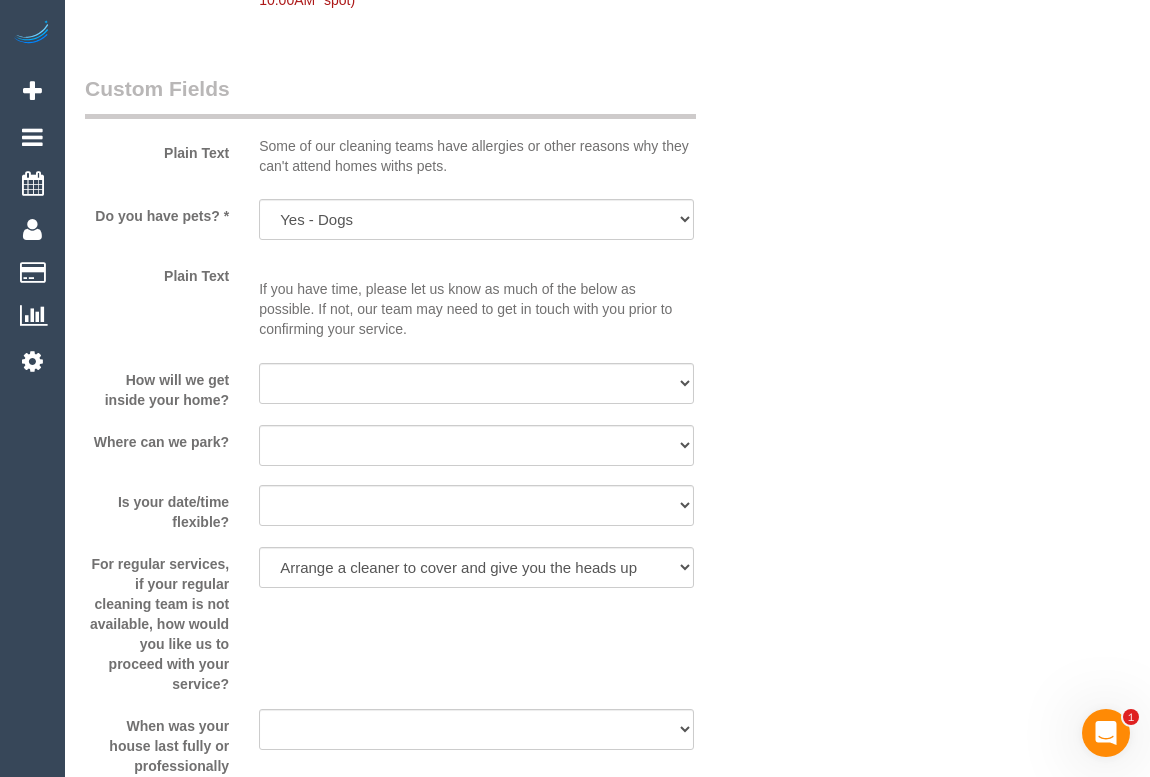 scroll, scrollTop: 2818, scrollLeft: 0, axis: vertical 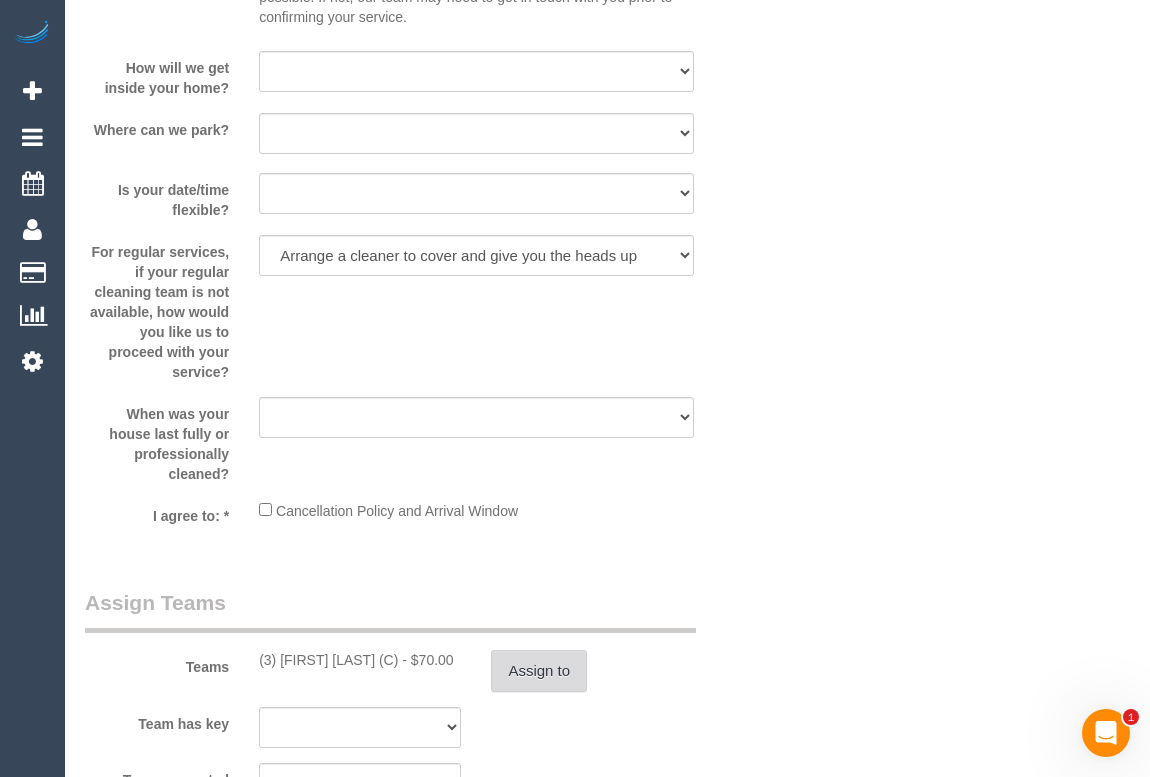 click on "Assign to" at bounding box center (539, 671) 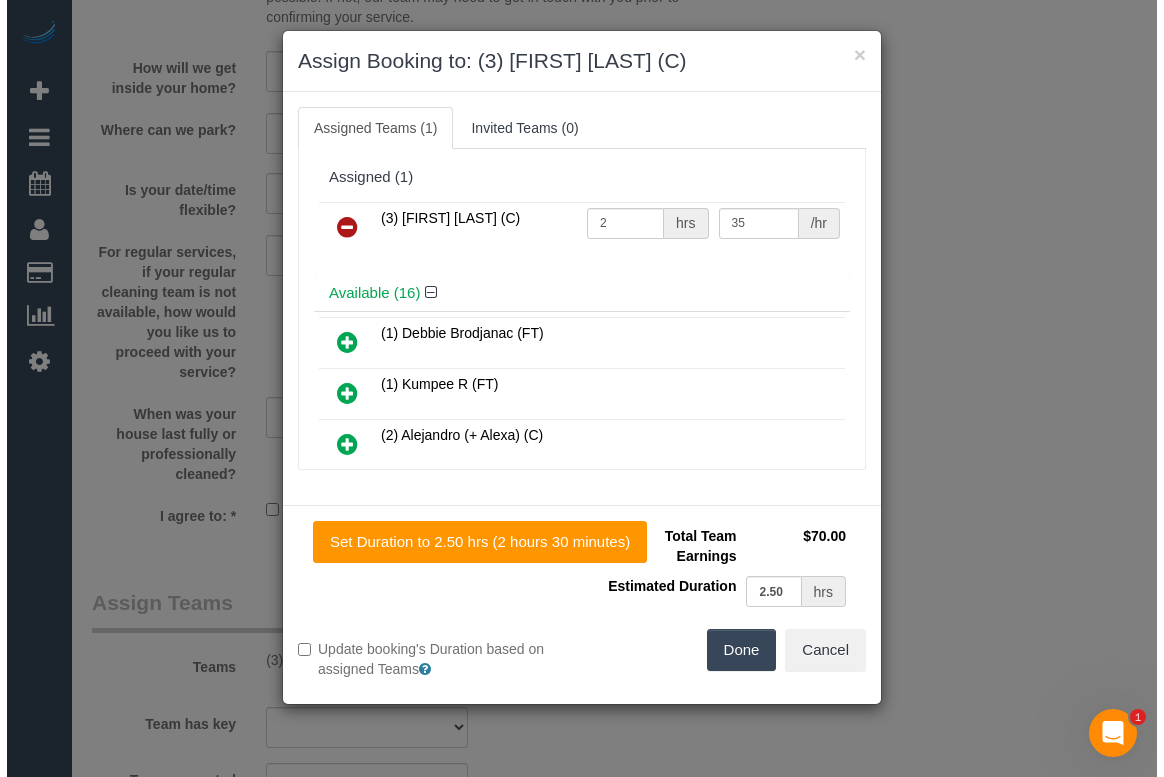 scroll, scrollTop: 2798, scrollLeft: 0, axis: vertical 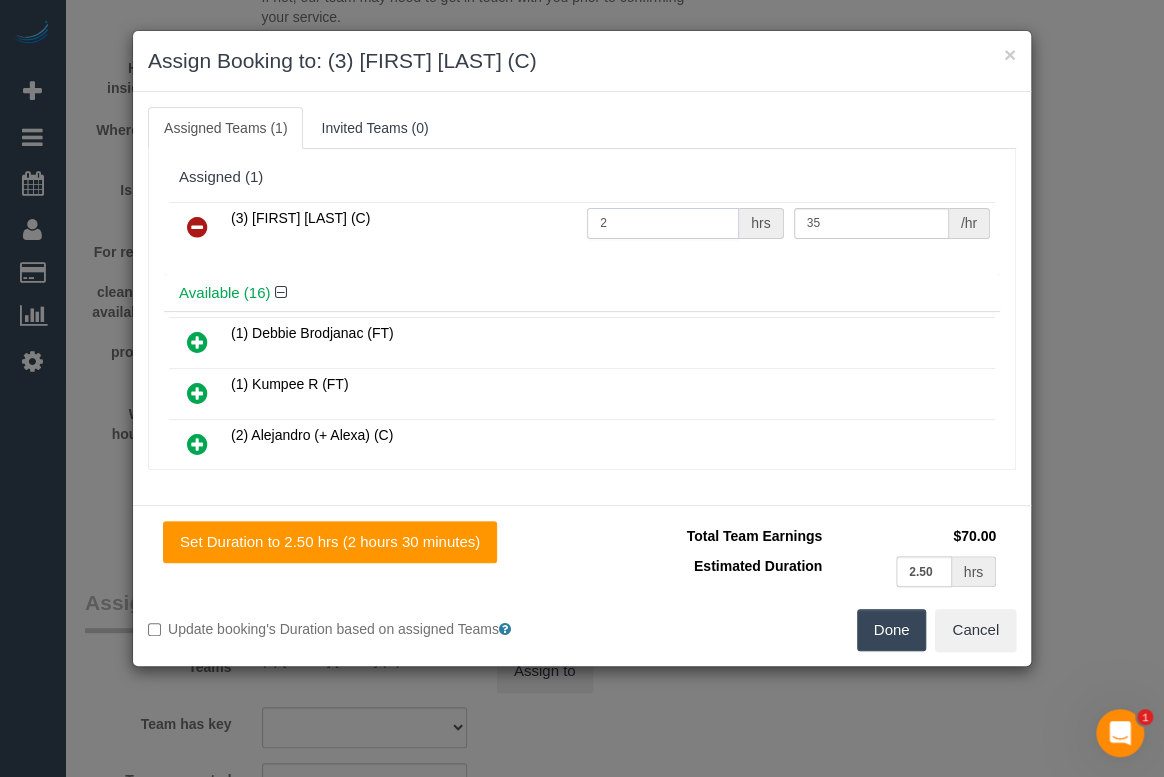 click on "2" at bounding box center (663, 223) 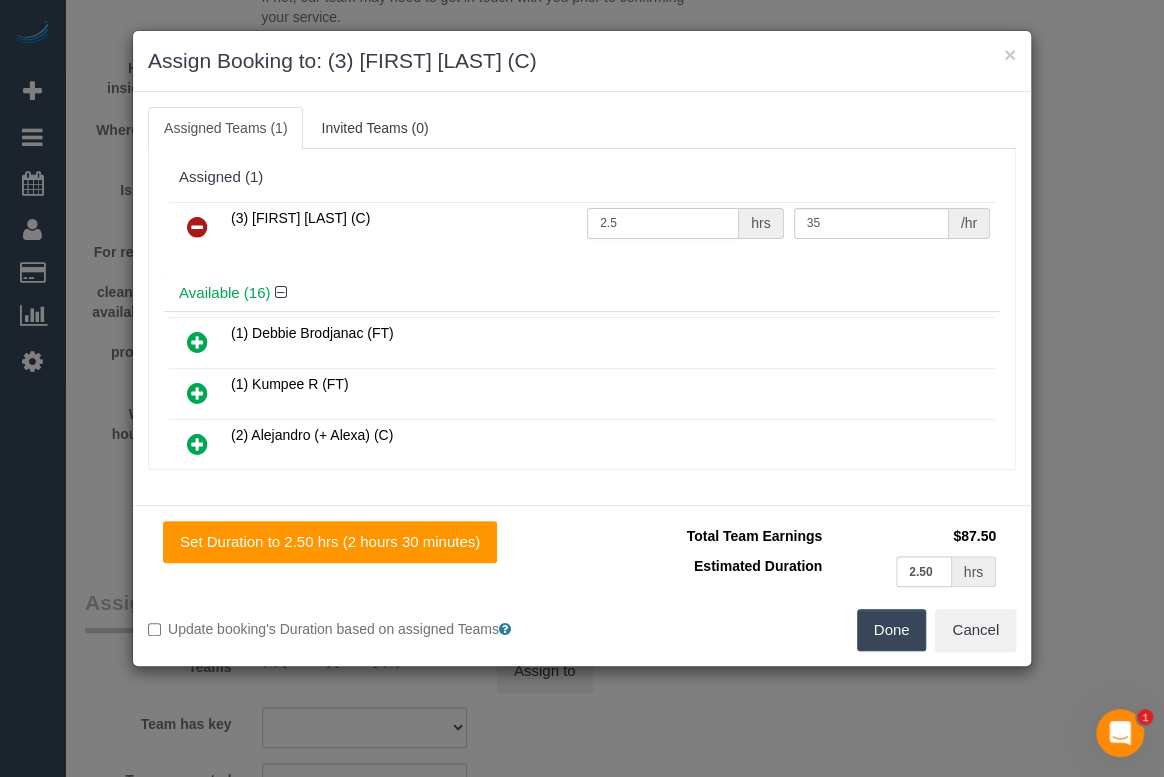 type on "2.5" 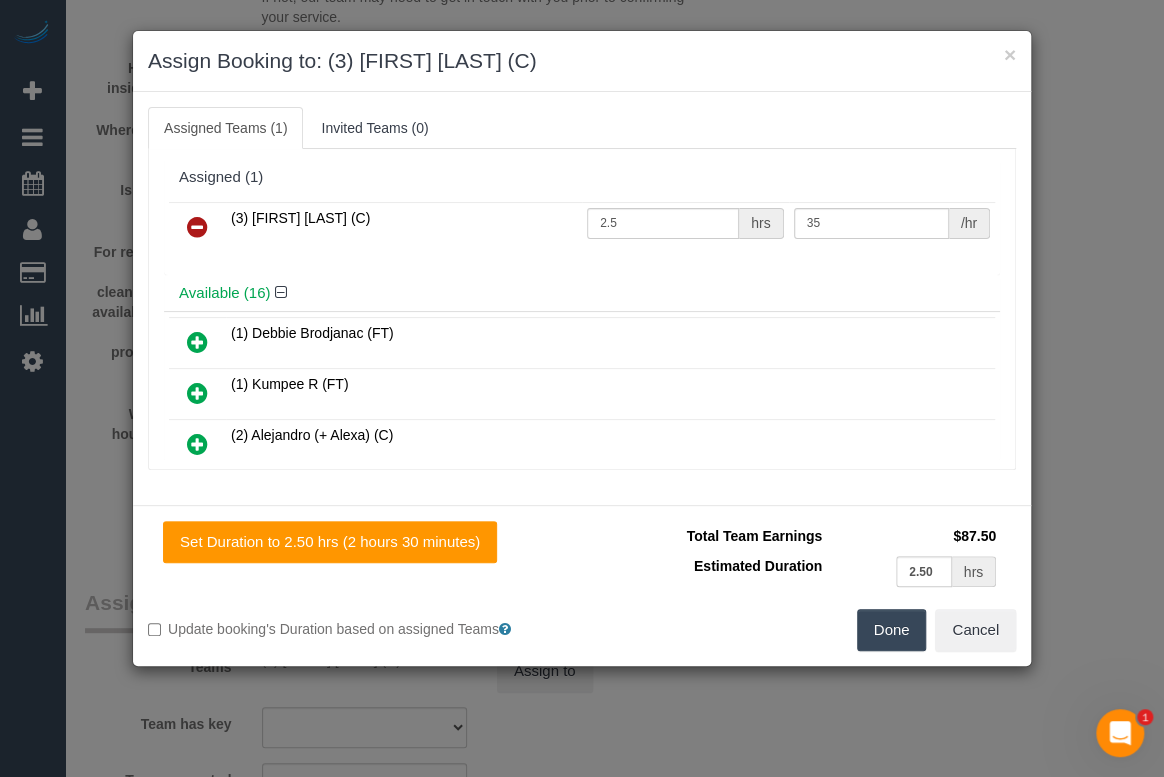 click on "Done" at bounding box center [892, 630] 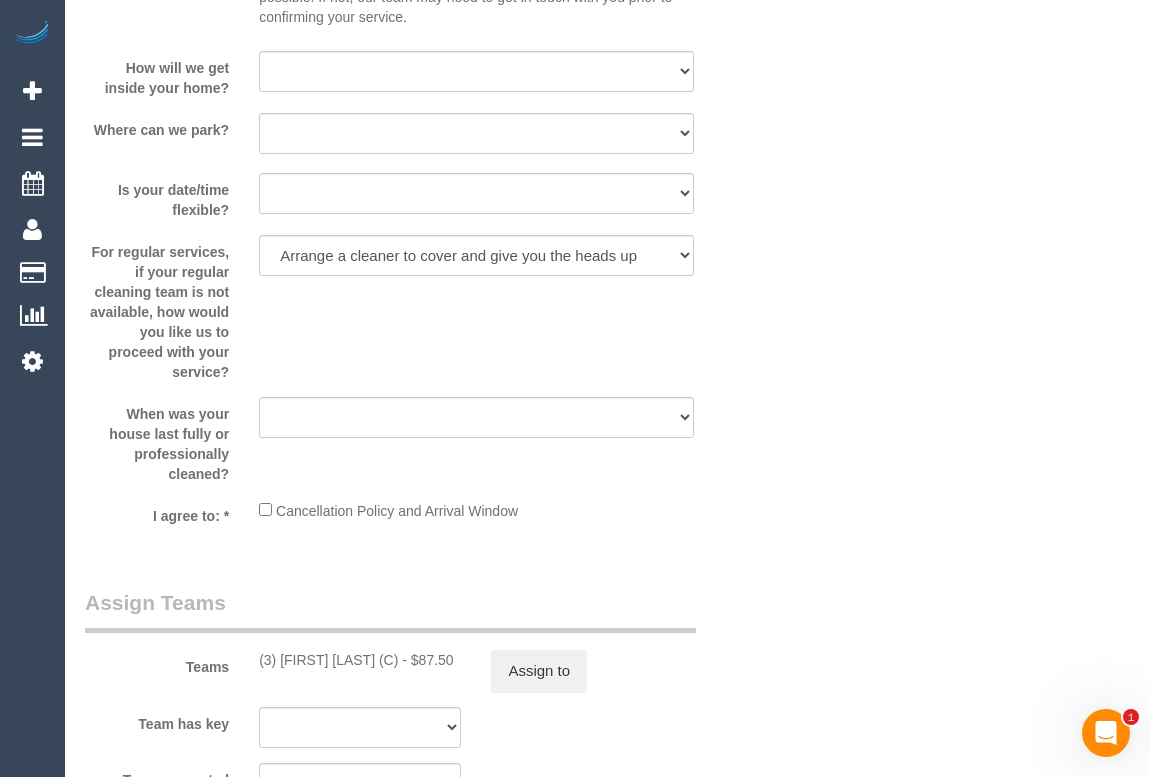 click on "Who
Email*
j.cheongholdaway@gmail.com
Name *
John
Cheong-Holdaway
Where
Address*
305/405 High Street
Northcote
ACT
NSW
NT
QLD
SA
TAS
VIC
WA
3070
Location
Office City East (North) East (South) Inner East Inner North (East) Inner North (West) Inner South East Inner West North (East) North (West) Outer East Outer North (East) Outer North (West) Outer South East Outer West South East (East) South East (West) West (North) West (South) ZG - Central ZG - East ZG - North ZG - South" at bounding box center [607, -317] 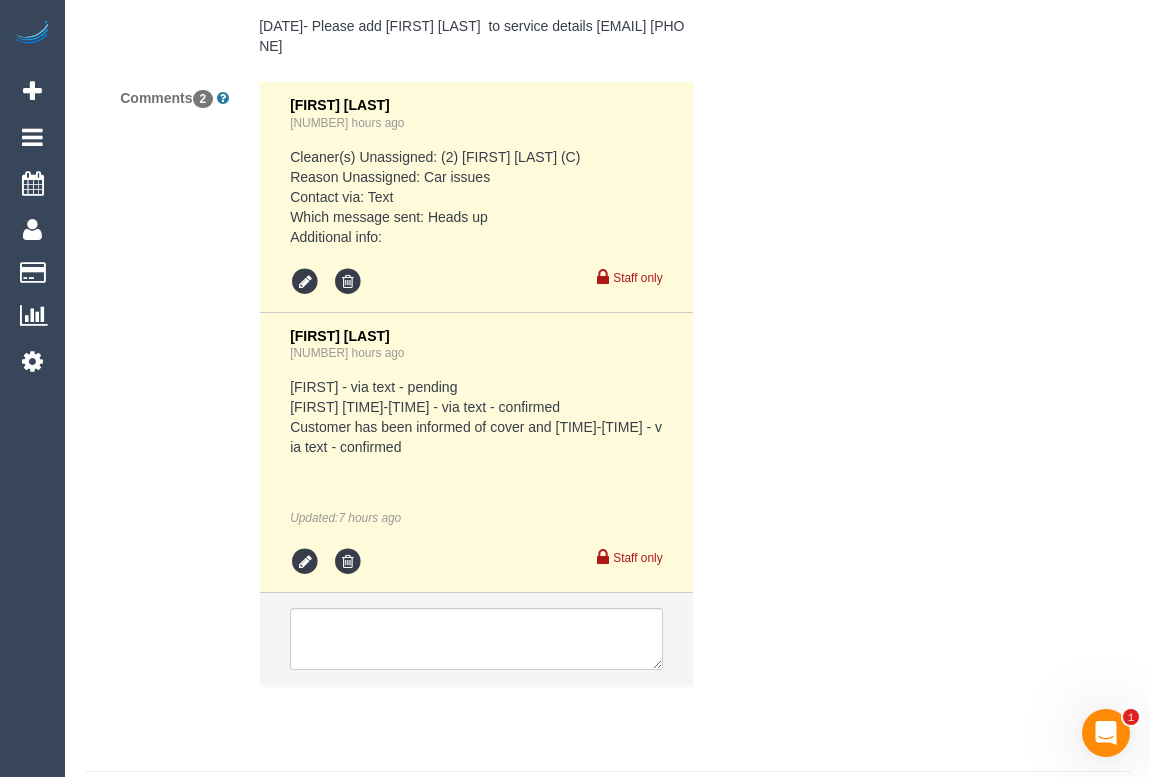 scroll, scrollTop: 4198, scrollLeft: 0, axis: vertical 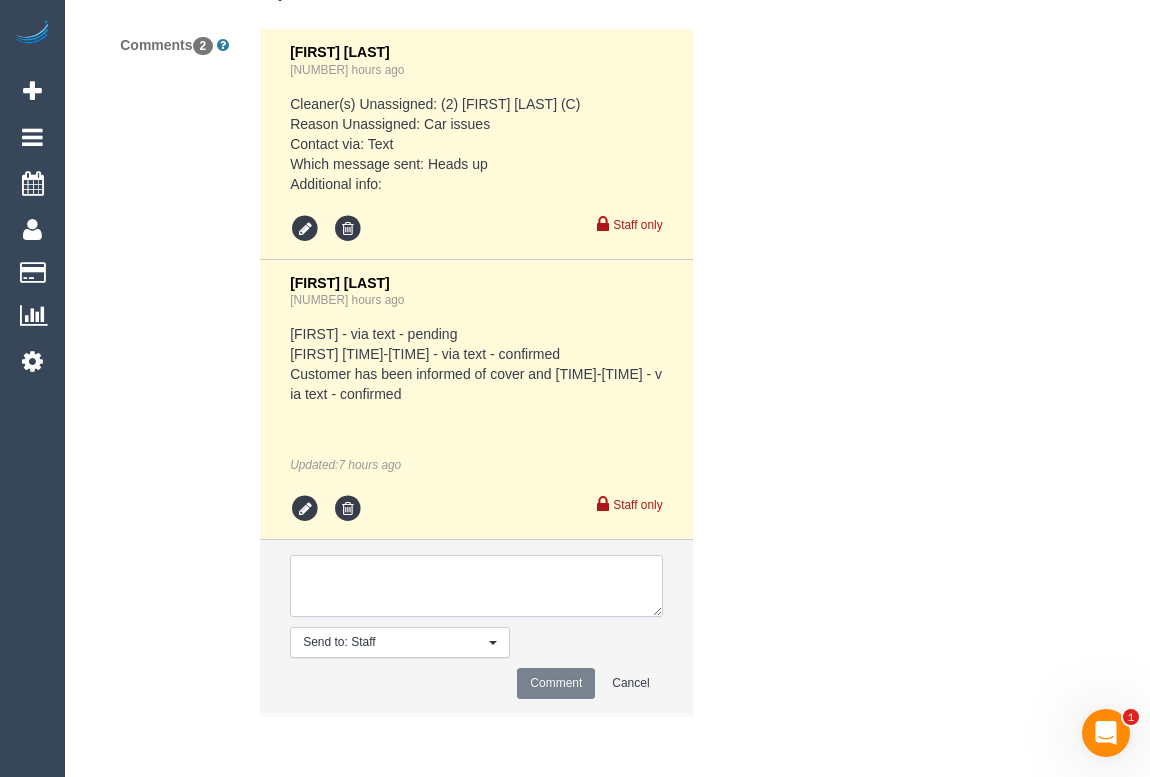 click at bounding box center (476, 586) 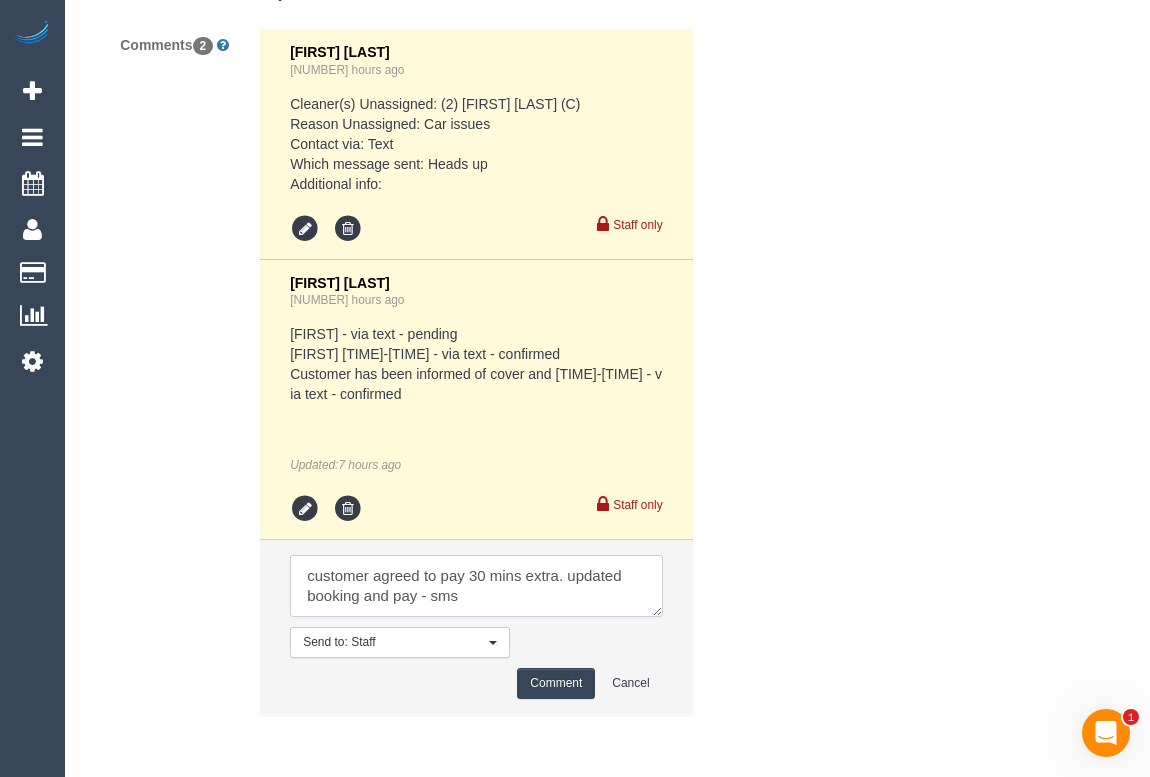 type on "customer agreed to pay 30 mins extra. updated booking and pay - sms" 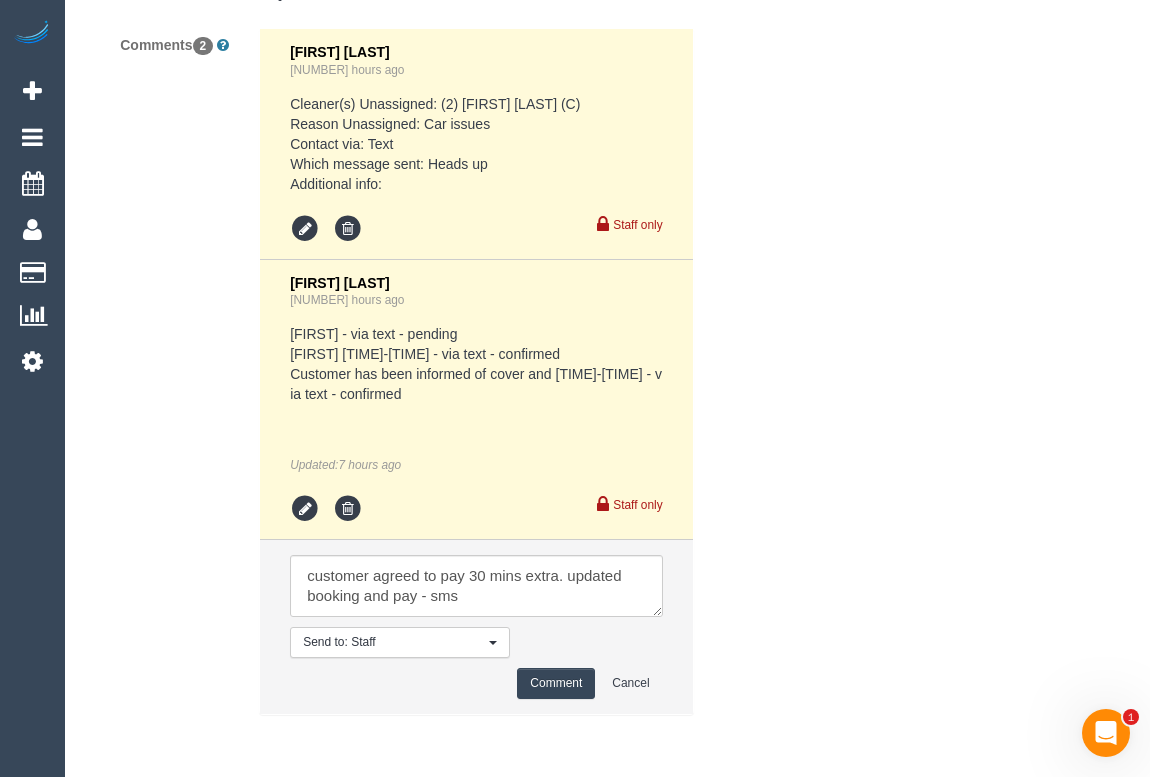 click on "Comment" at bounding box center (556, 683) 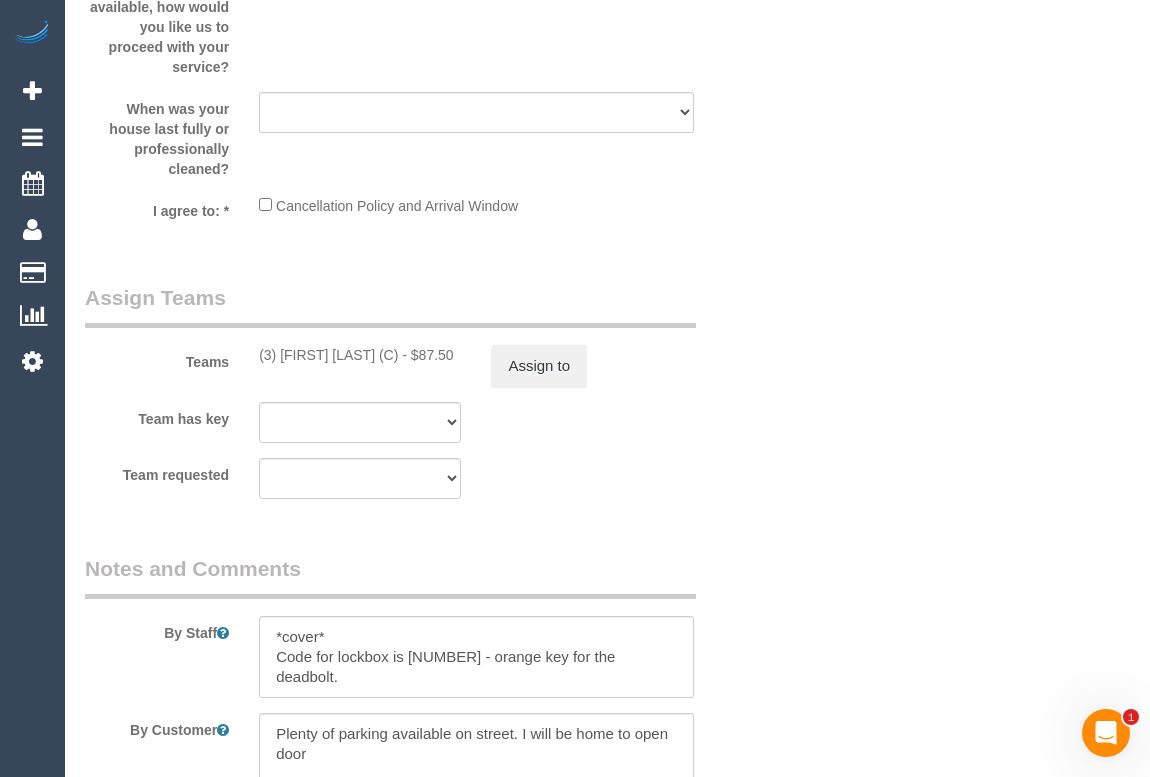 type 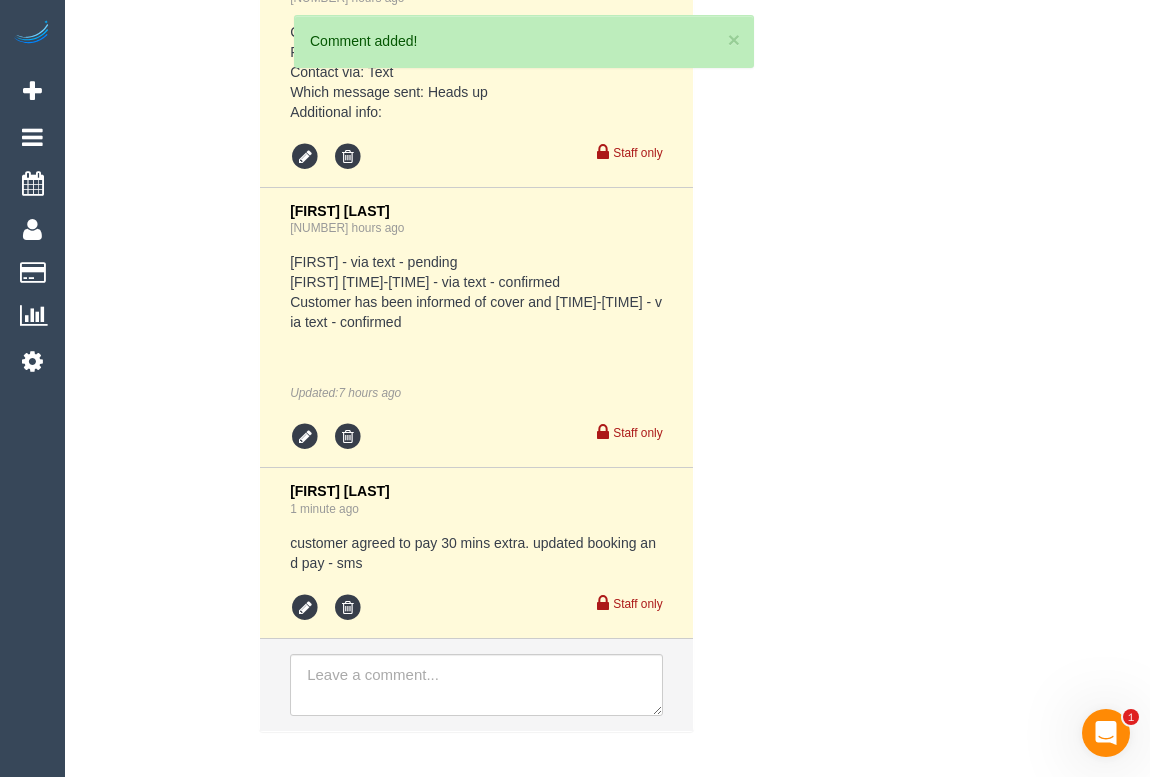scroll, scrollTop: 4369, scrollLeft: 0, axis: vertical 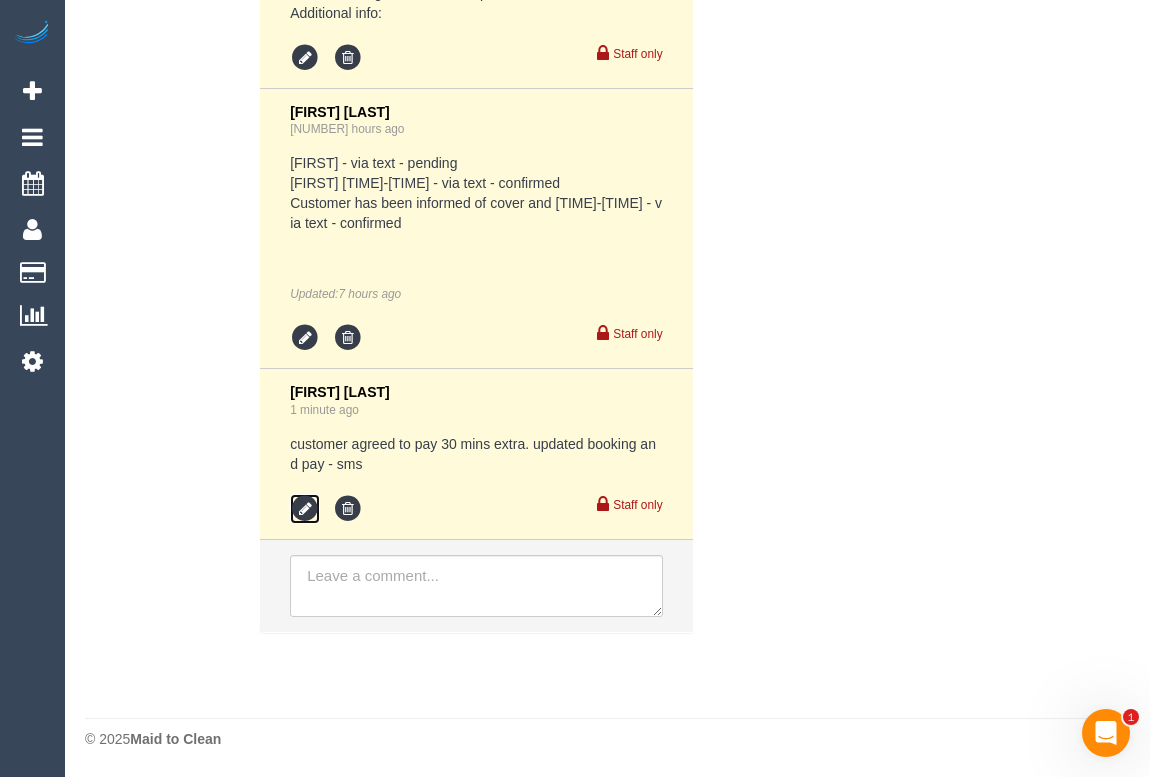 click at bounding box center [305, 509] 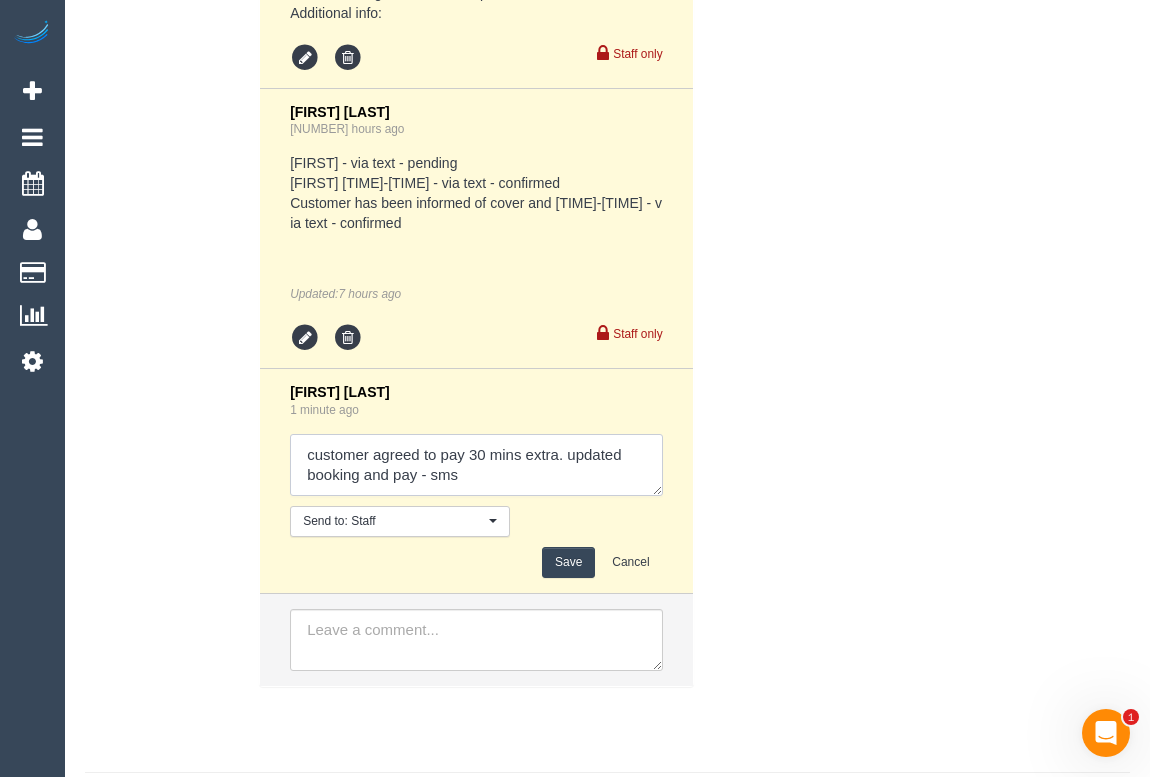 drag, startPoint x: 459, startPoint y: 472, endPoint x: 426, endPoint y: 472, distance: 33 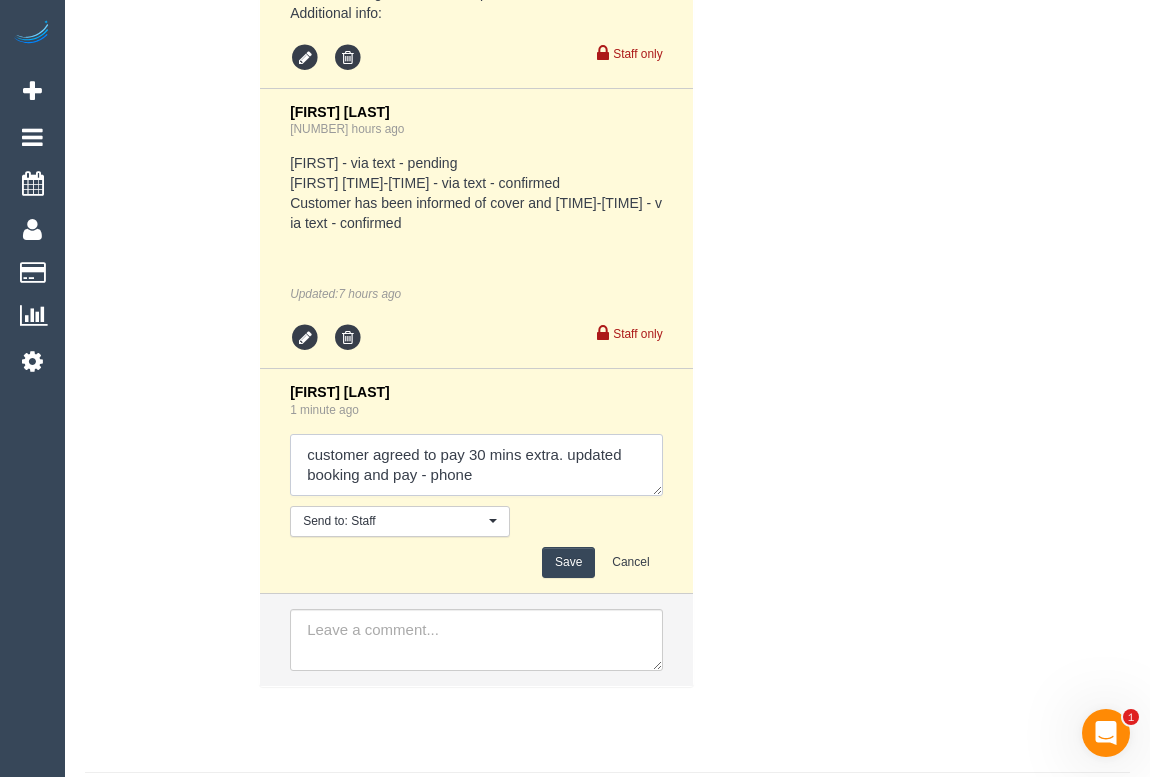 type on "customer agreed to pay 30 mins extra. updated booking and pay - phone" 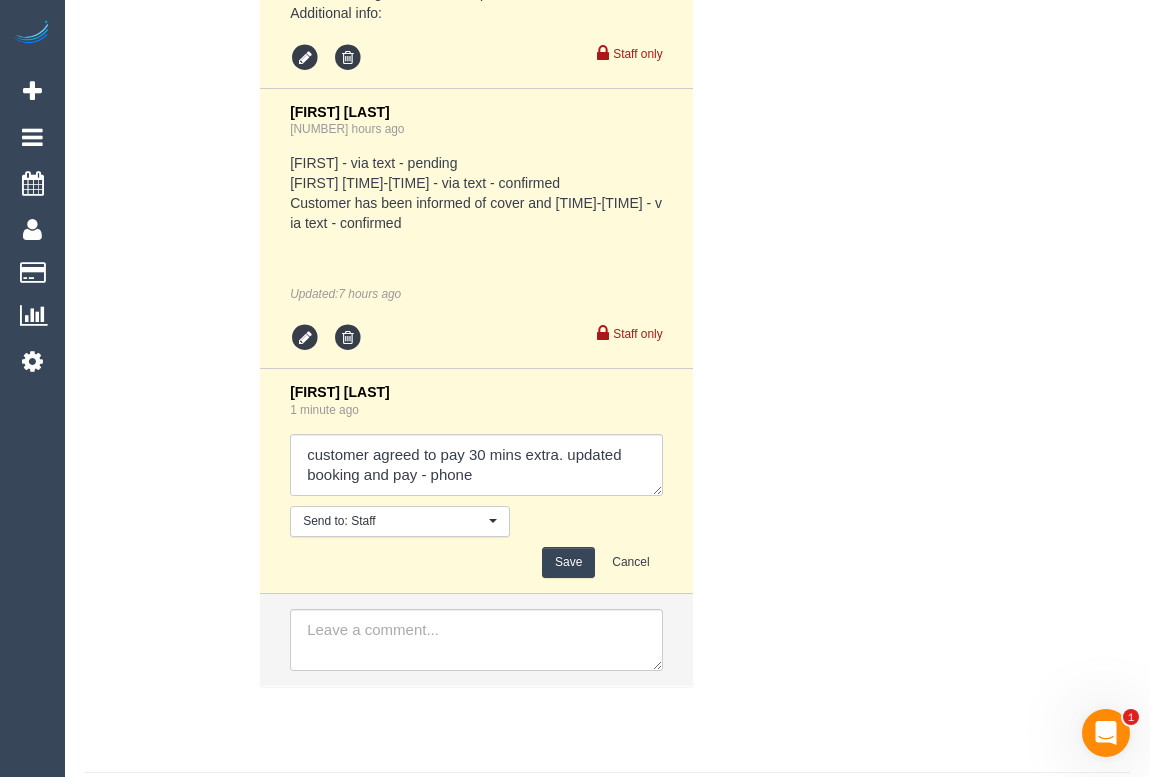 click on "Save" at bounding box center [568, 562] 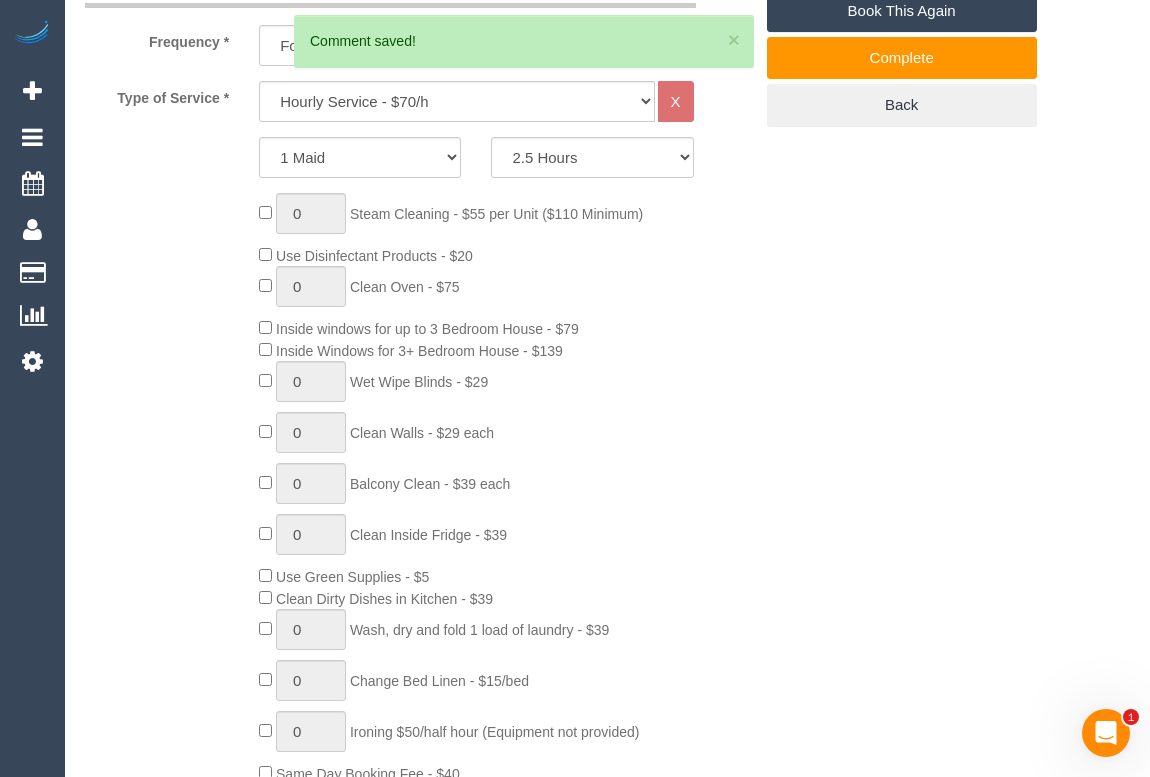 scroll, scrollTop: 278, scrollLeft: 0, axis: vertical 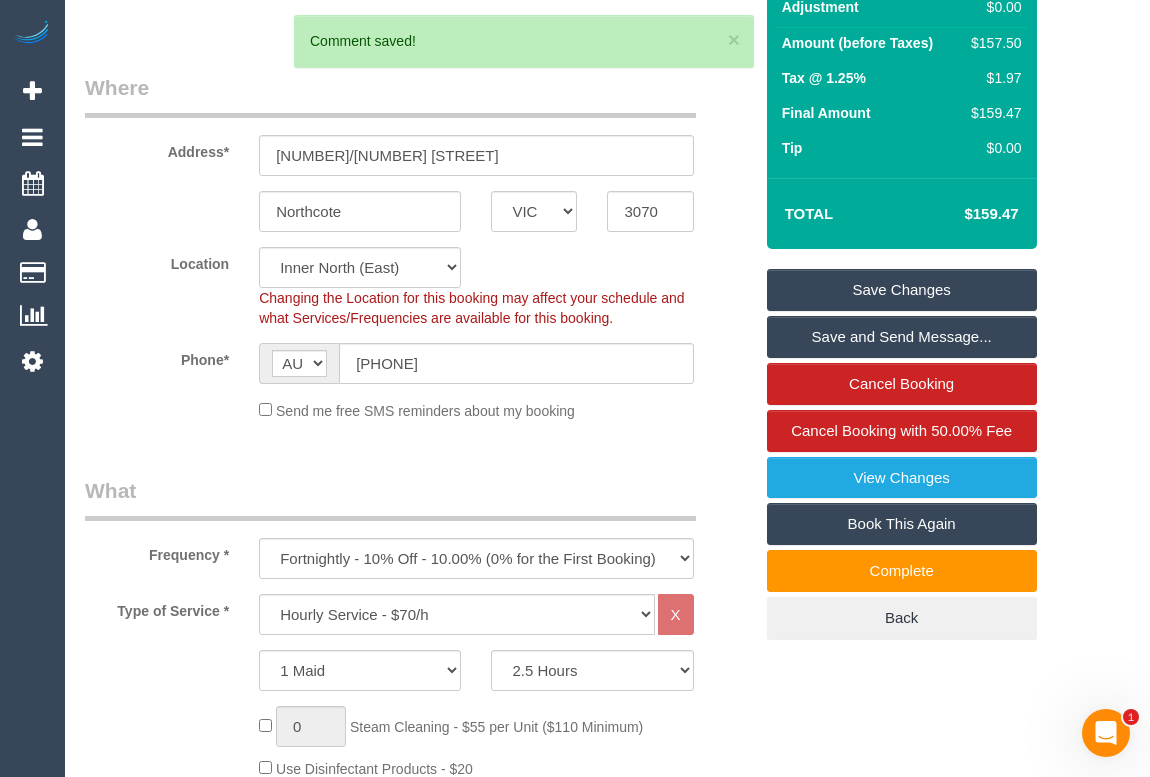 click on "Save Changes" at bounding box center [902, 290] 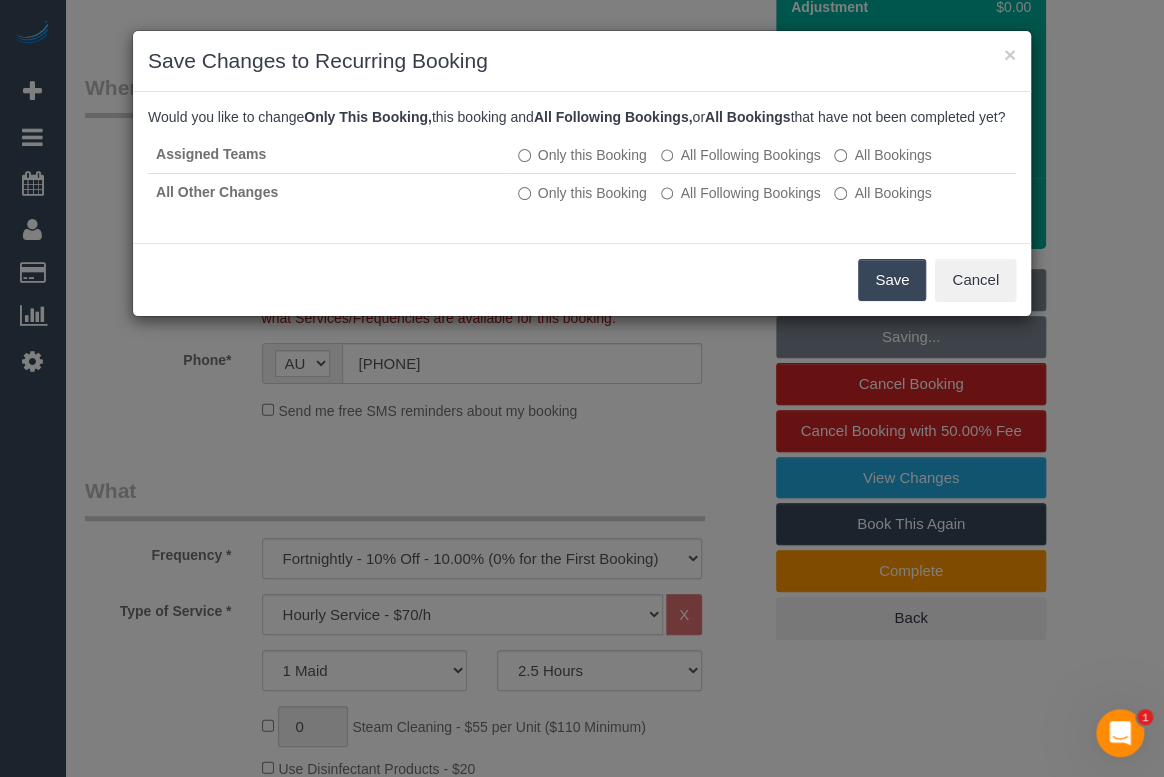 click on "Save" at bounding box center [892, 280] 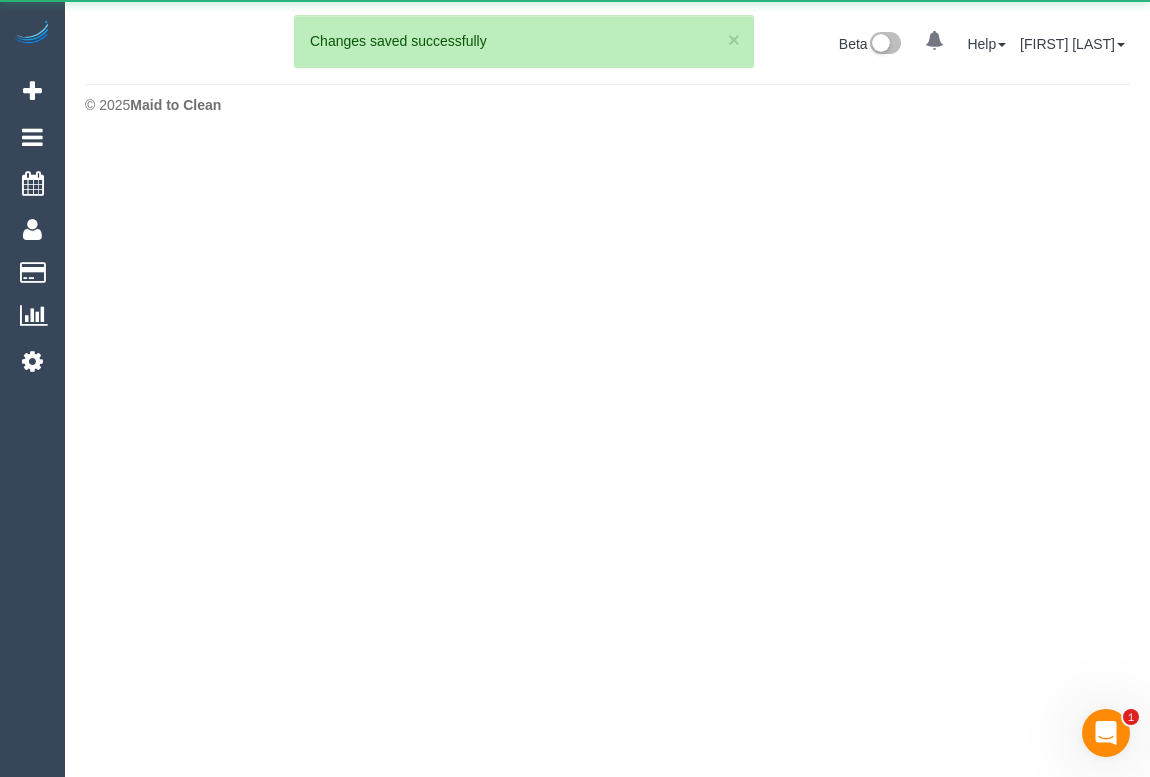 scroll, scrollTop: 0, scrollLeft: 0, axis: both 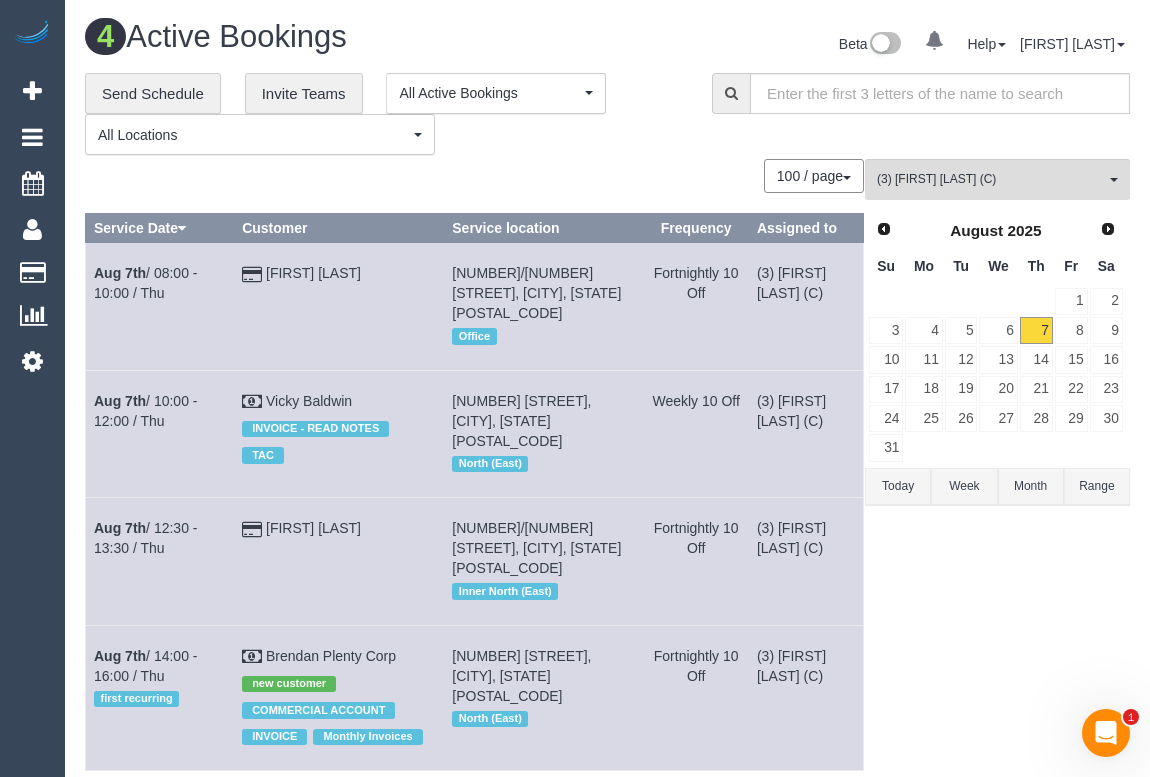 click on "**********" at bounding box center [383, 114] 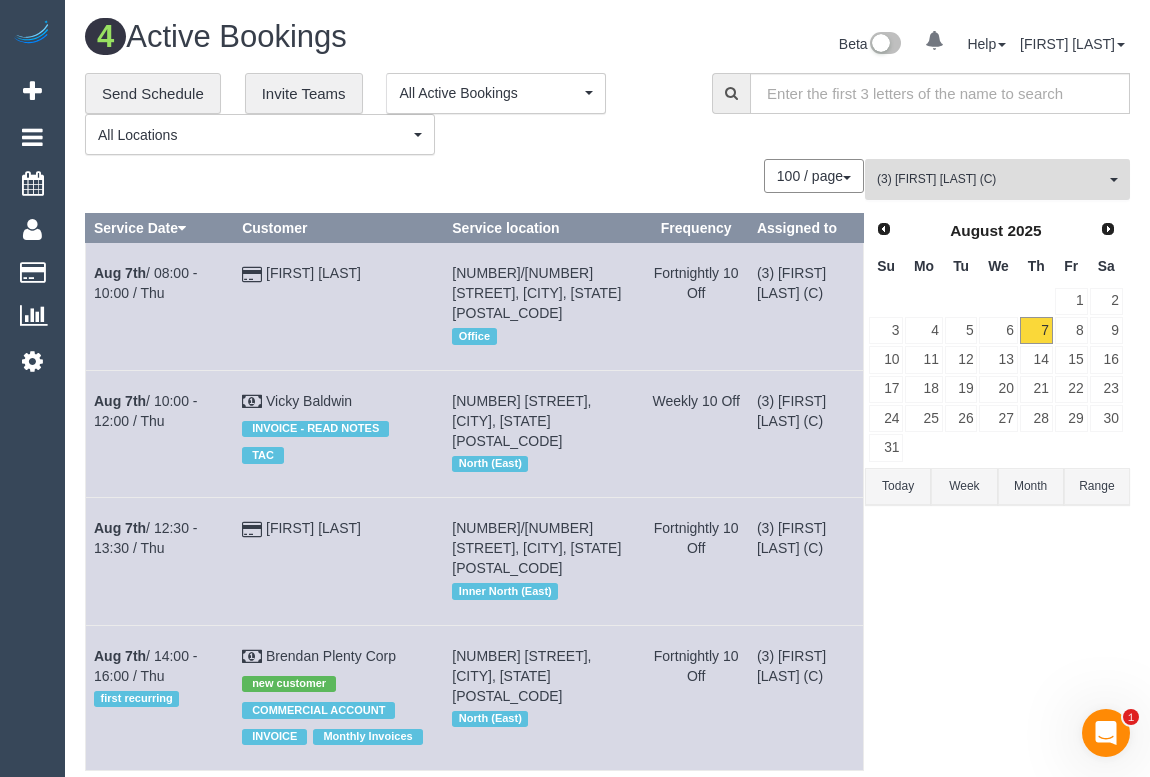 click on "(3) Mihindu Withanage (C)" at bounding box center (991, 179) 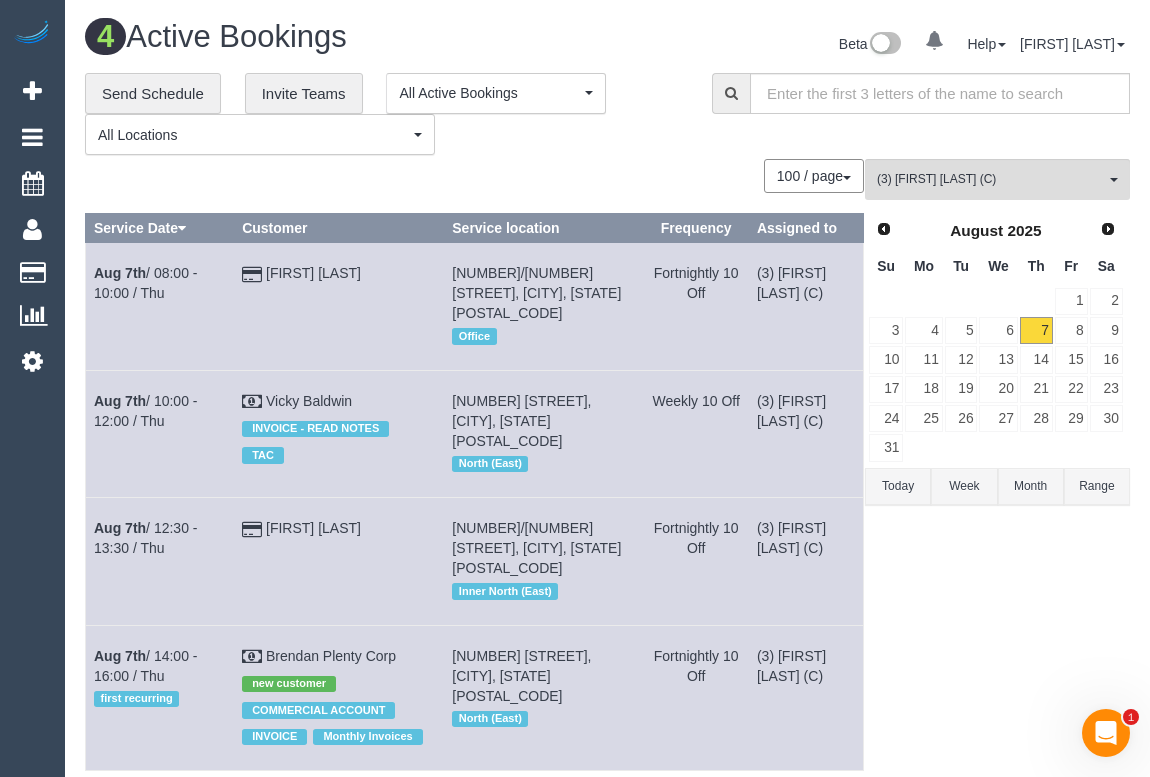 scroll, scrollTop: 3625, scrollLeft: 0, axis: vertical 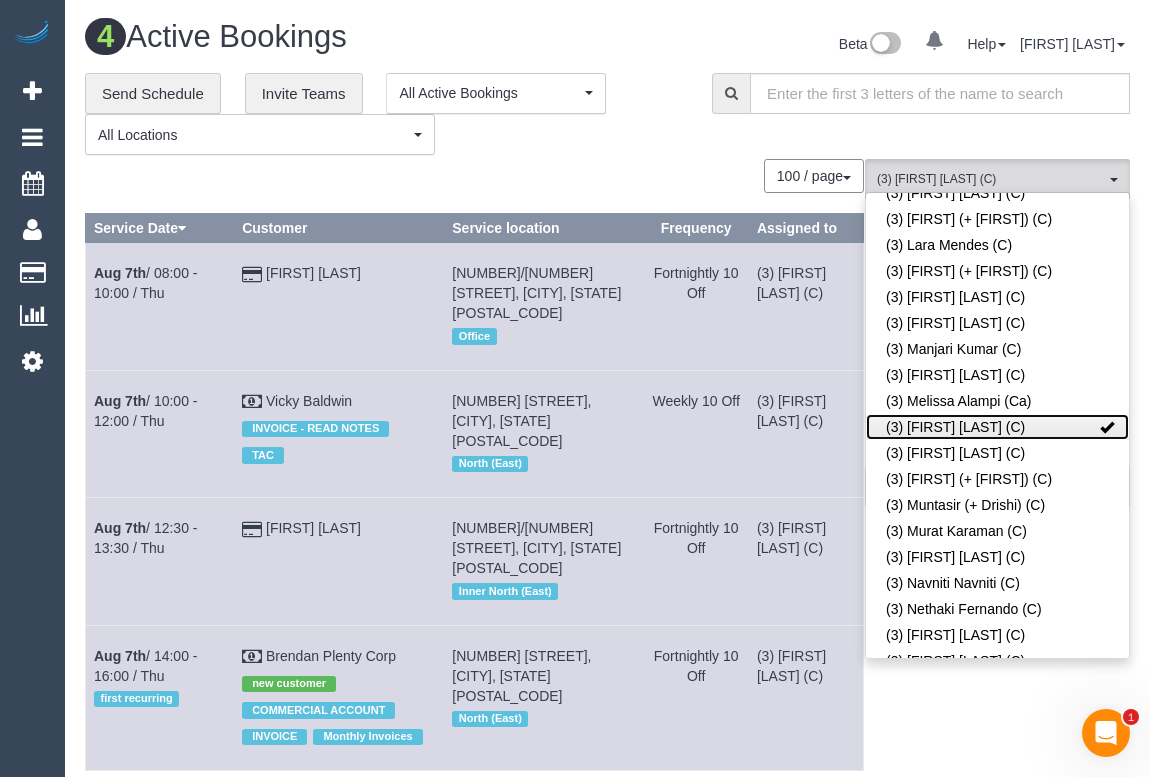 click at bounding box center [1107, 427] 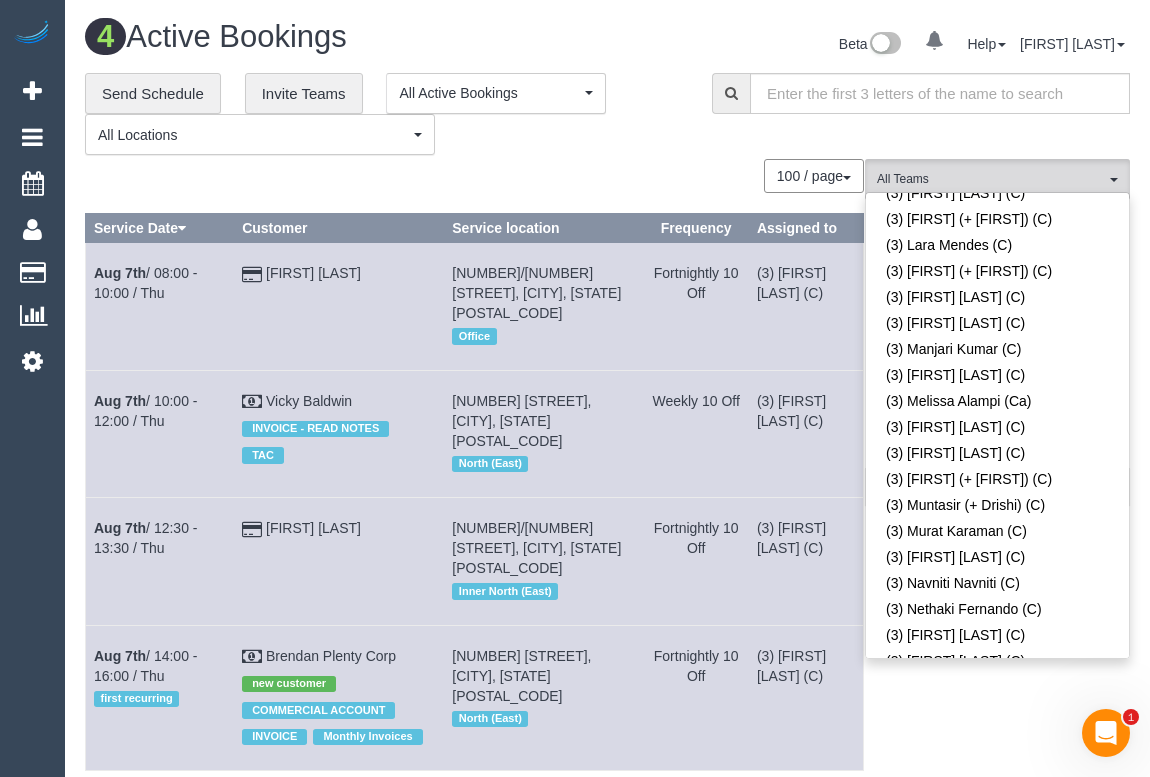 click on "**********" at bounding box center [383, 114] 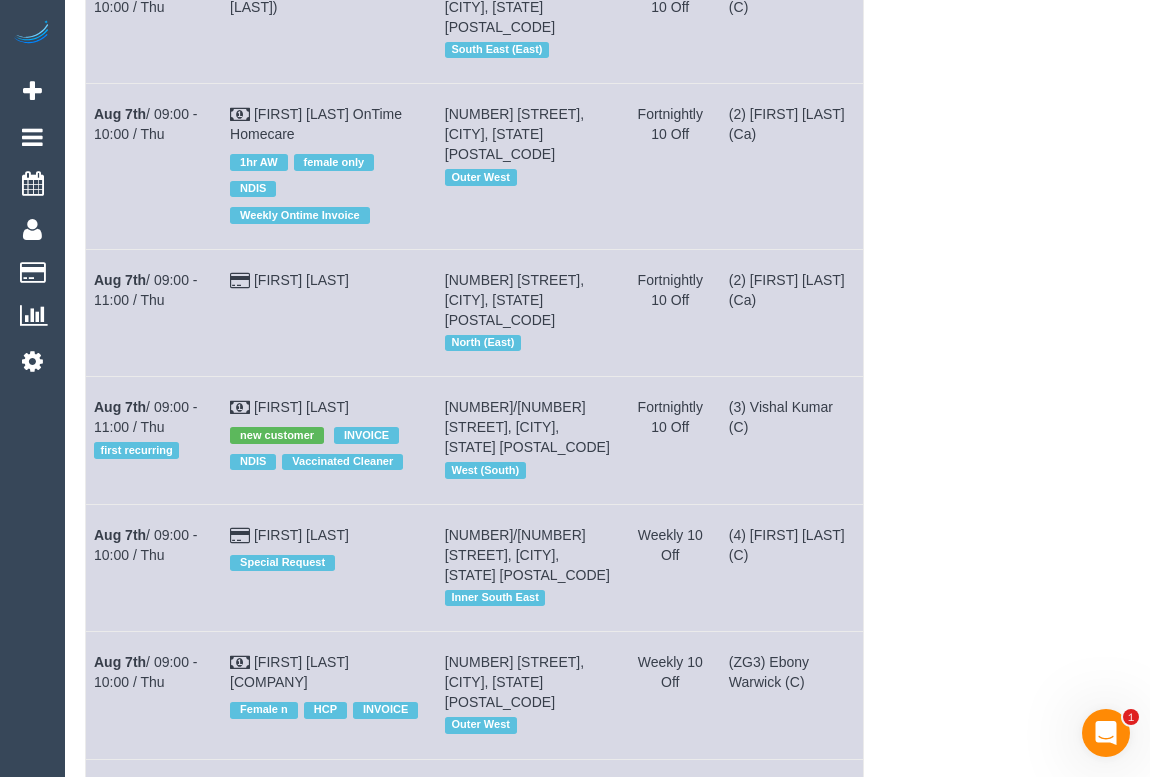 scroll, scrollTop: 10797, scrollLeft: 0, axis: vertical 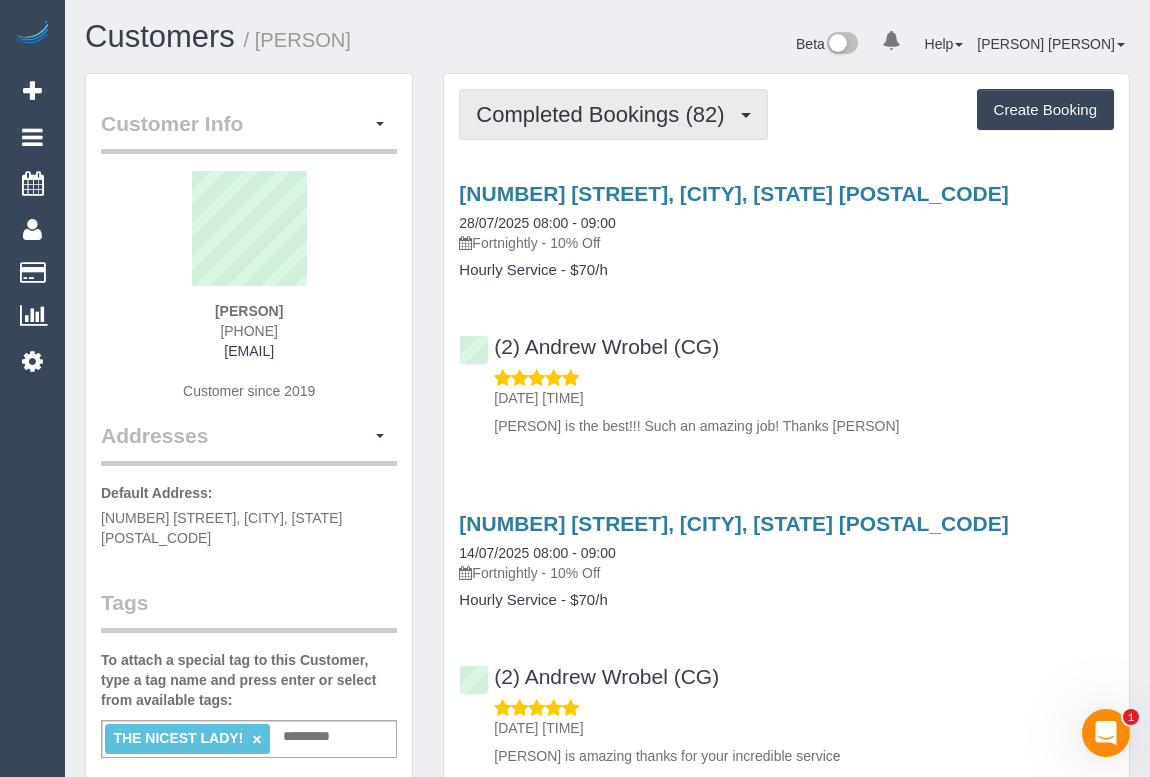 click on "Completed Bookings (82)" at bounding box center (613, 114) 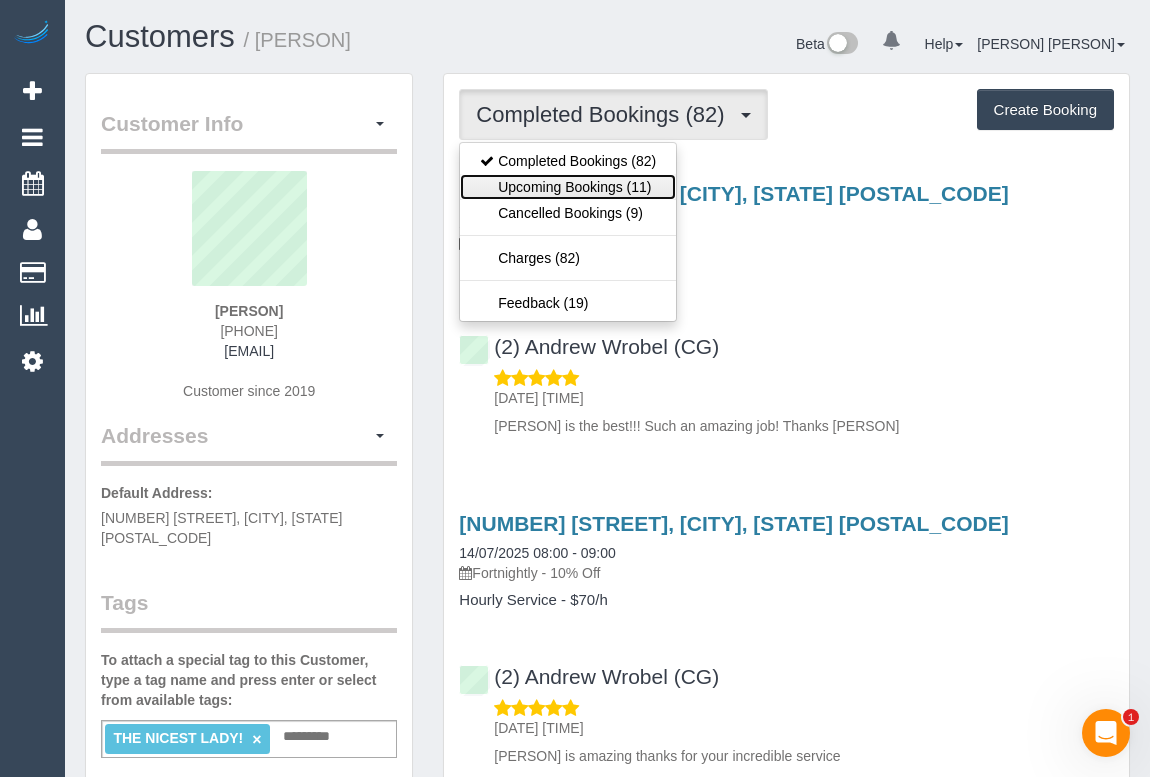 click on "Upcoming Bookings (11)" at bounding box center (568, 187) 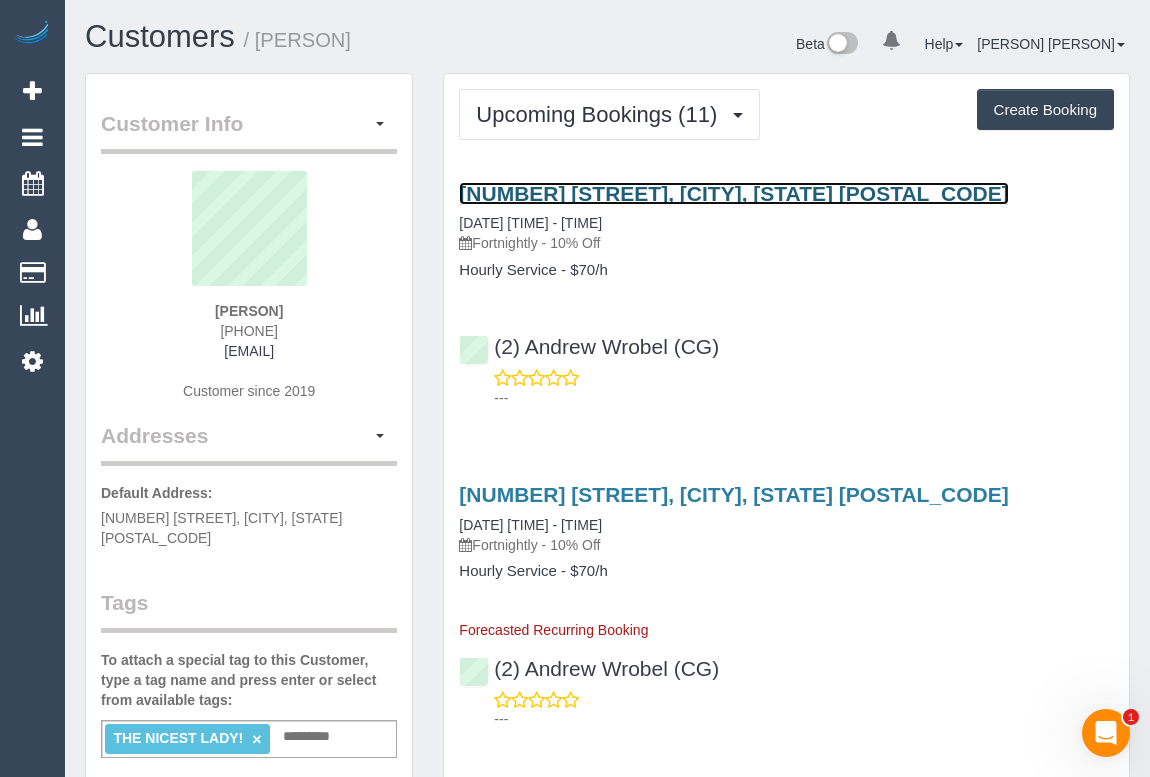 click on "[NUMBER] [STREET], [CITY], [STATE] [POSTAL_CODE]" at bounding box center [733, 193] 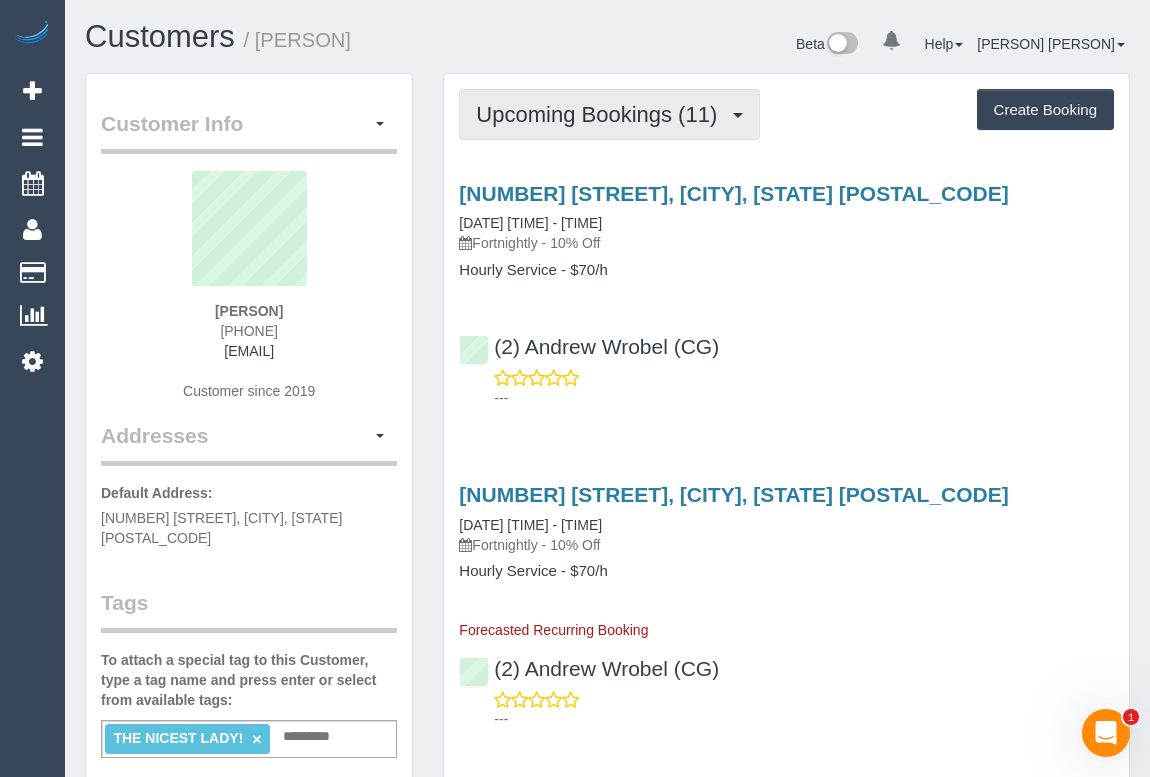 click on "Upcoming Bookings (11)" at bounding box center (609, 114) 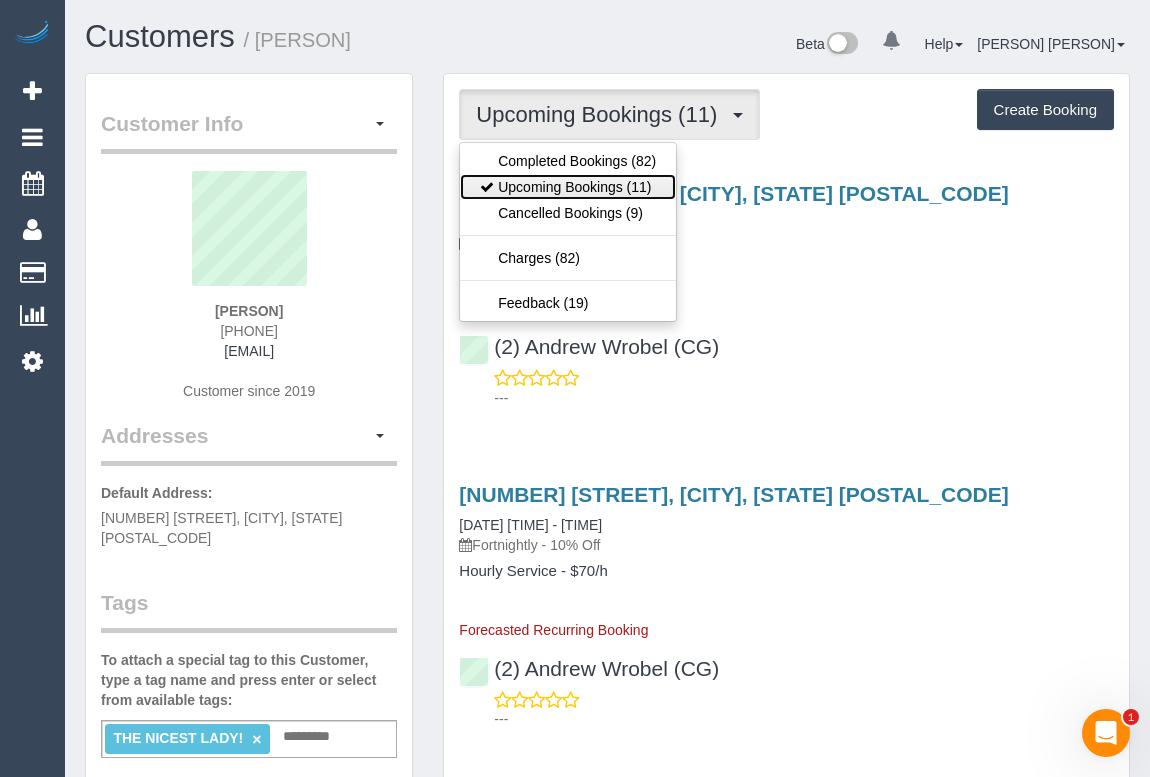 click on "Upcoming Bookings (11)" at bounding box center [568, 187] 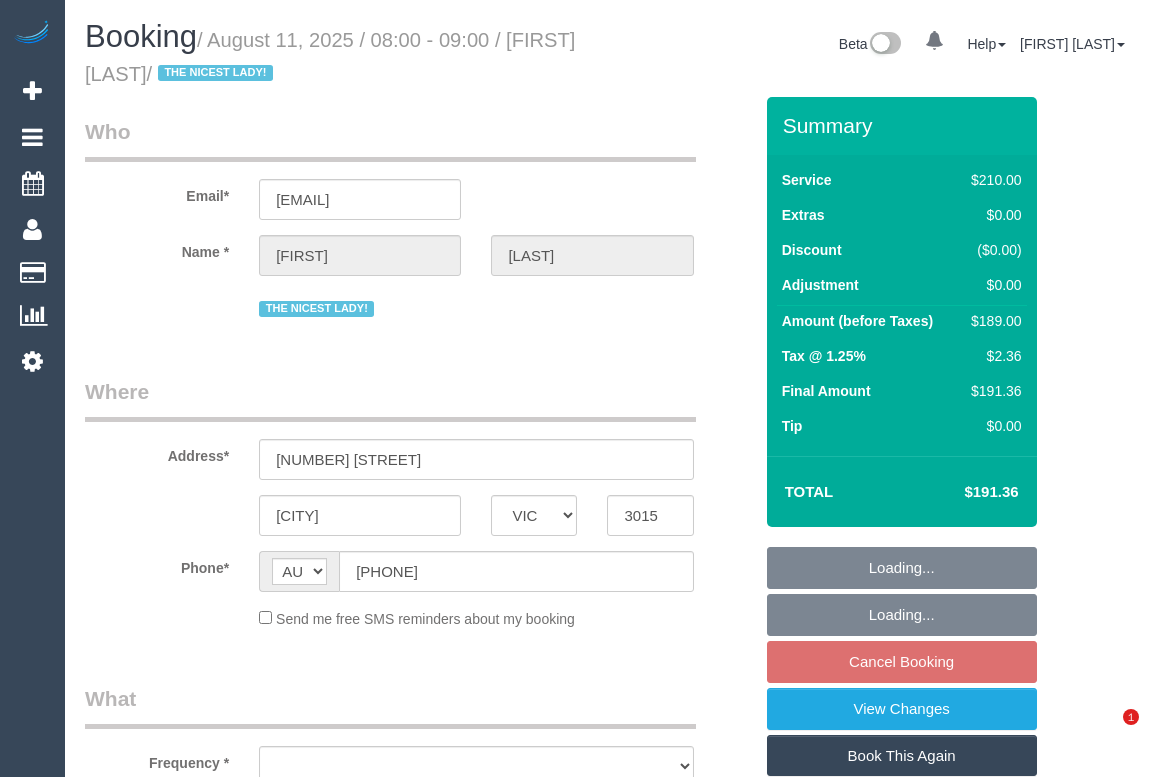 select on "VIC" 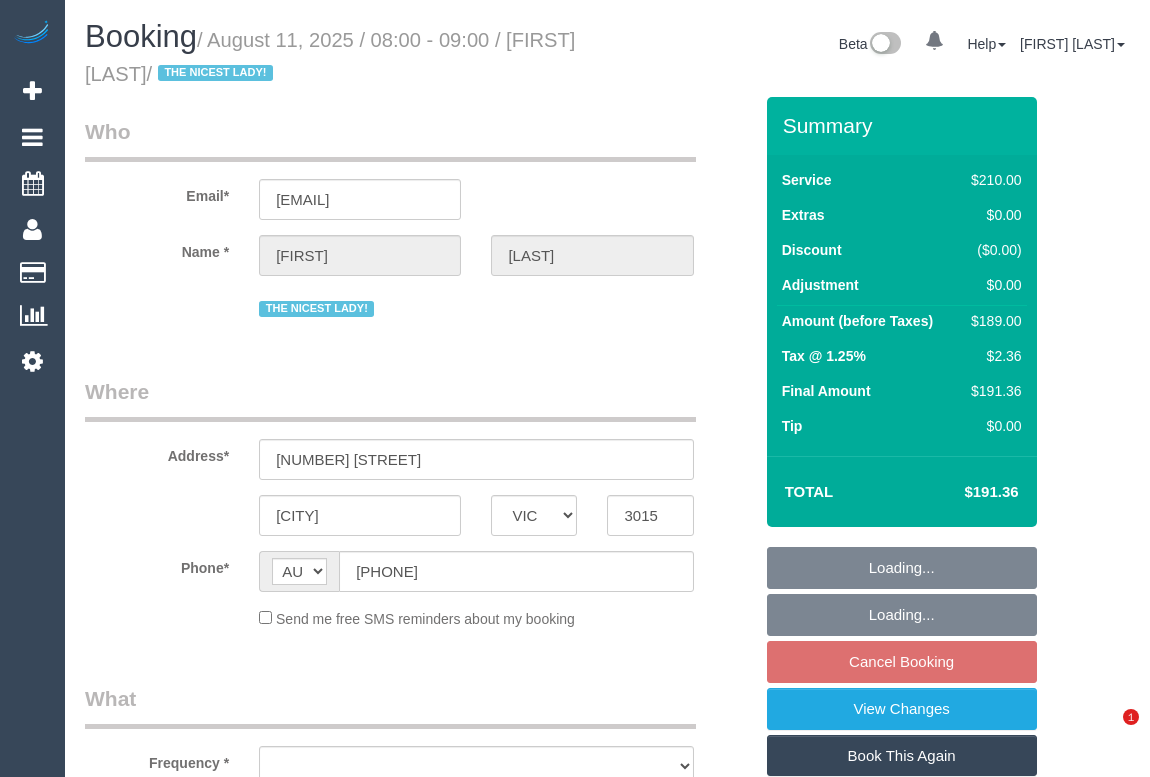 scroll, scrollTop: 0, scrollLeft: 0, axis: both 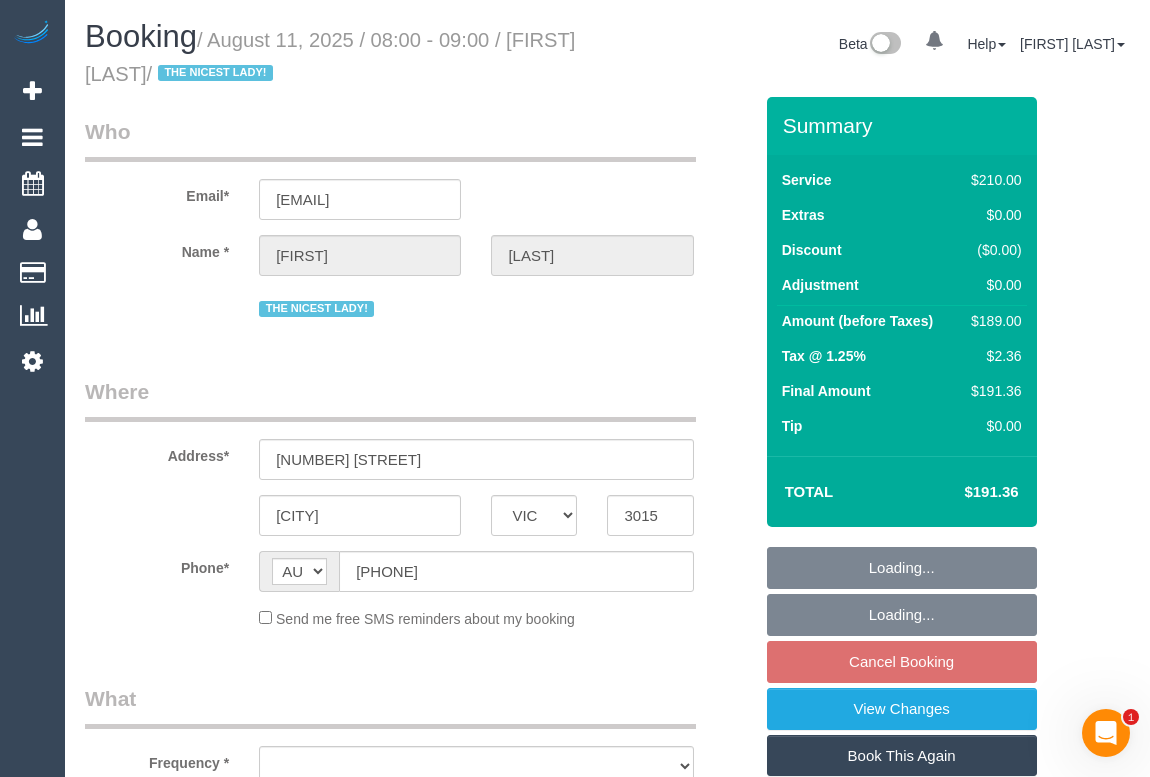 select on "object:537" 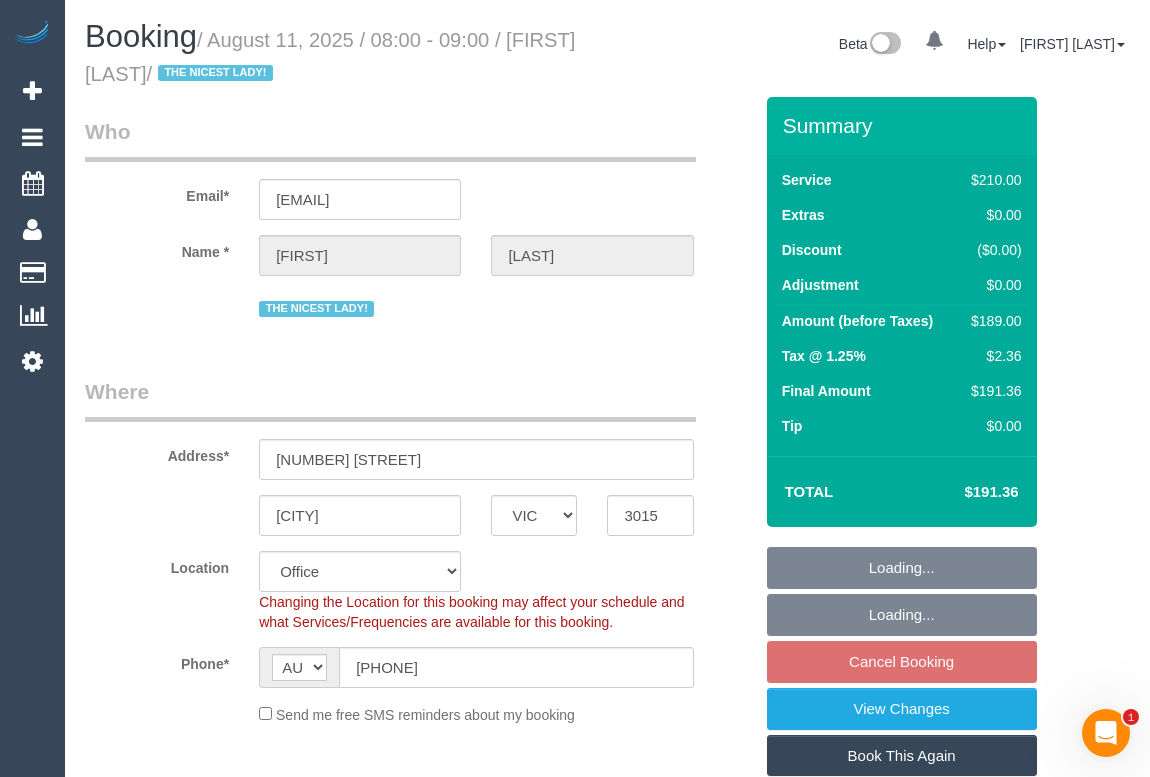 select on "object:854" 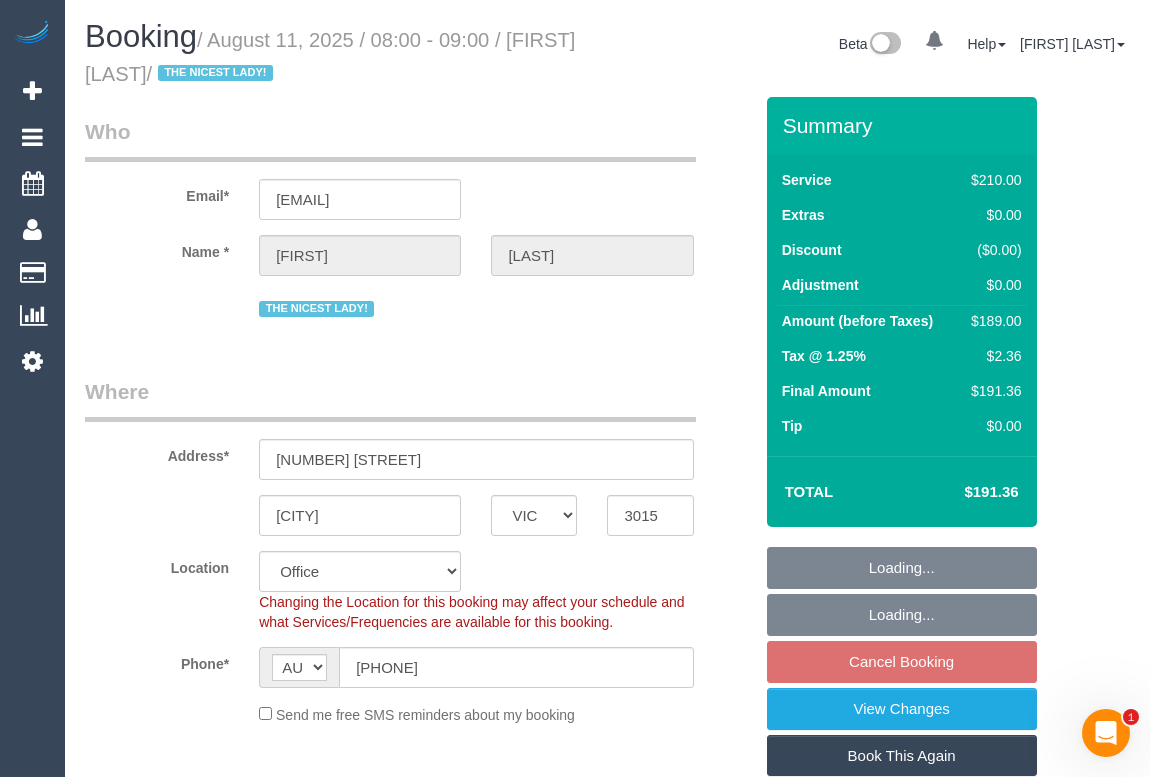 select on "180" 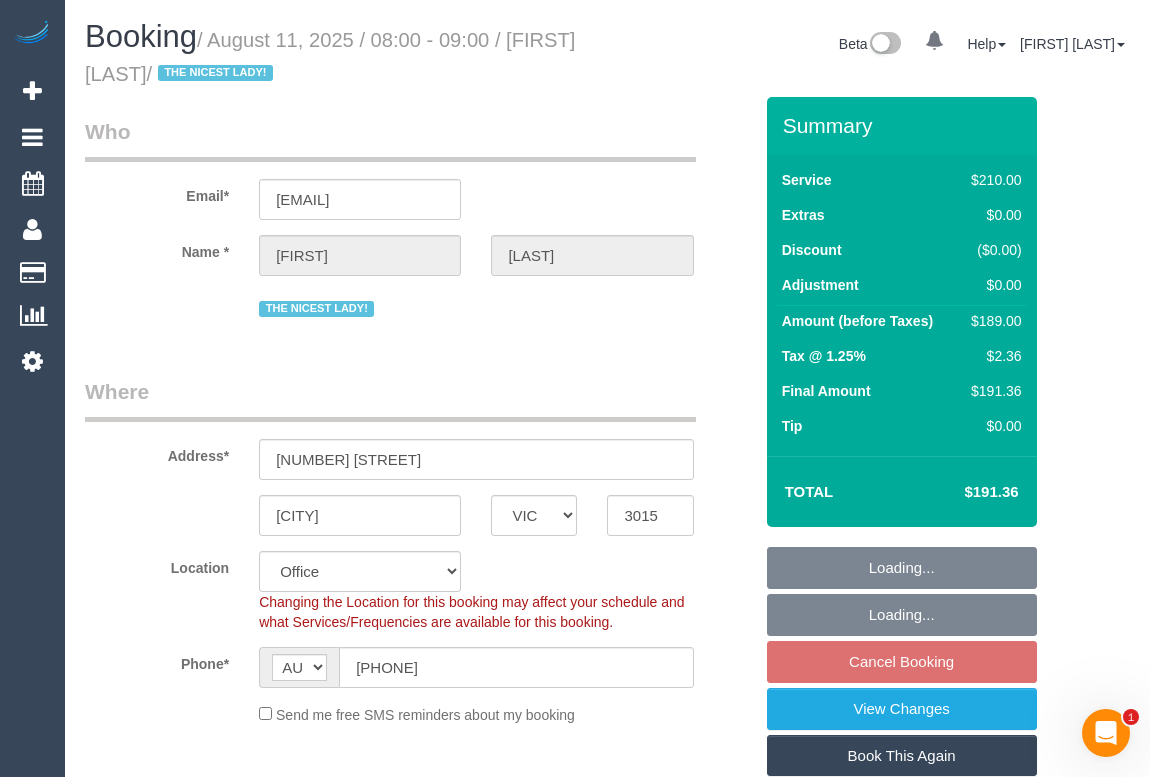 select on "string:stripe-pm_1M1LCl2GScqysDRV8OFvPaPh" 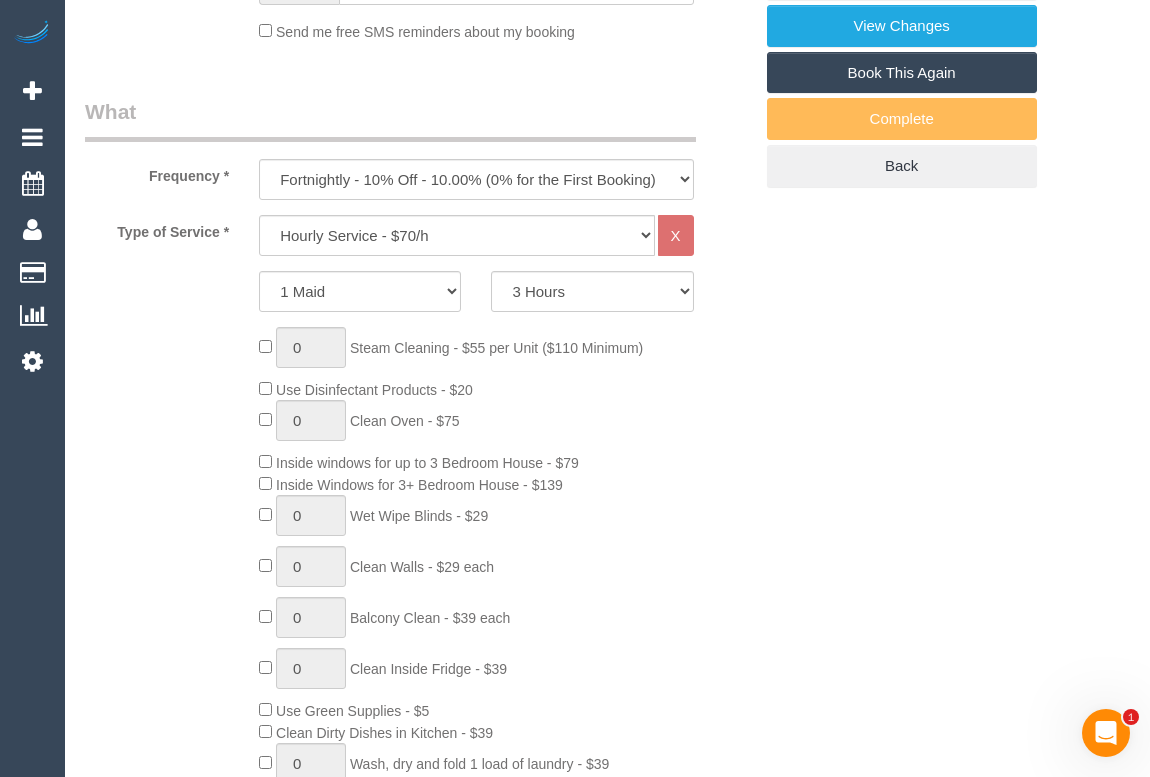 scroll, scrollTop: 909, scrollLeft: 0, axis: vertical 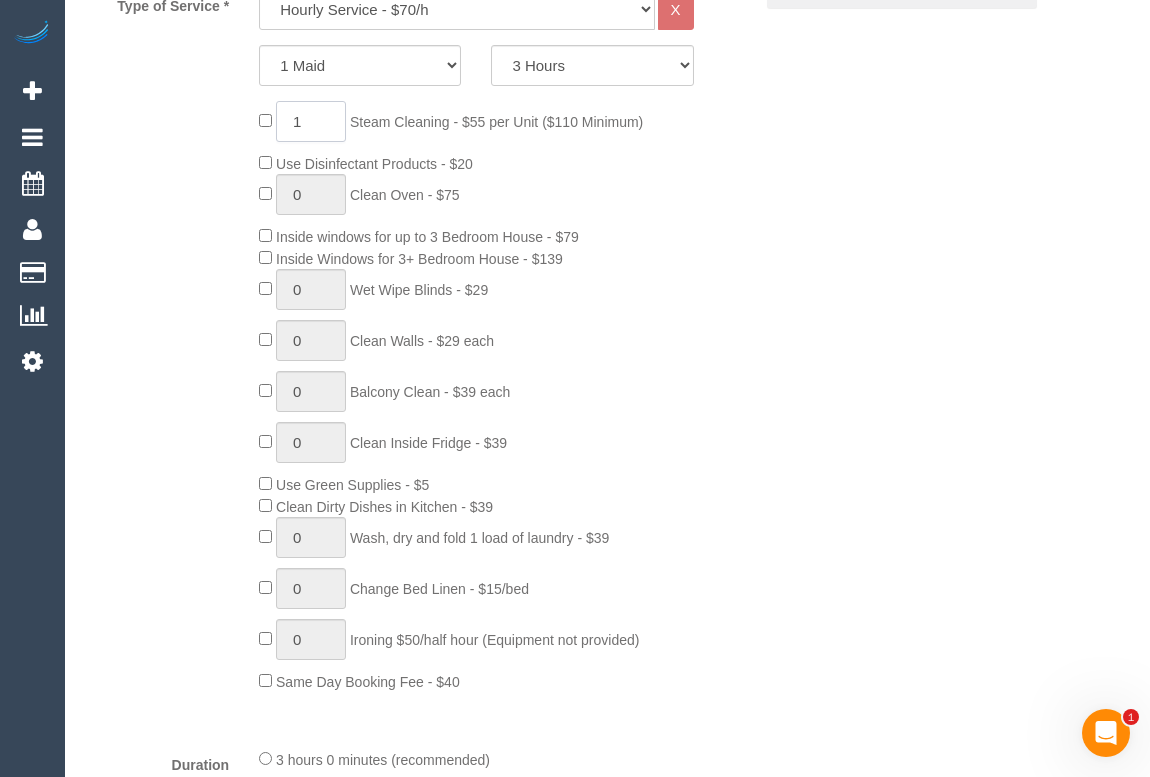 click on "1" 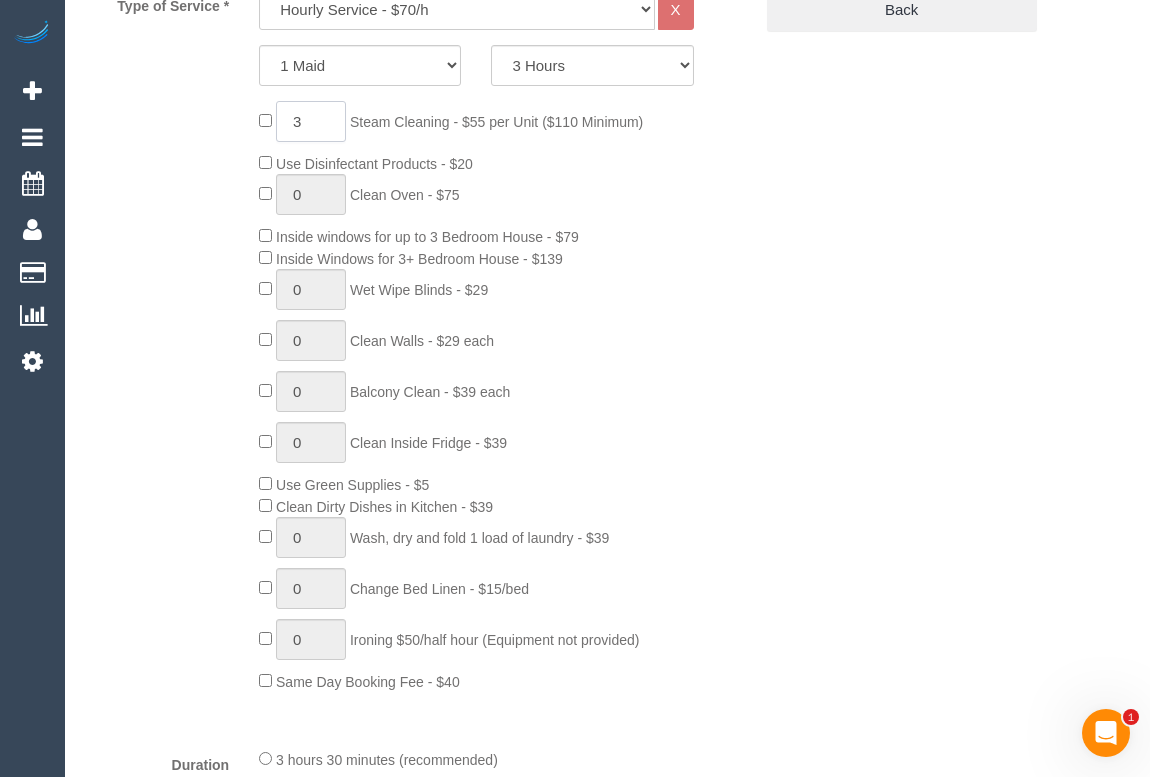 type on "3" 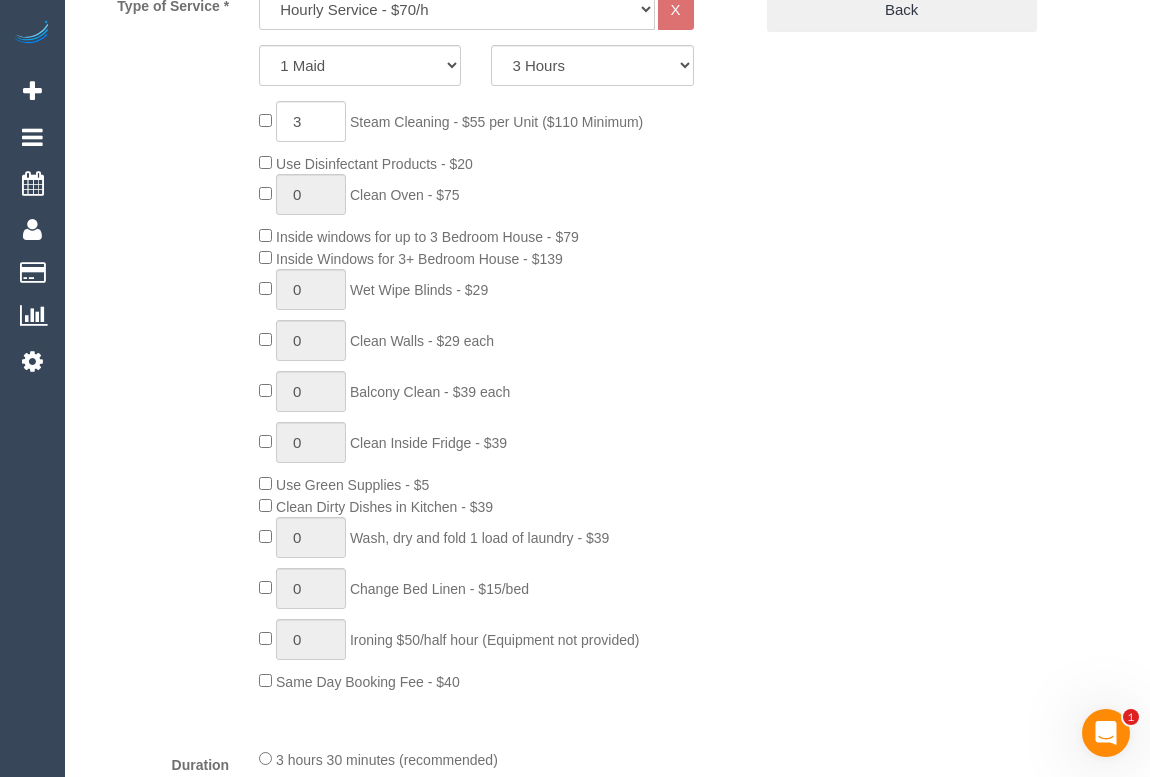 click on "Who
Email*
katkemp979@gmail.com
Name *
Kathryn
Kemp
THE NICEST LADY!
Where
Address*
15 Jubilee St
Newport
ACT
NSW
NT
QLD
SA
TAS
VIC
WA
3015
Location
Office City East (North) East (South) Inner East Inner North (East) Inner North (West) Inner South East Inner West North (East) North (West) Outer East Outer North (East) Outer North (West) Outer South East Outer West South East (East) South East (West) West (North) West (South) ZG - Central ZG - East ZG - North ZG - South" at bounding box center [607, 1598] 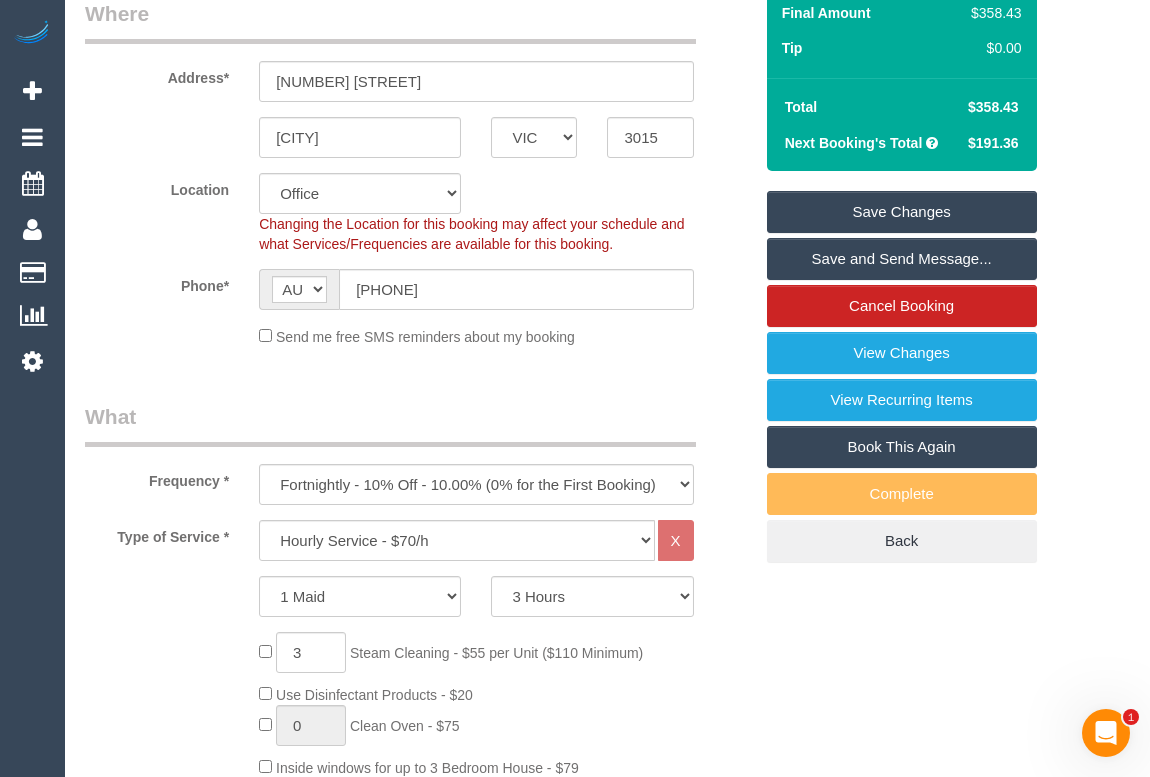 scroll, scrollTop: 90, scrollLeft: 0, axis: vertical 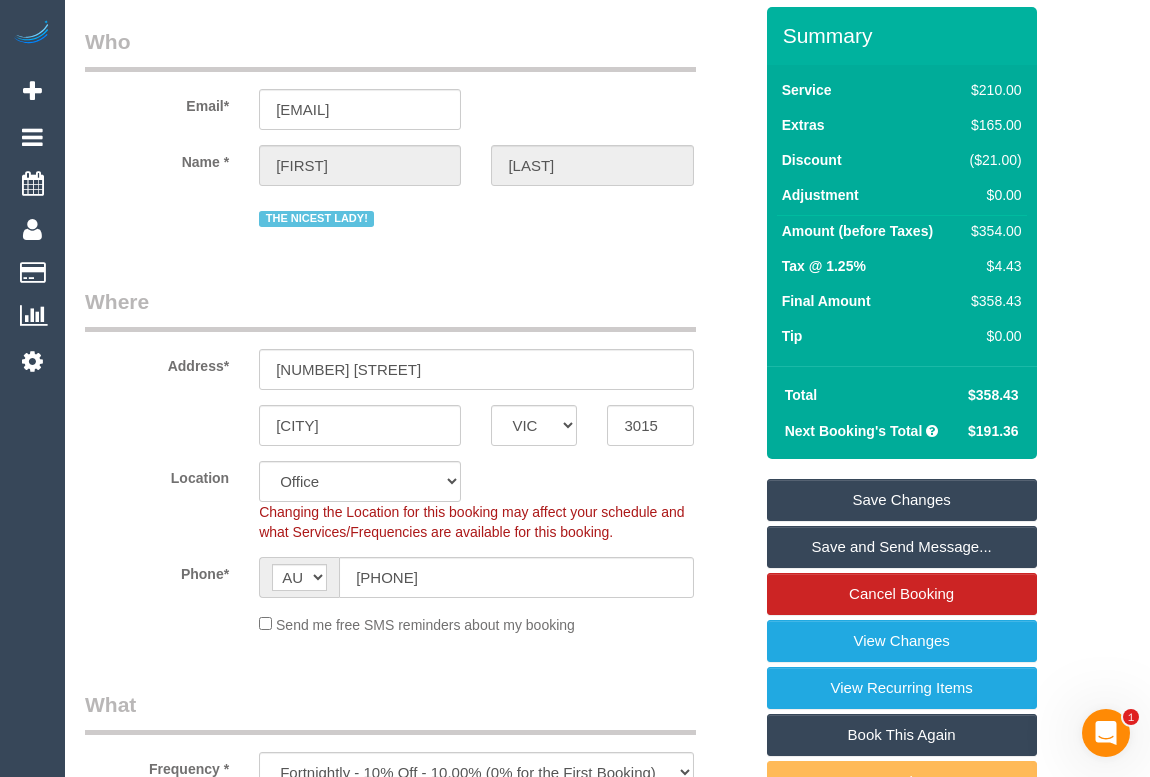 click on "Save Changes" at bounding box center [902, 500] 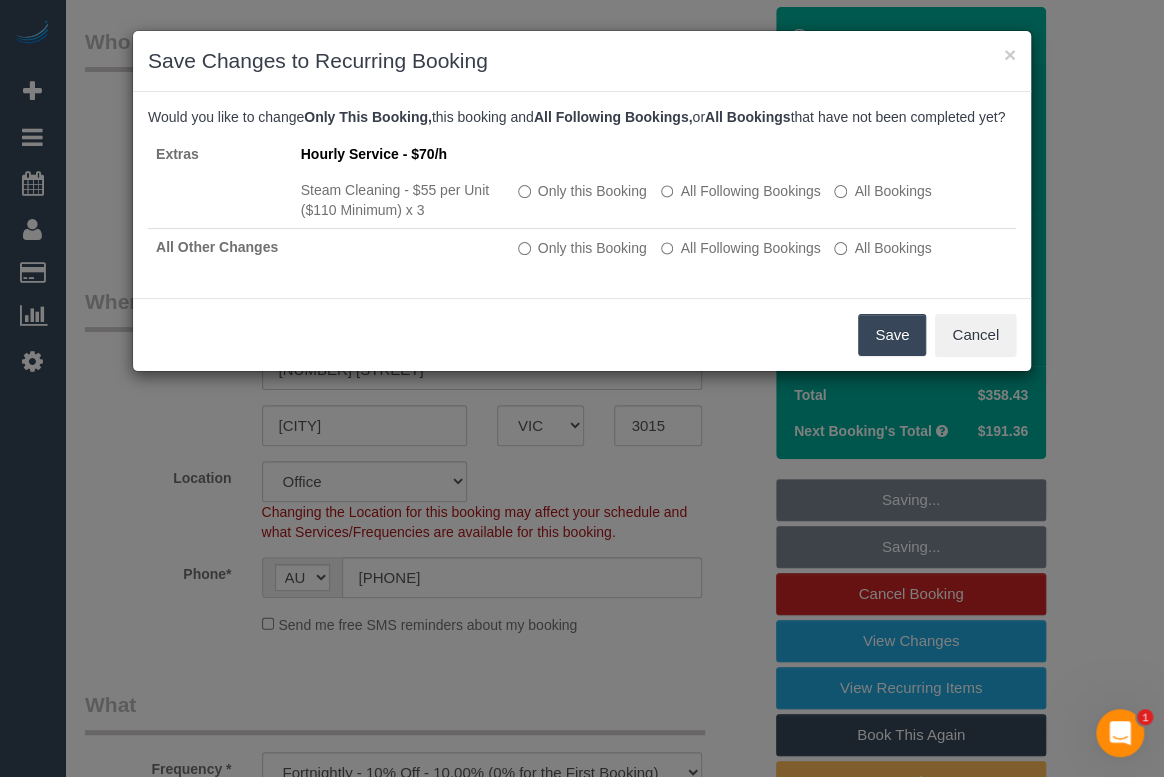 click on "Save" at bounding box center (892, 335) 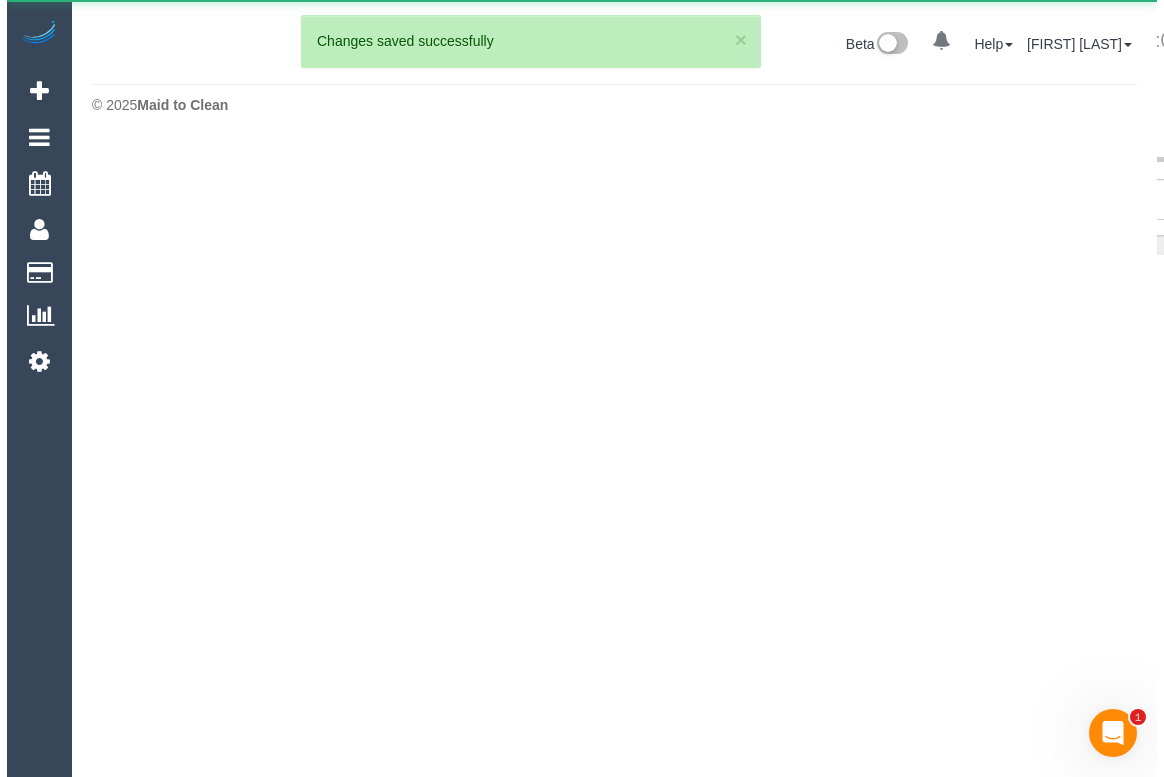 scroll, scrollTop: 0, scrollLeft: 0, axis: both 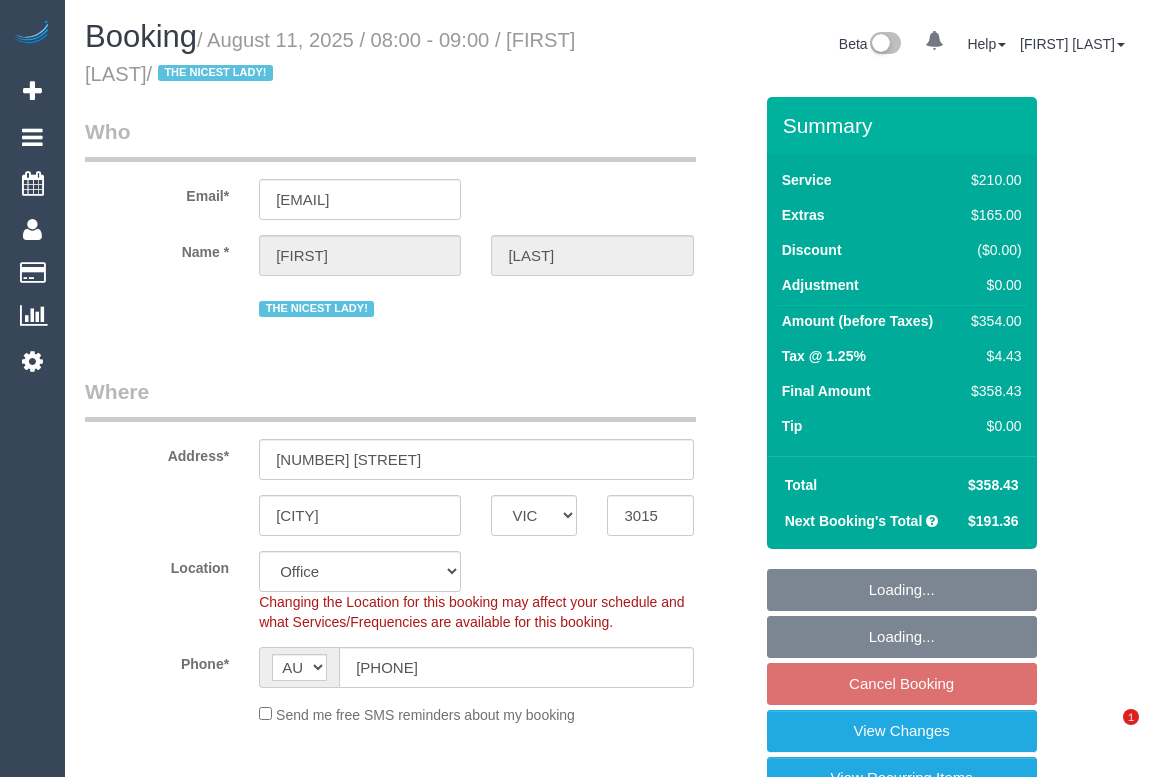 select on "VIC" 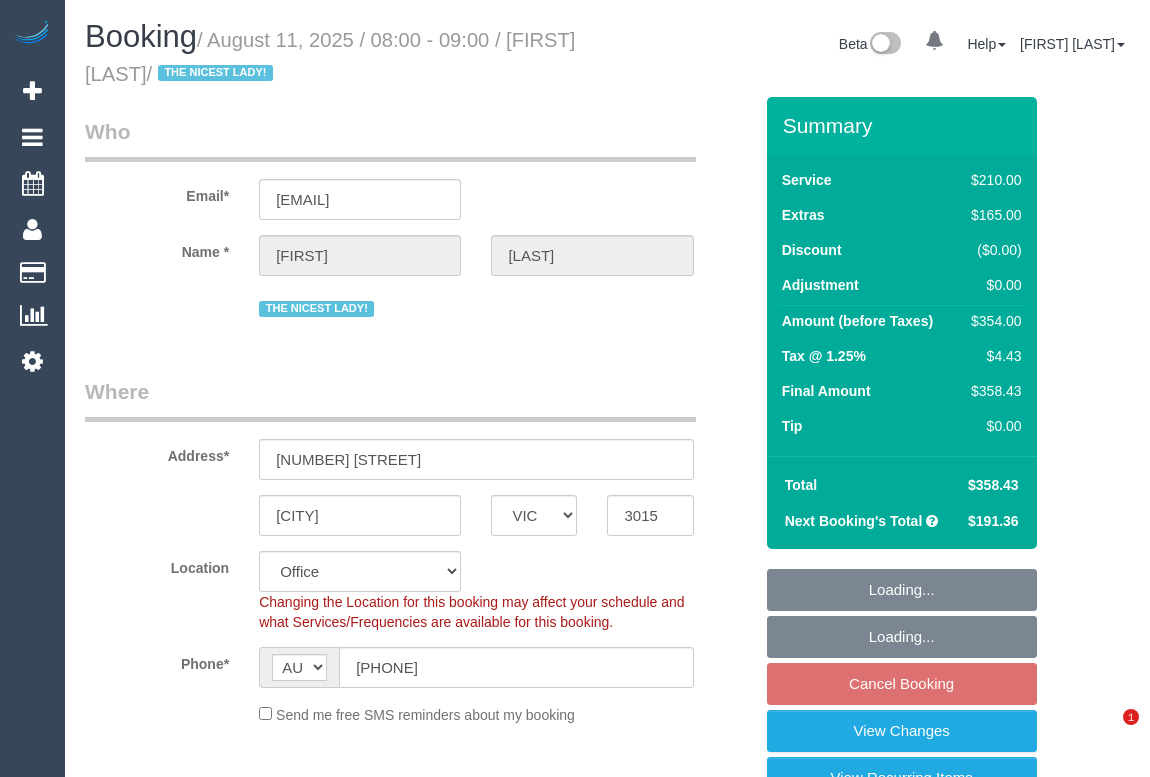 select on "object:2096" 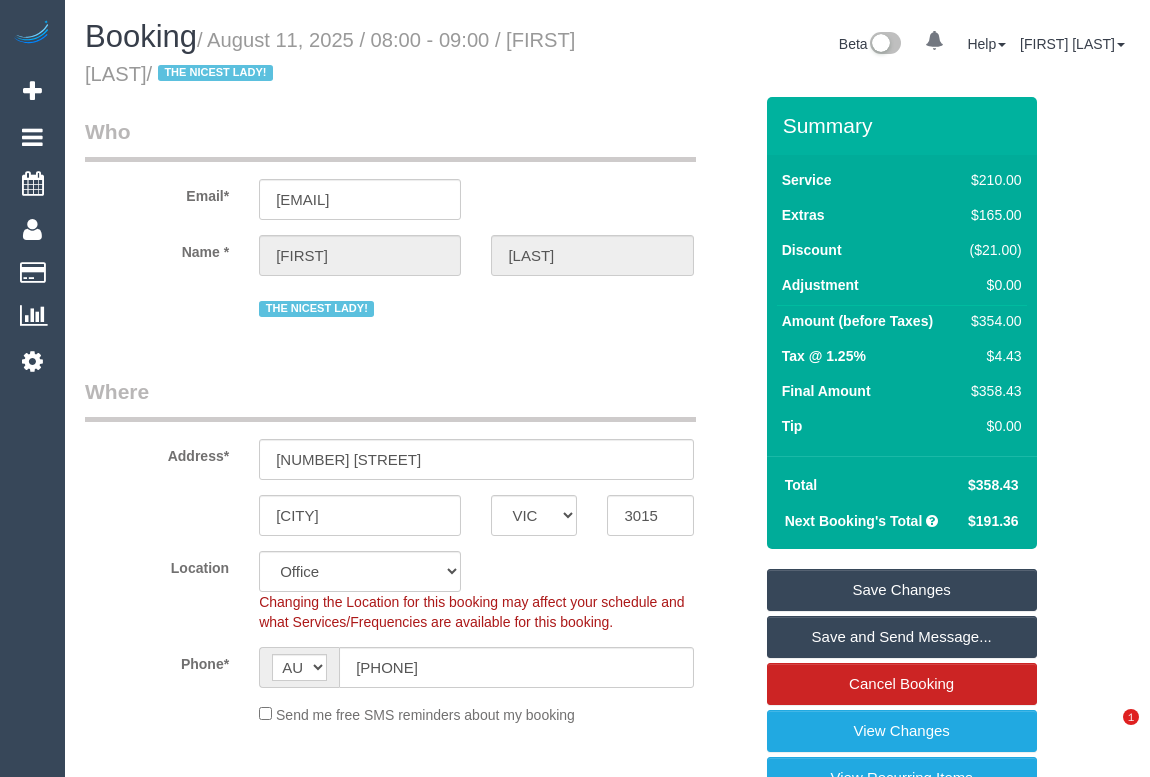 scroll, scrollTop: 0, scrollLeft: 0, axis: both 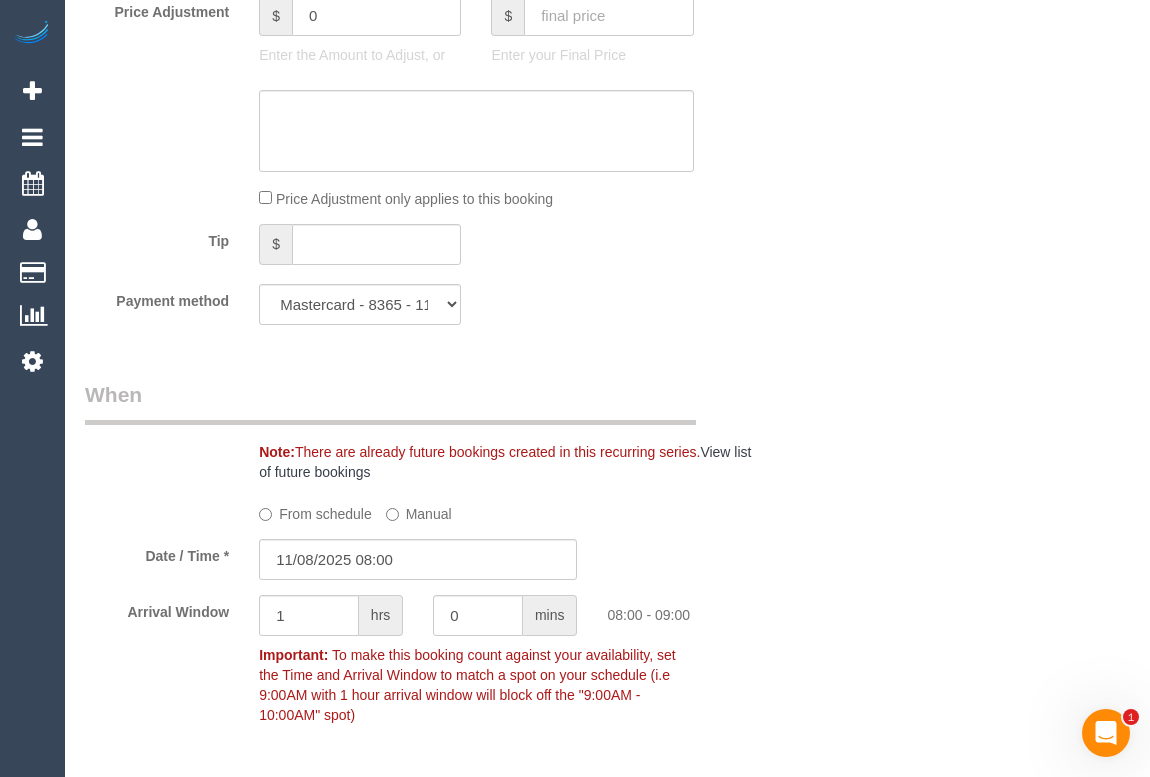 click on "What
Frequency *
One Time Cleaning Weekly - 10% Off - 10.00% (0% for the First Booking) Fortnightly - 10% Off - 10.00% (0% for the First Booking) Three Weekly - 5% Off - 5.00% (0% for the First Booking) Four Weekly - 5% Off - 5.00% (0% for the First Booking)
Type of Service *
Hourly Service - $70/h Hourly Service - $65/h Hourly Service - $60/h Hourly Service - $58.03 (NDIS 2025-26) Hourly Service - $57.27+GST (HCP/SaH 2025-26) Hourly Service - Special Pricing (New) Hourly Service - Special Pricing Hourly Service (OnTime) $50/hr + GST One Bedroom Apt/Home Cleaning - $169 Flat Rate Two Bedroom Home Cleaning - $189 Flat Rate Three Bedroom Home Cleaning - $219 Flat Rate Four Bedroom Home Cleaning  - $259 Flat Rate Five Bedroom Home Cleaning  - $309 Flat Rate Six Bedroom Home Cleaning  - $339 Flat Rate Window Cleaning - Quoted Full home clean - Quoted Quote Meeting" at bounding box center (418, -349) 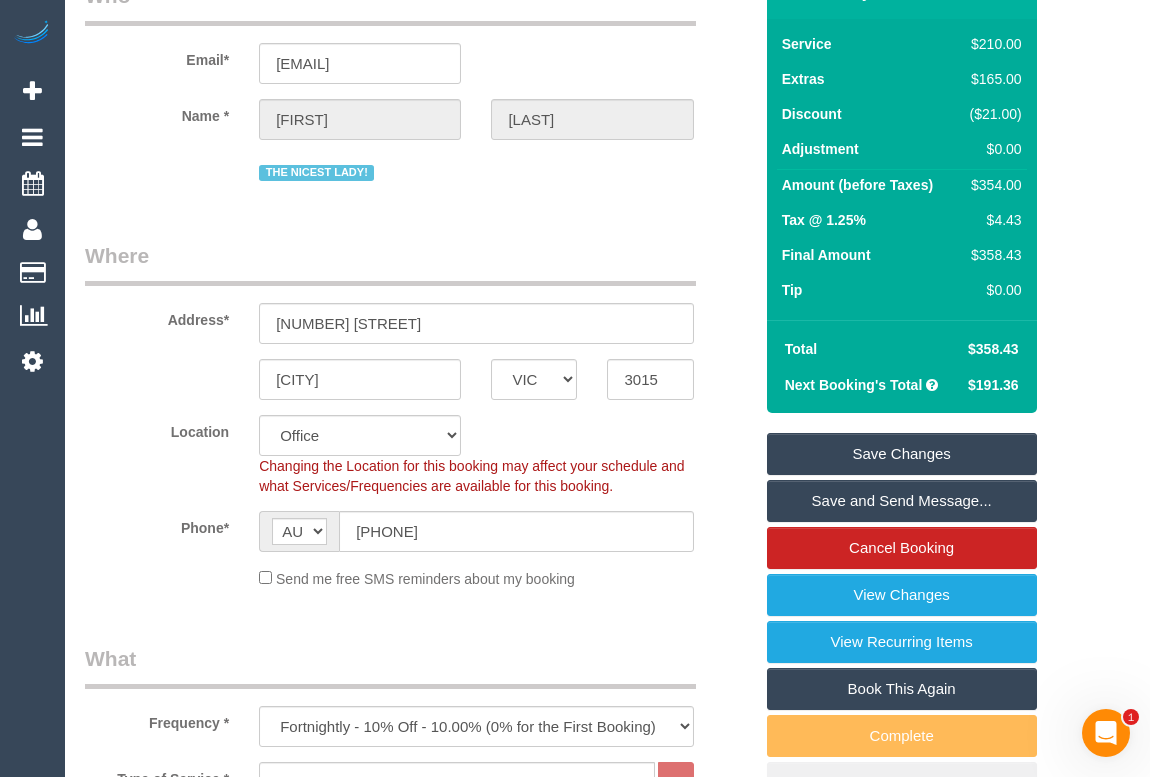 scroll, scrollTop: 0, scrollLeft: 0, axis: both 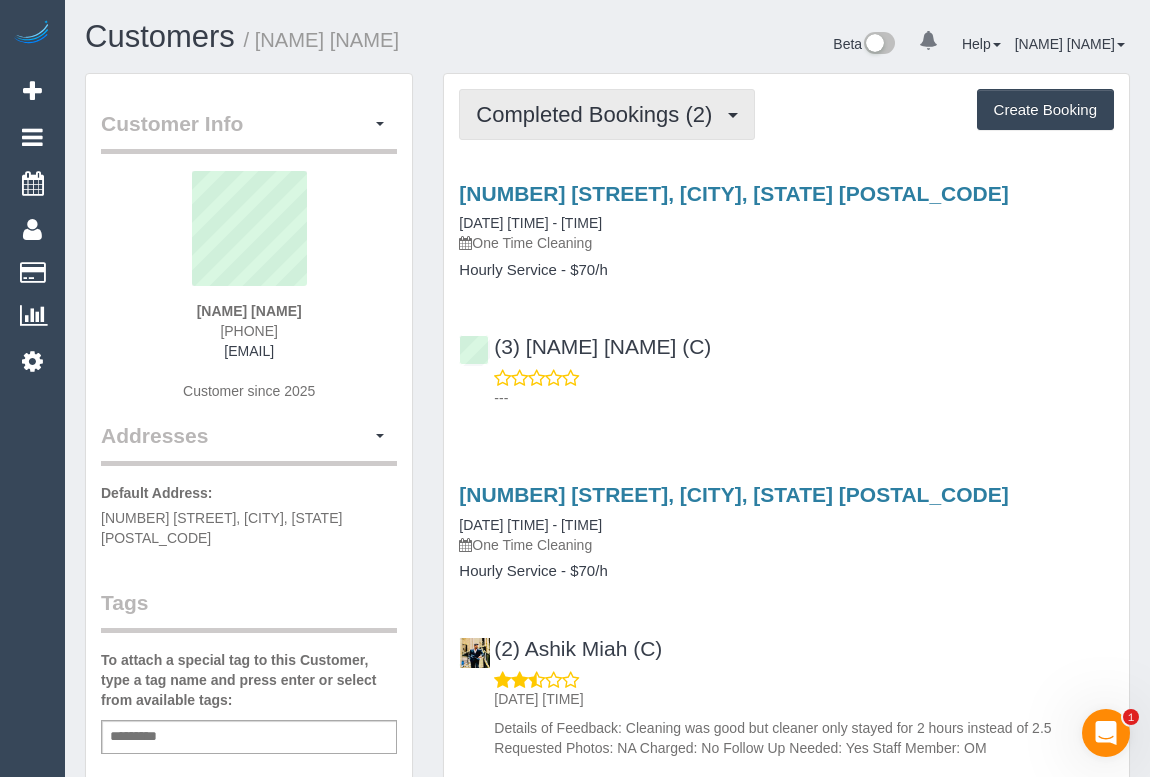 click on "Completed Bookings (2)" at bounding box center [599, 114] 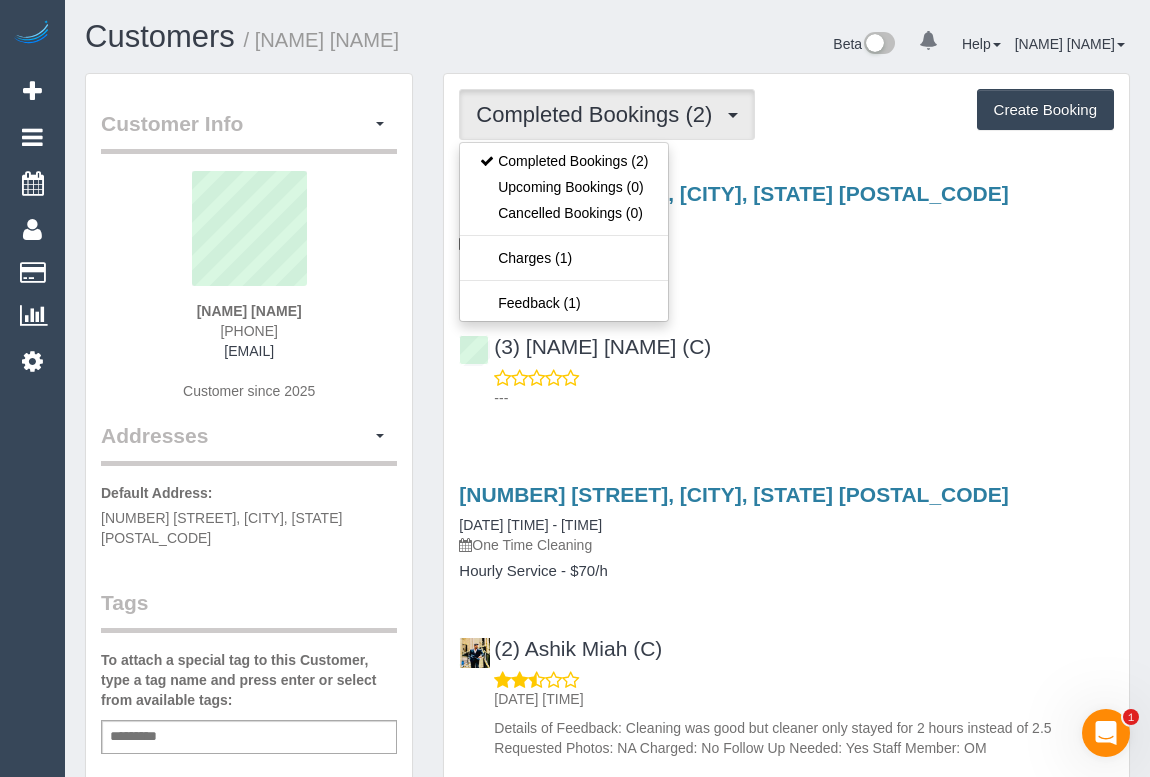 click on "(3) Afzaal Ahmad (C)
---" at bounding box center [786, 363] 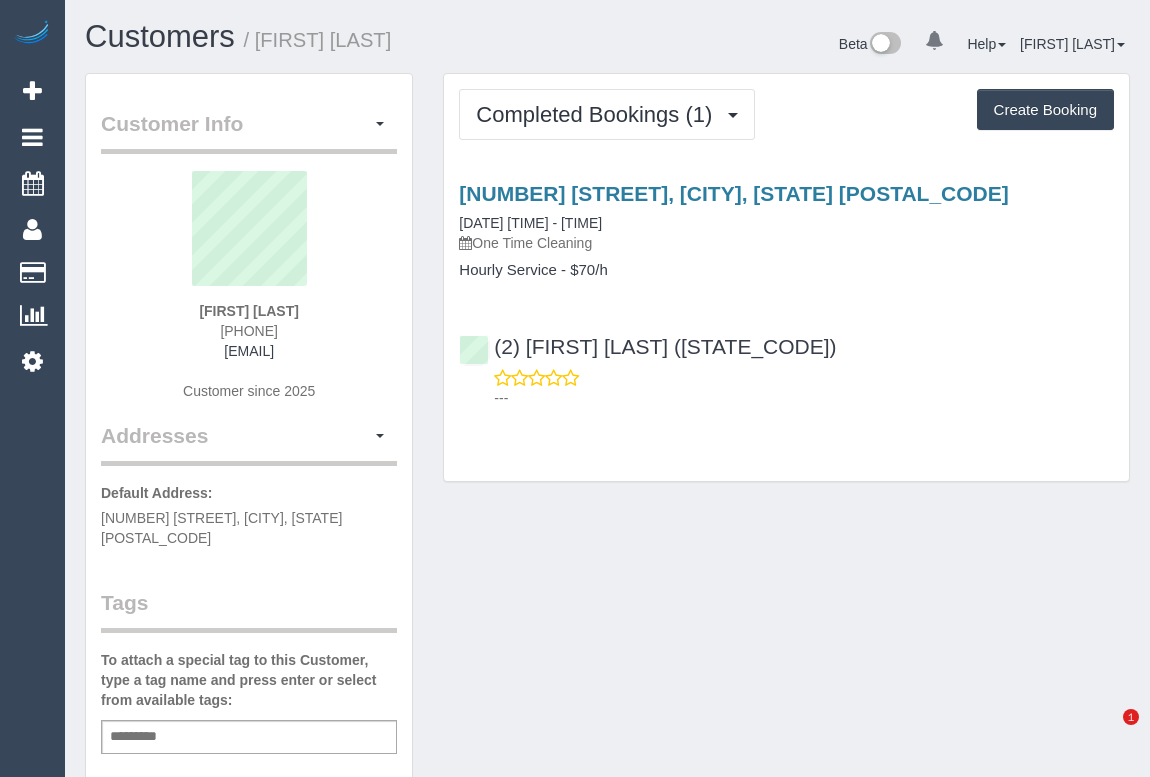 scroll, scrollTop: 0, scrollLeft: 0, axis: both 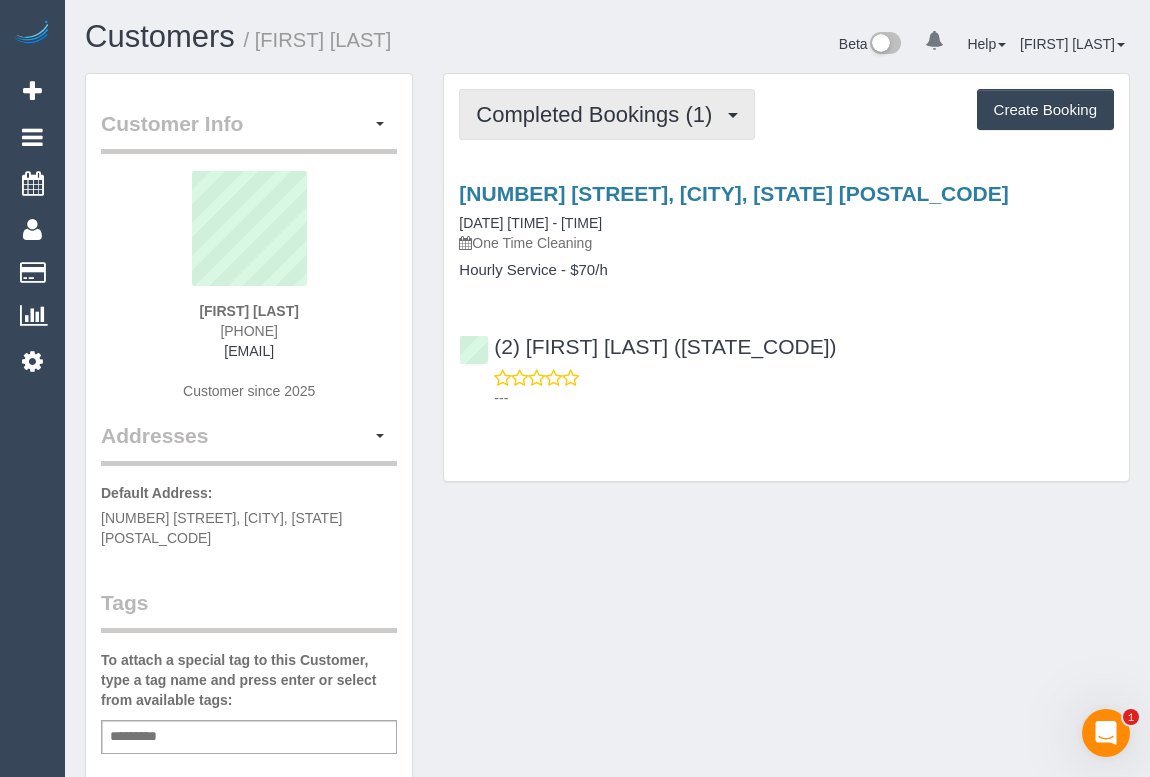click on "Completed Bookings (1)" at bounding box center (607, 114) 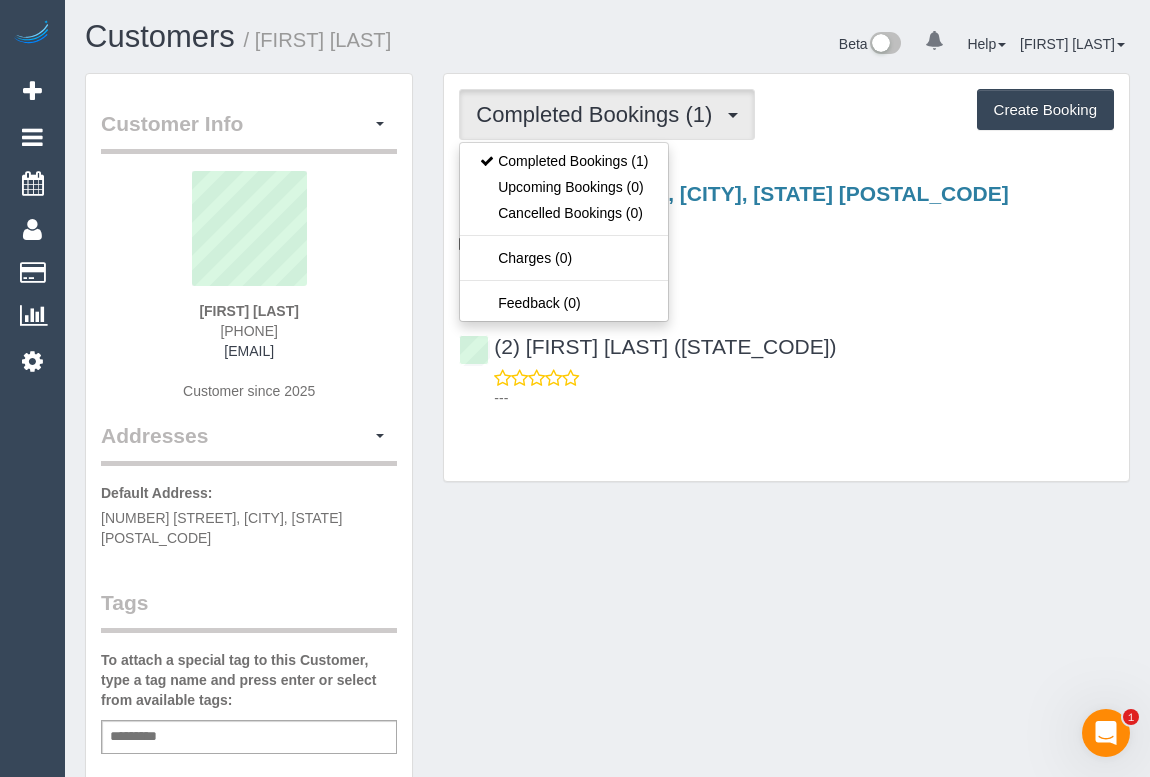 click on "---" at bounding box center (786, 388) 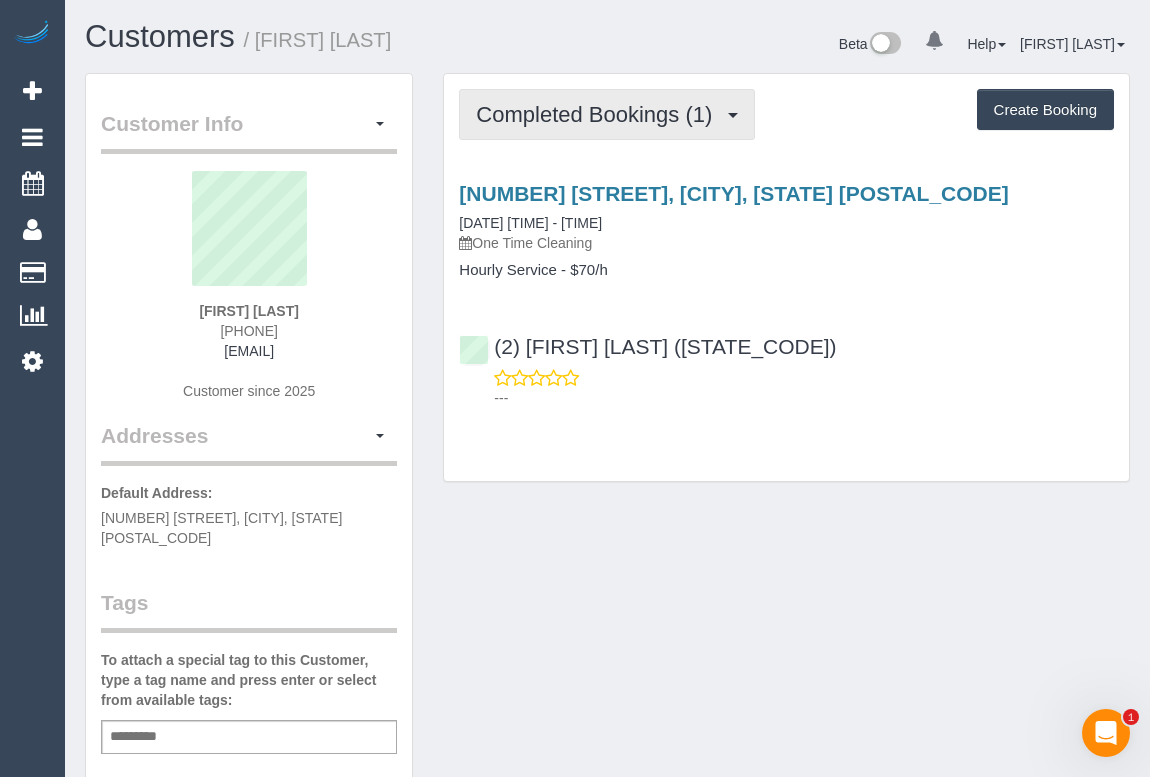 click on "Completed Bookings (1)" at bounding box center [599, 114] 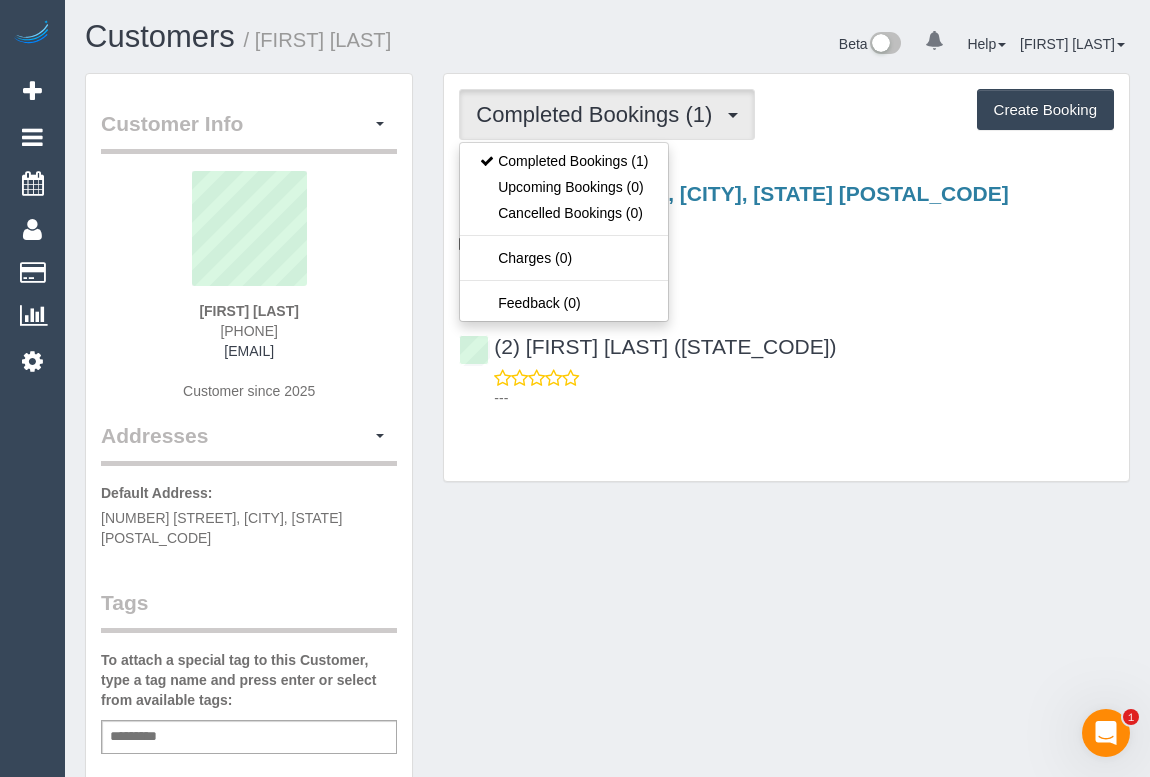 click on "(2) Aisha Houssenali (Ca)
---" at bounding box center [786, 363] 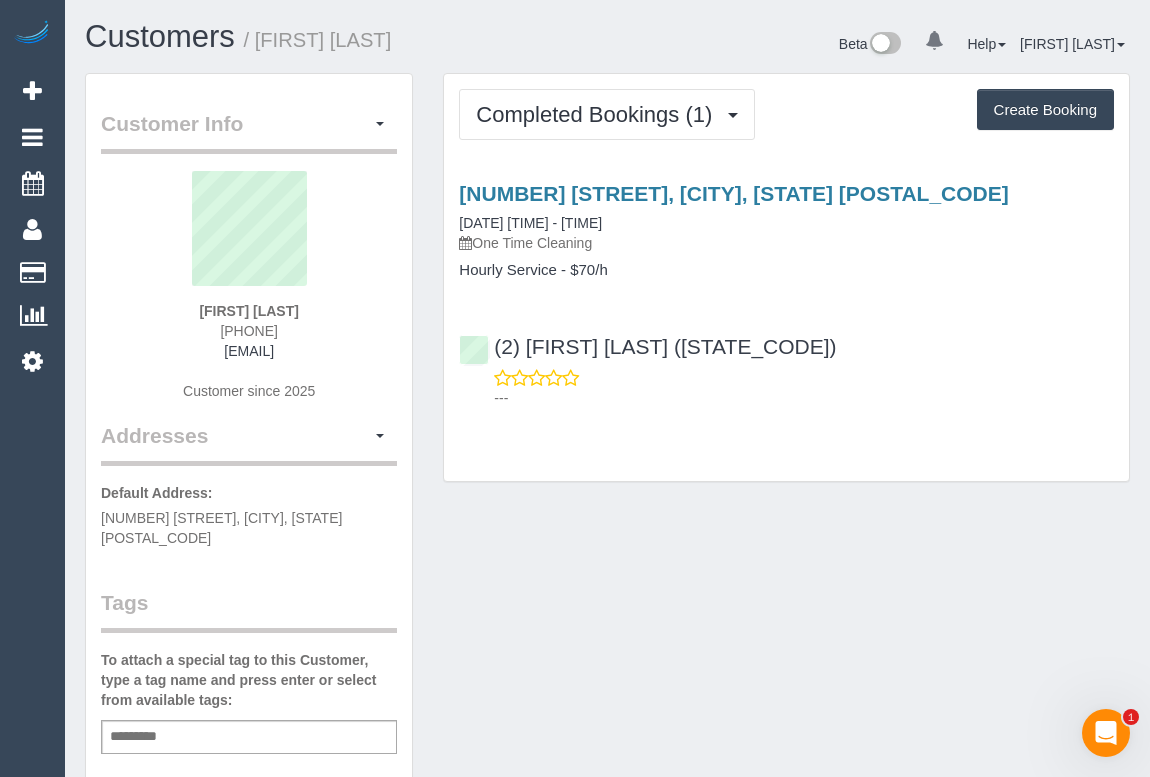 drag, startPoint x: 203, startPoint y: 330, endPoint x: 888, endPoint y: 566, distance: 724.51434 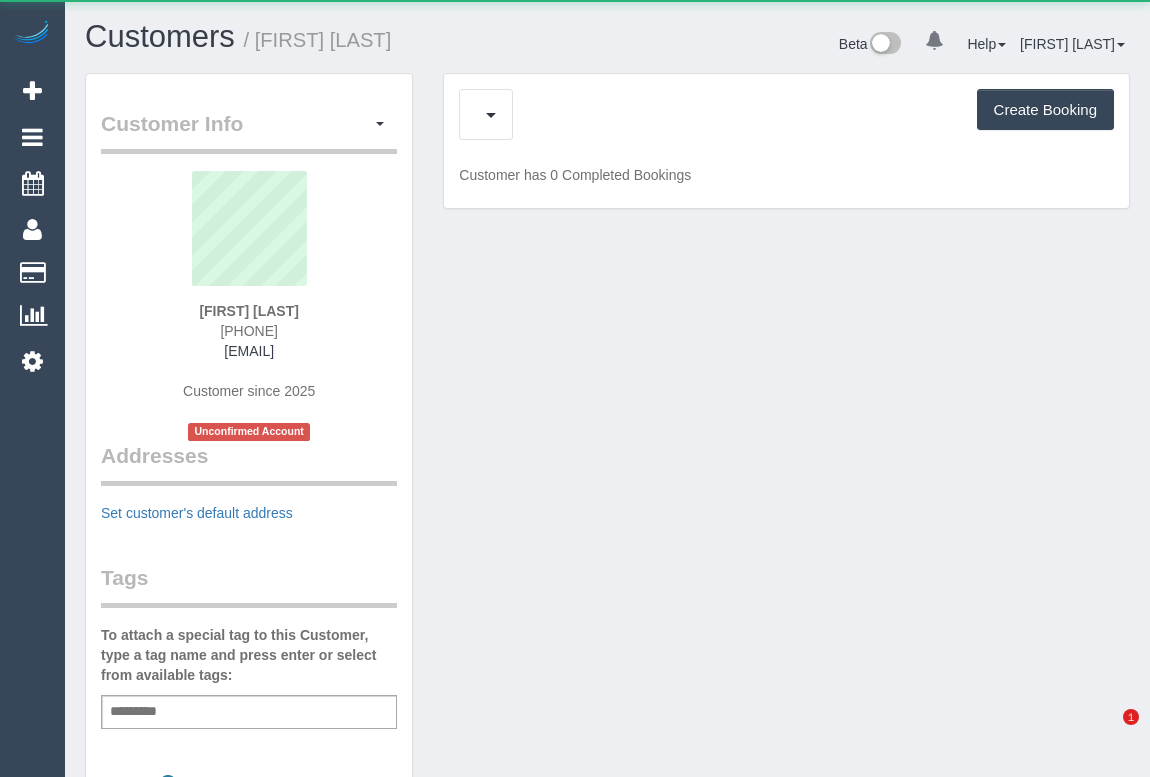 scroll, scrollTop: 0, scrollLeft: 0, axis: both 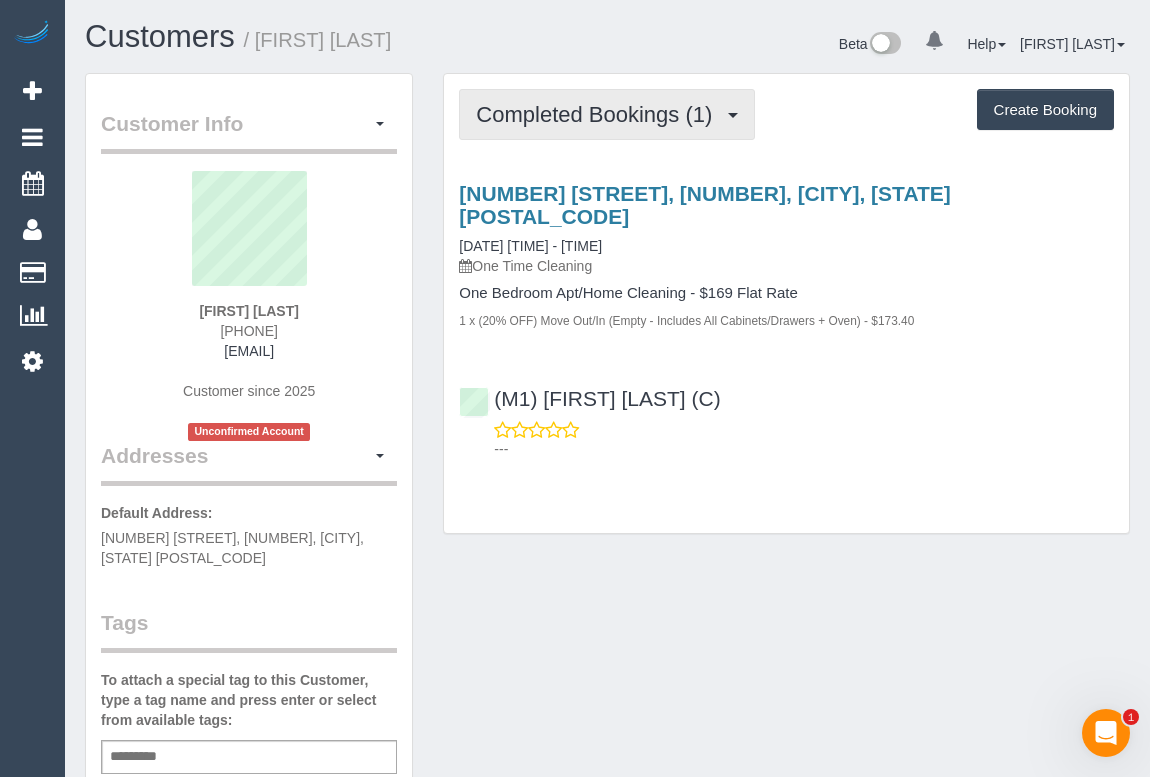 click on "Completed Bookings (1)" at bounding box center [607, 114] 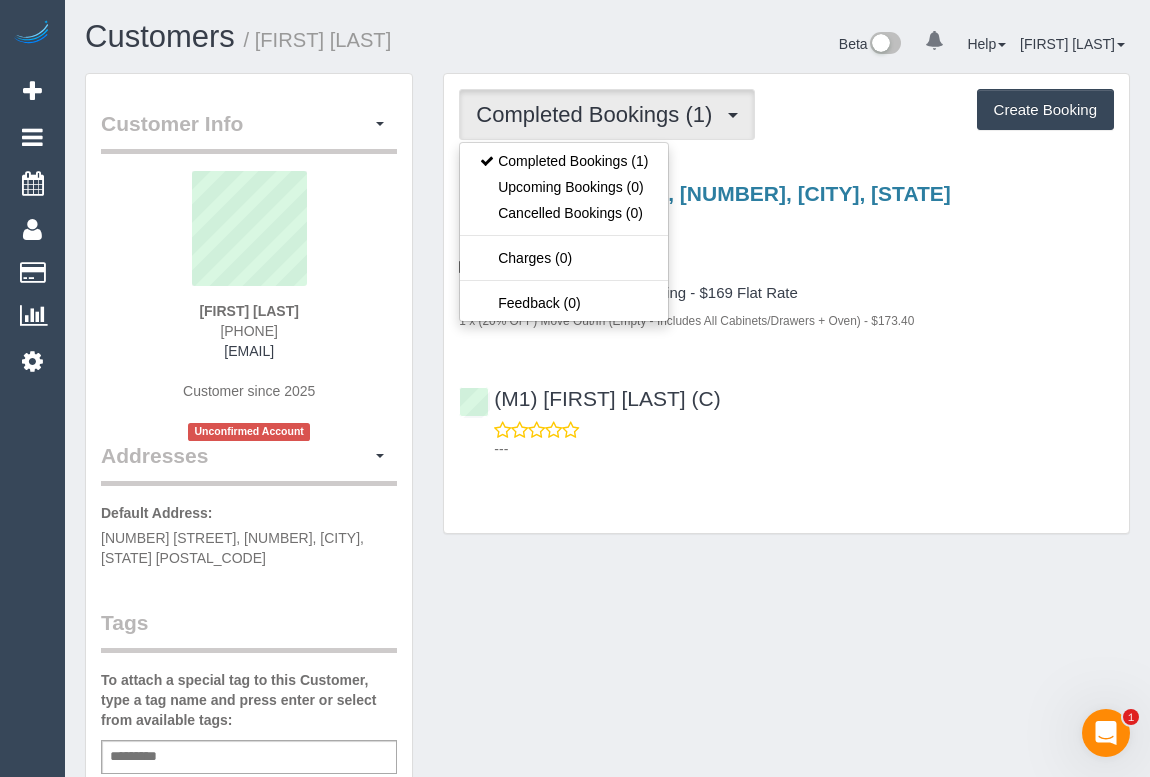 click on "Customer Info
Edit Contact Info
Send Message
Email Preferences
Special Sales Tax
View Changes
Send Confirm Account email
Block this Customer
Archive Account
Delete Account
[FIRST] [LAST]" at bounding box center [607, 763] 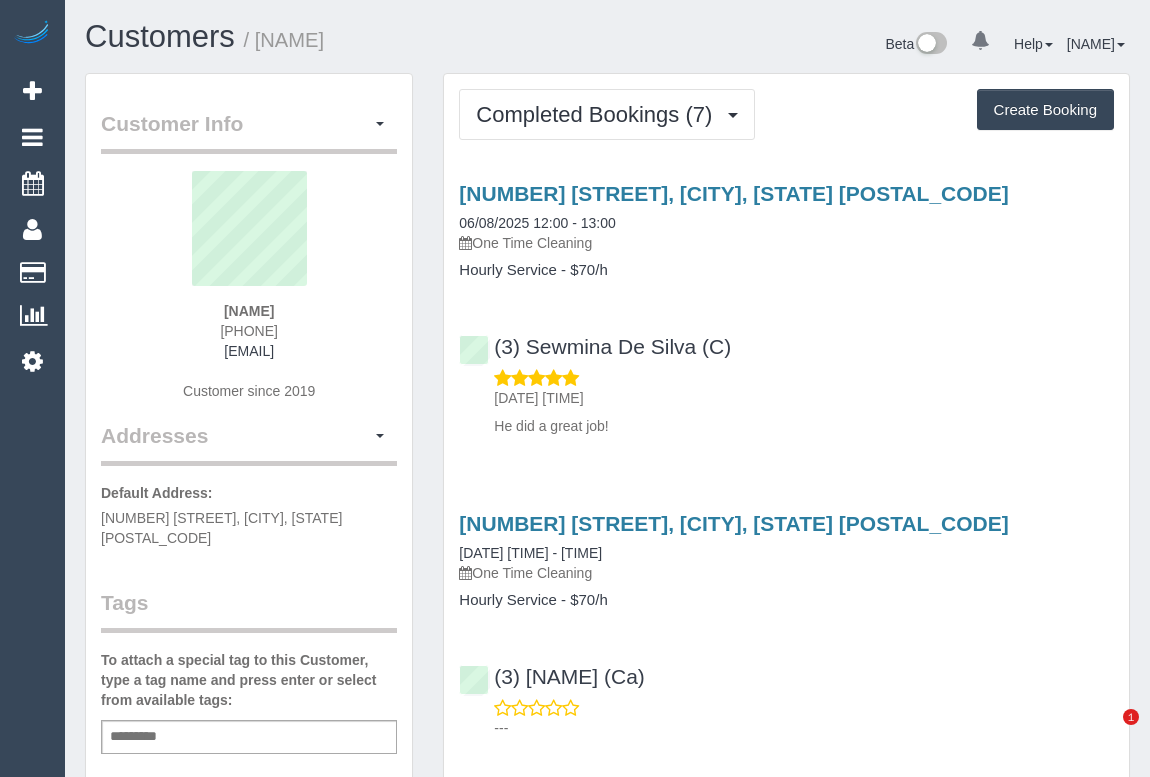 scroll, scrollTop: 0, scrollLeft: 0, axis: both 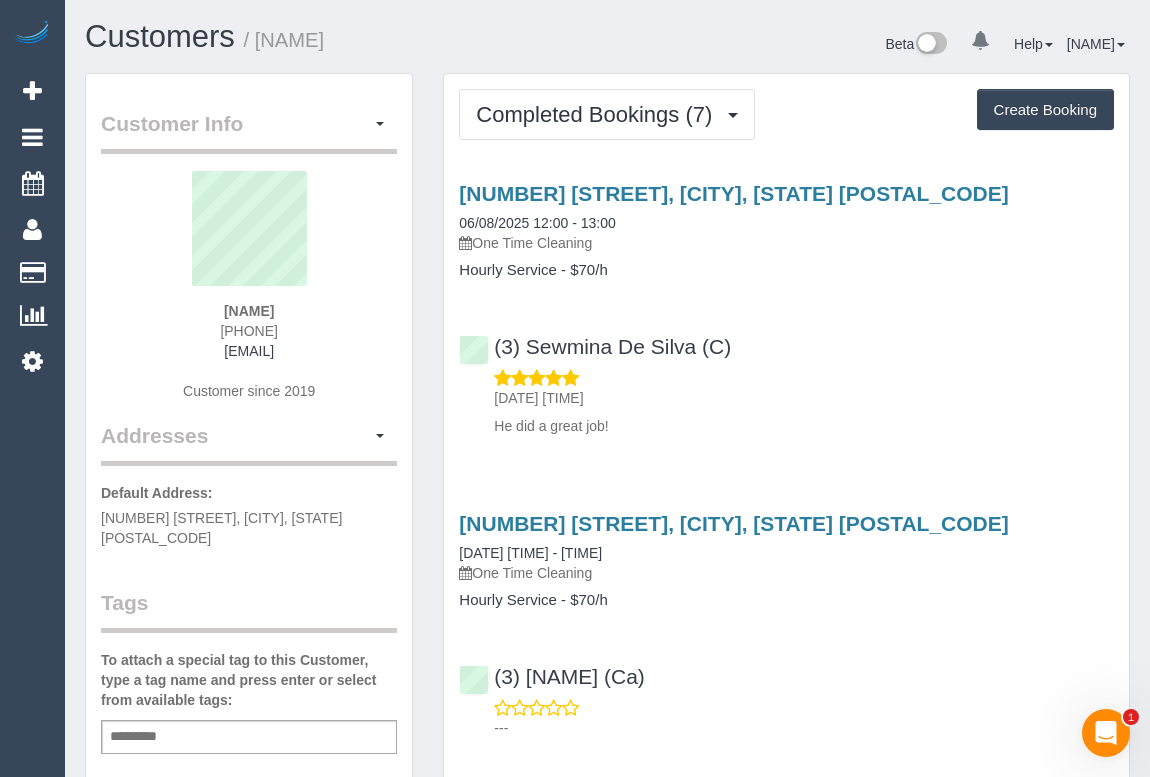 drag, startPoint x: 207, startPoint y: 327, endPoint x: 305, endPoint y: 330, distance: 98.045906 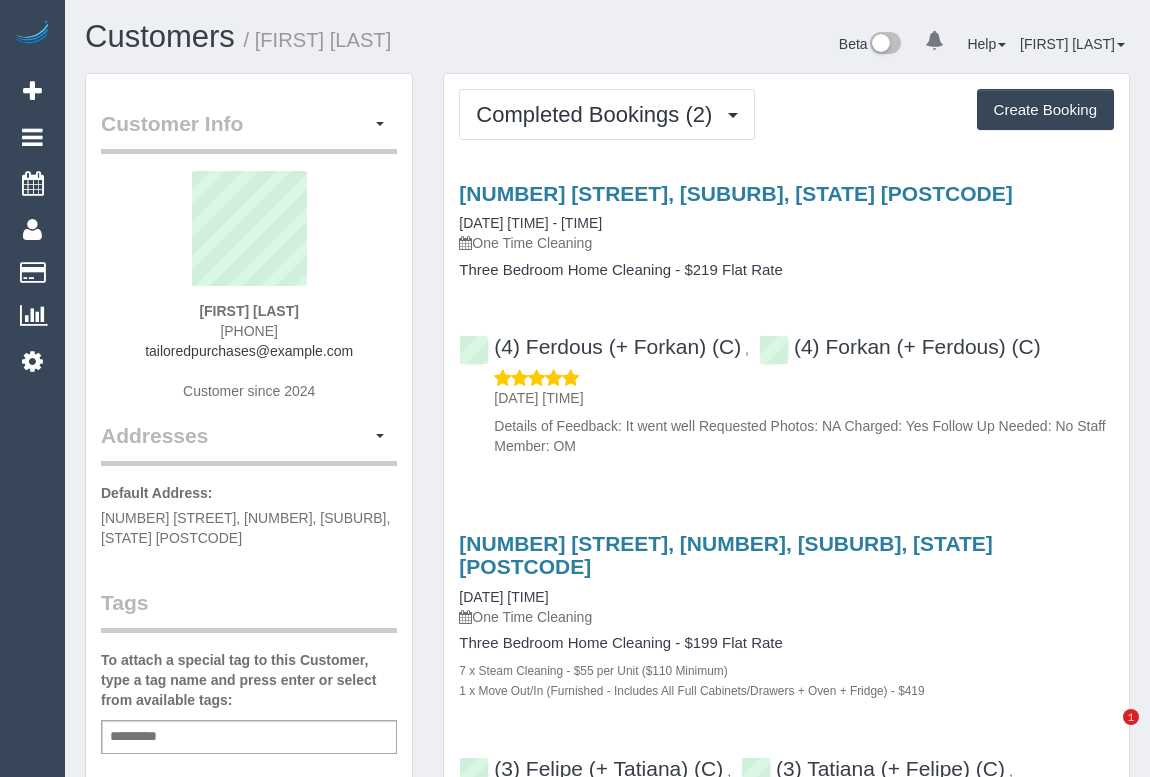 scroll, scrollTop: 0, scrollLeft: 0, axis: both 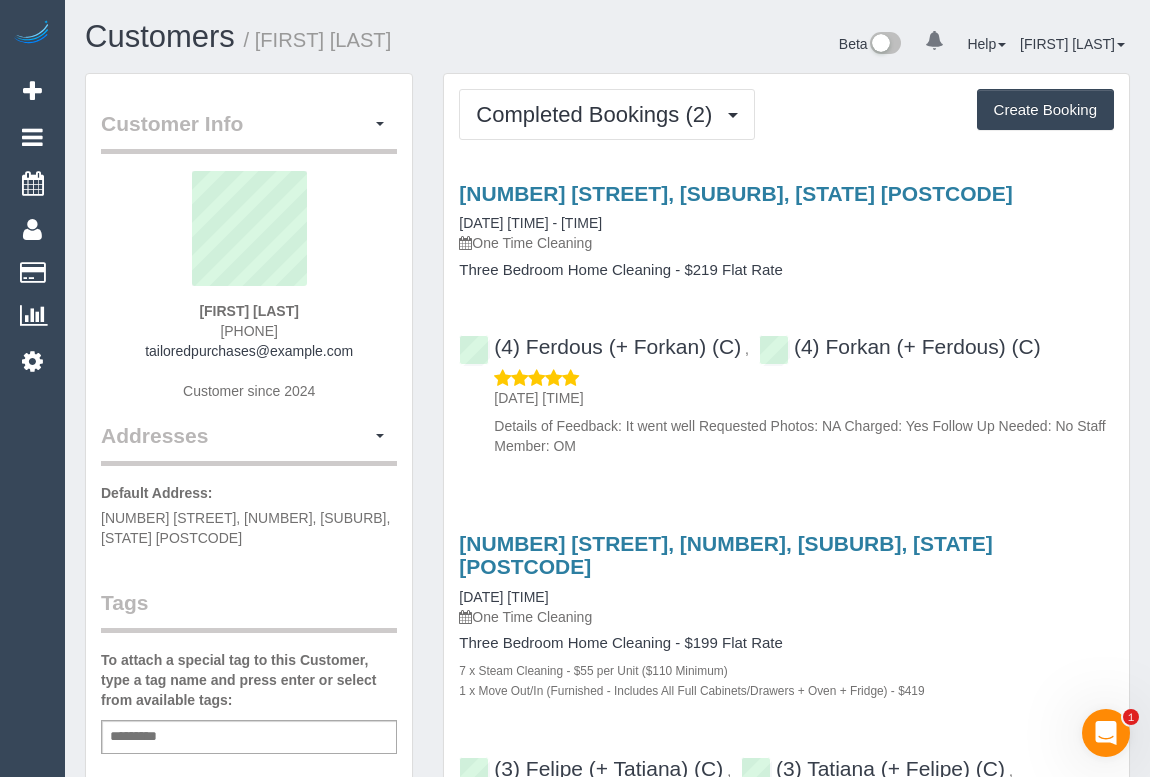 drag, startPoint x: 200, startPoint y: 333, endPoint x: 320, endPoint y: 332, distance: 120.004166 